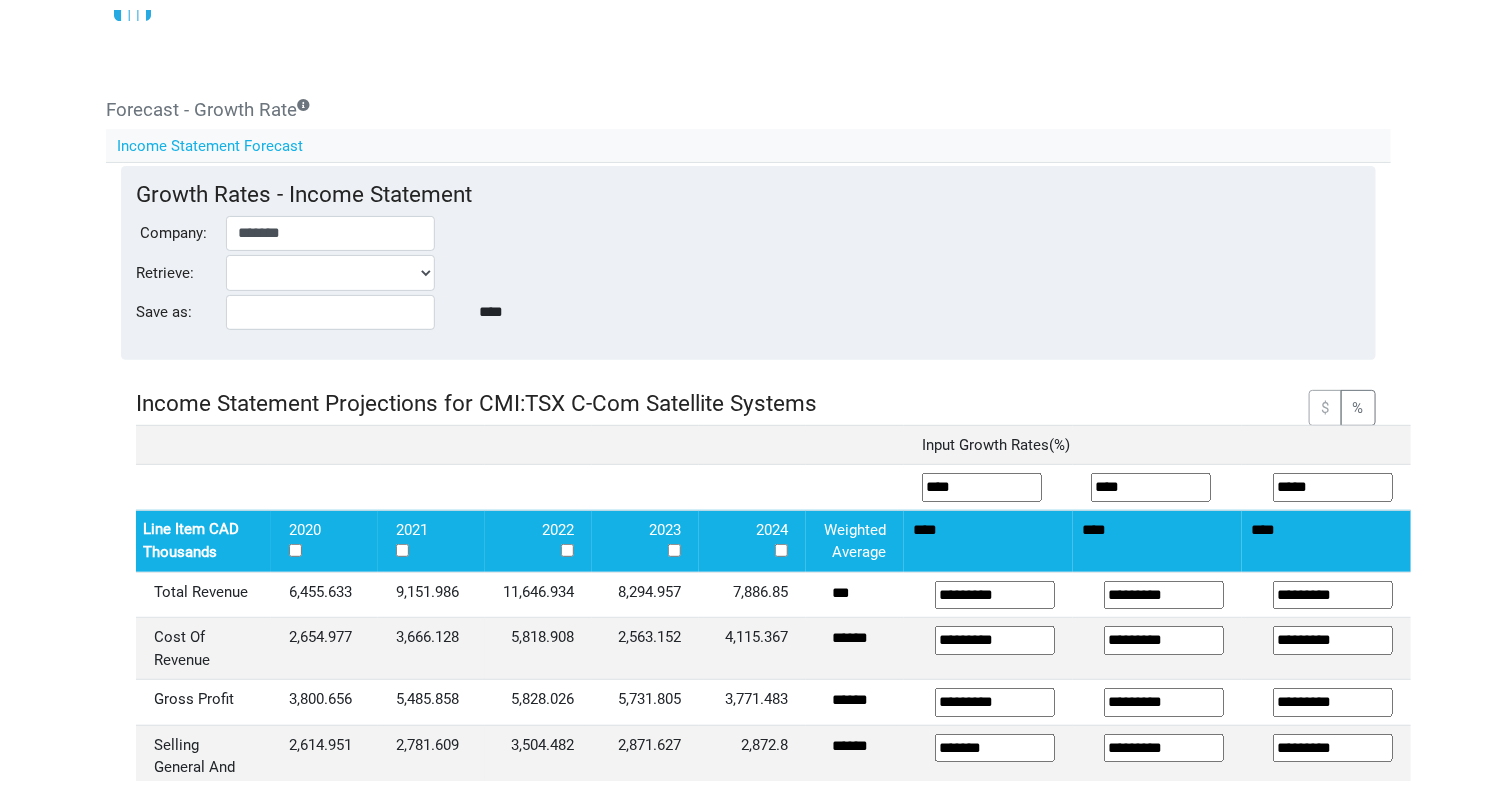 scroll, scrollTop: 76, scrollLeft: 0, axis: vertical 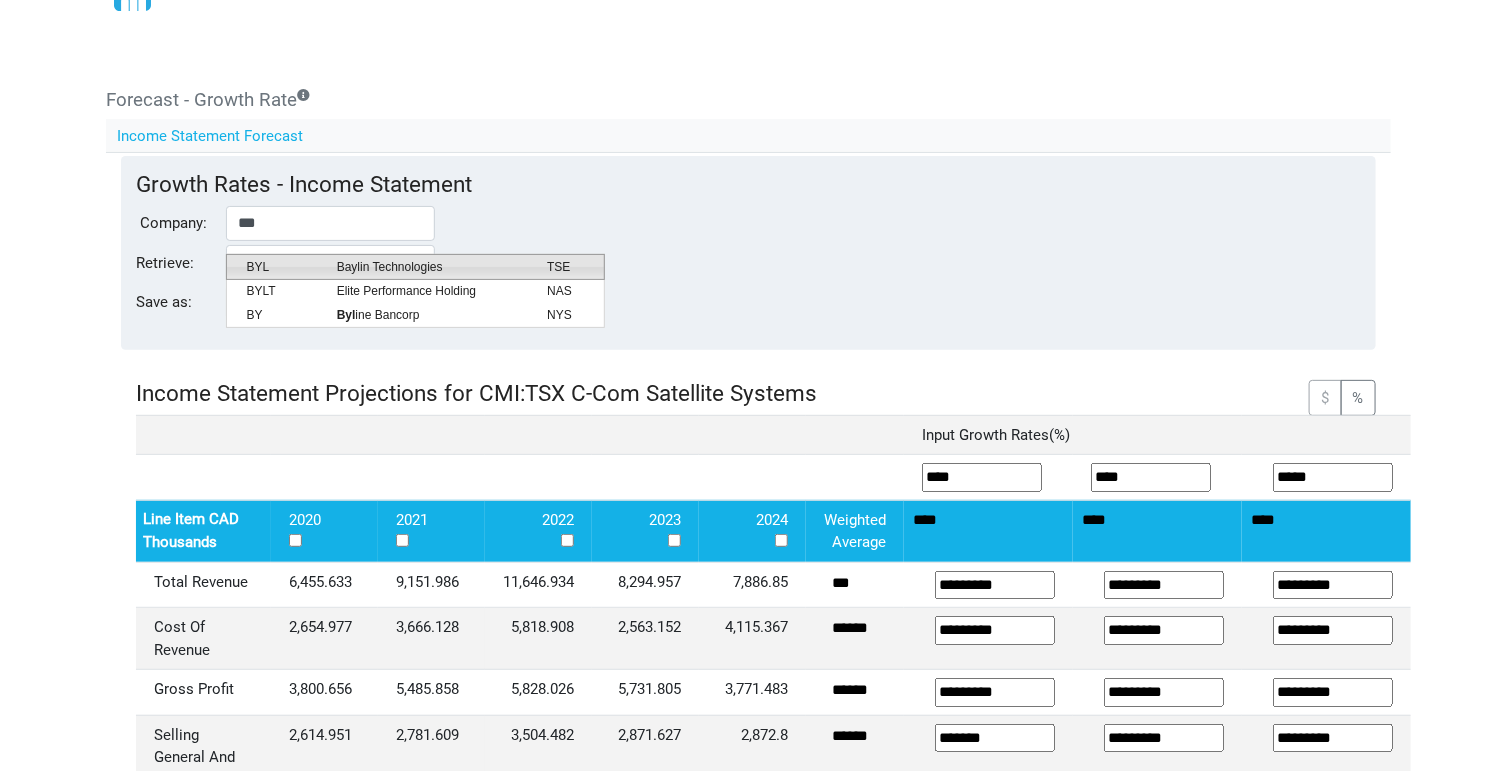 click on "Baylin Technologies" at bounding box center (427, 267) 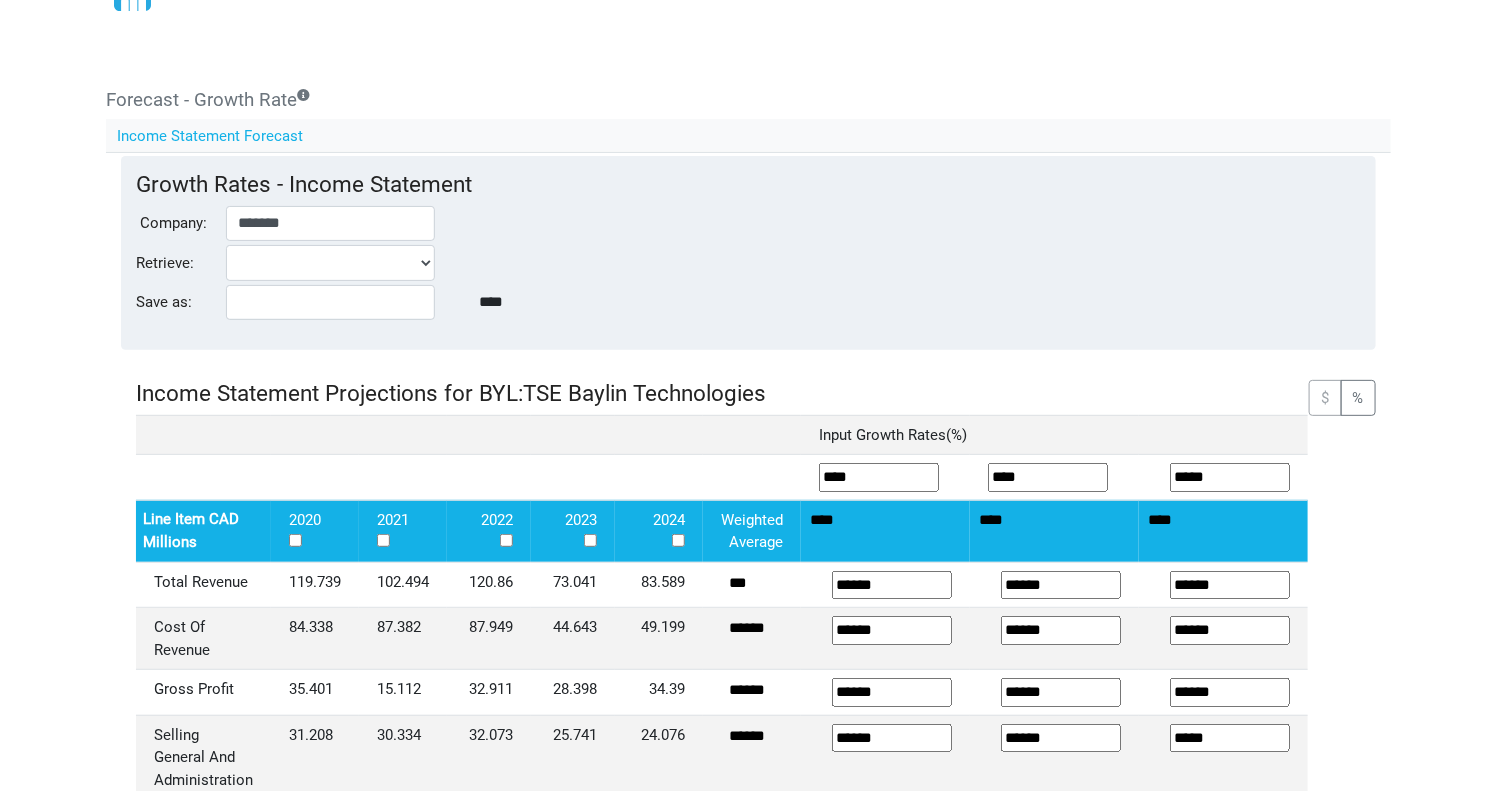 type on "*******" 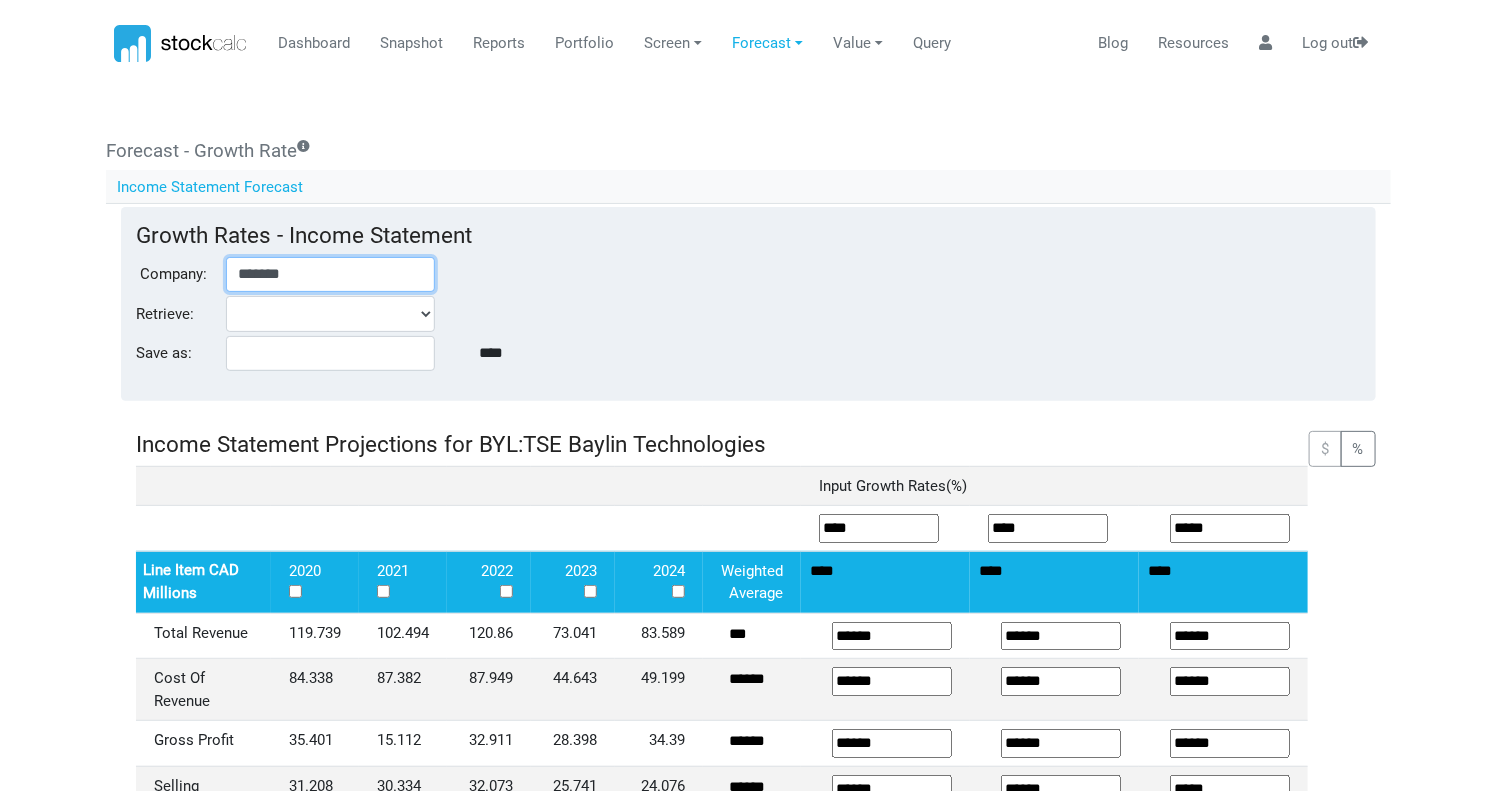 scroll, scrollTop: 0, scrollLeft: 0, axis: both 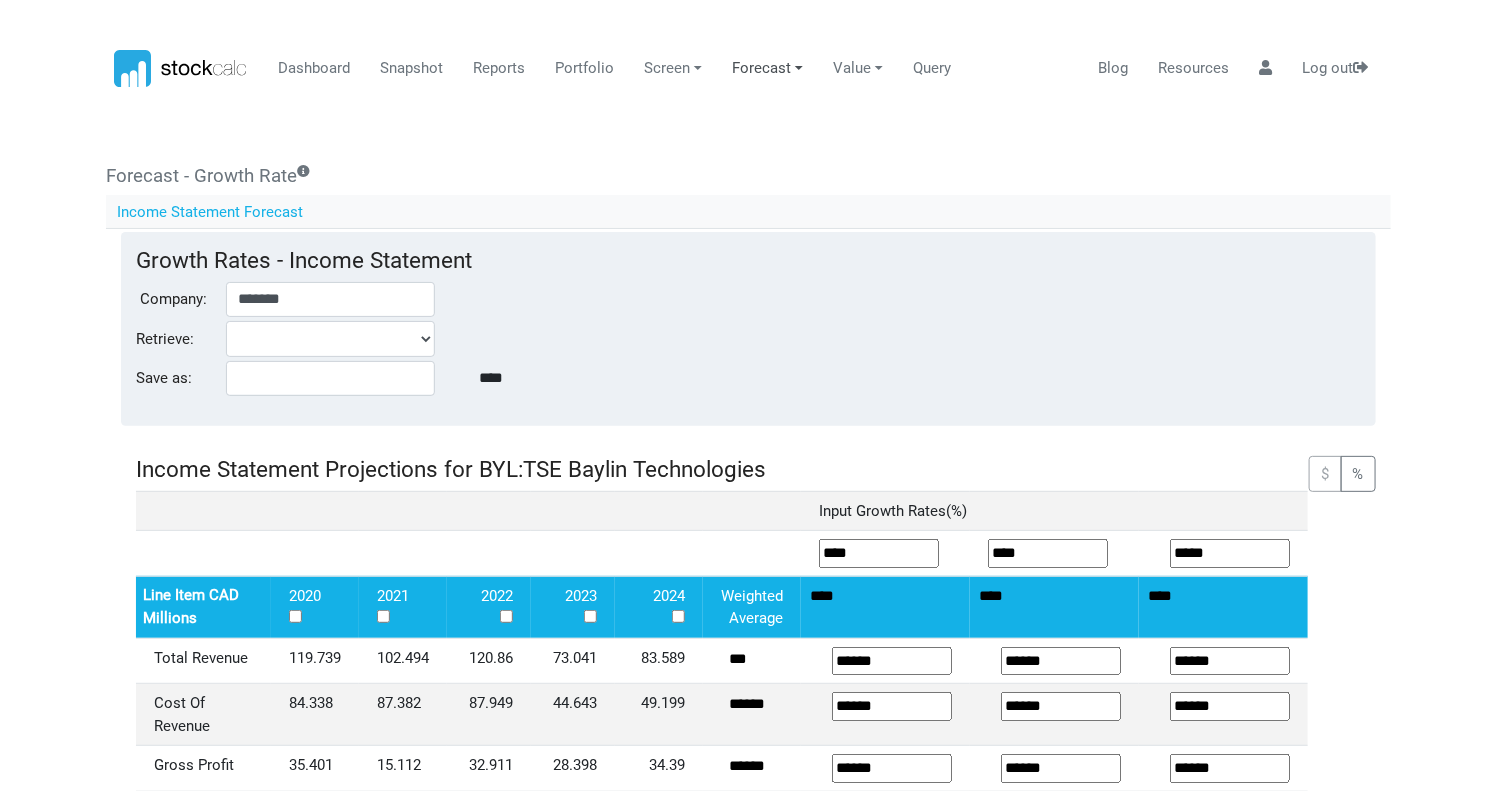 click on "Forecast" at bounding box center (768, 69) 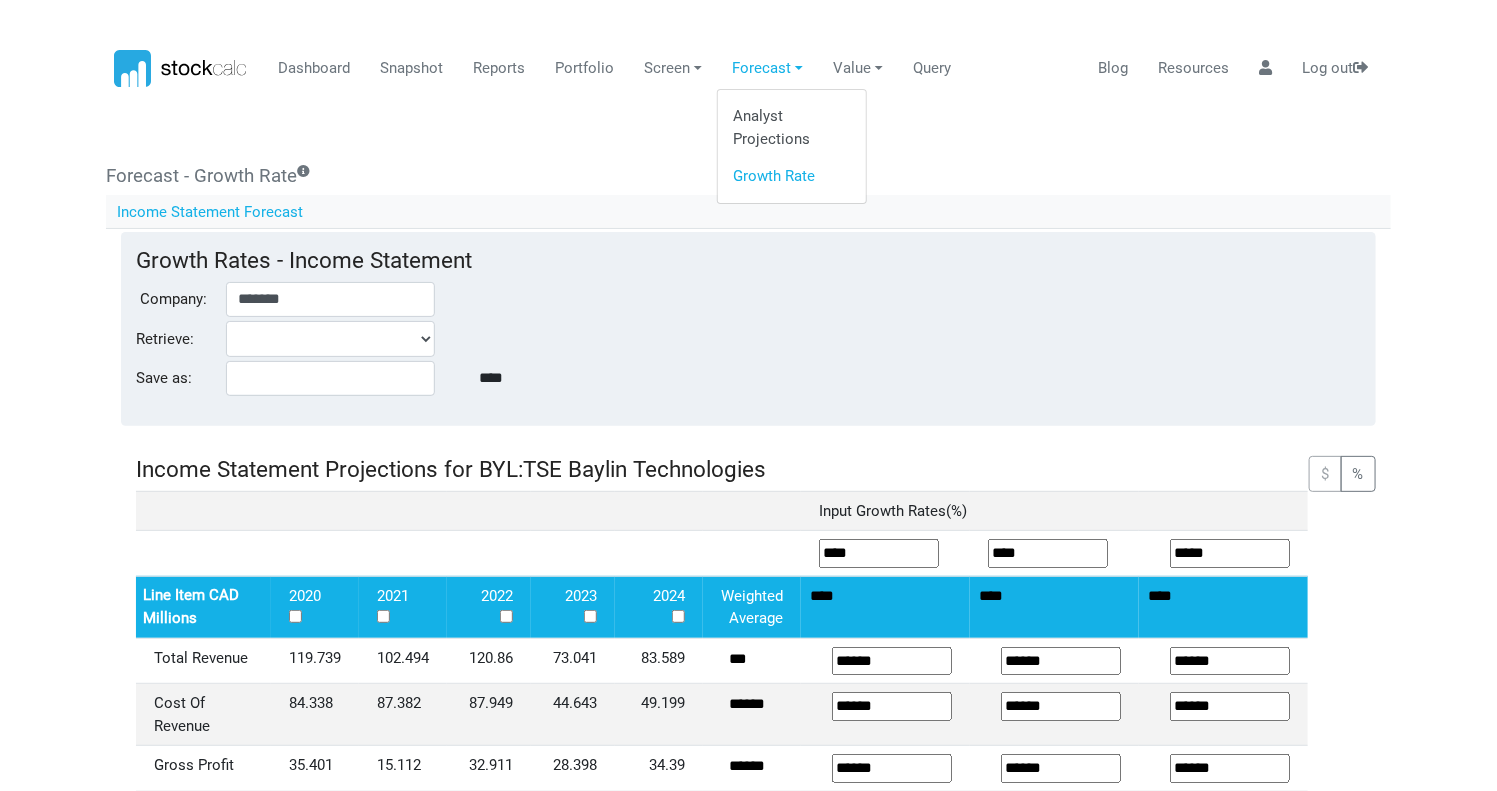 click on "Analyst Projections" at bounding box center (792, 128) 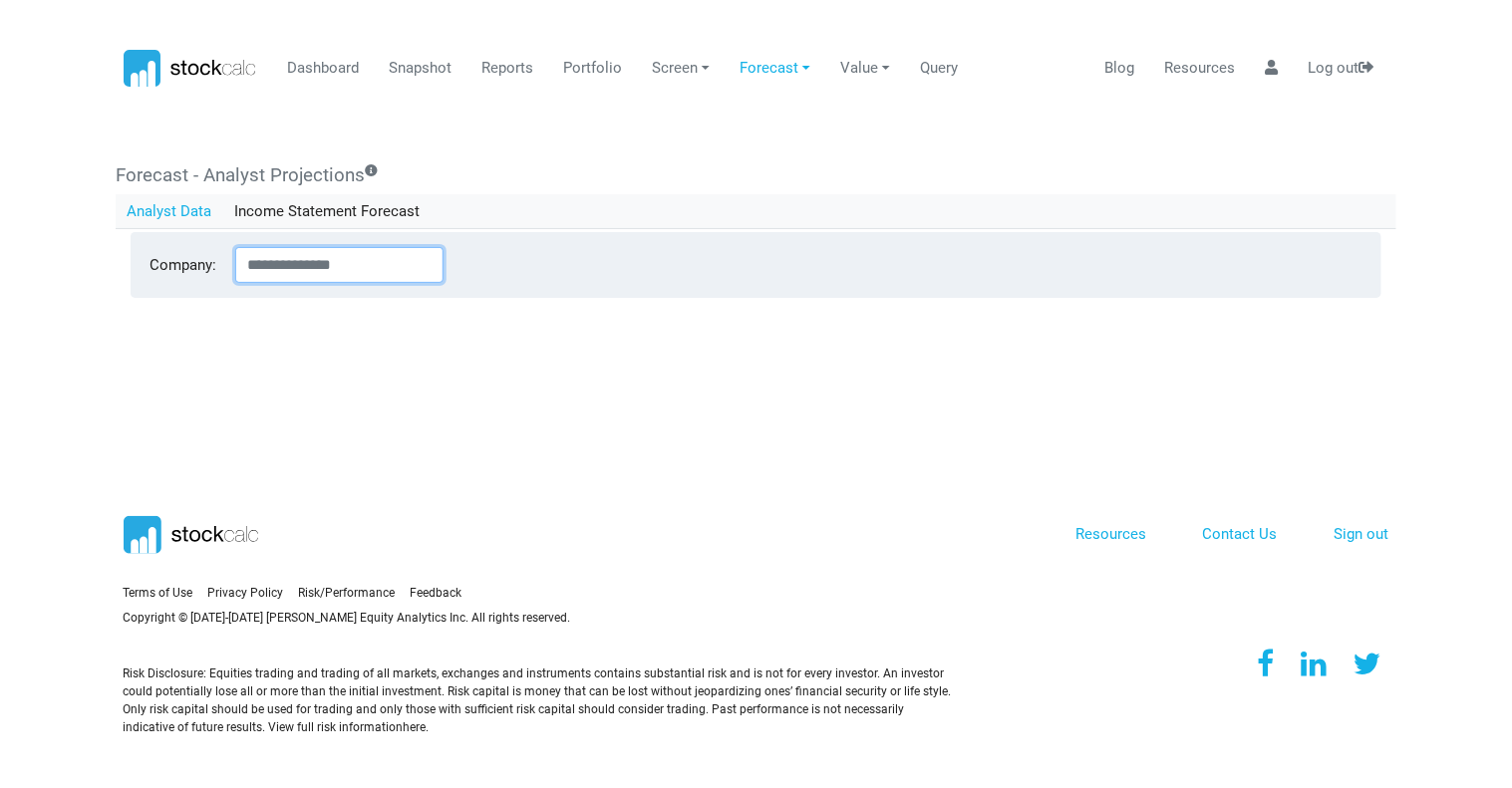 click on "Company:" at bounding box center (339, 265) 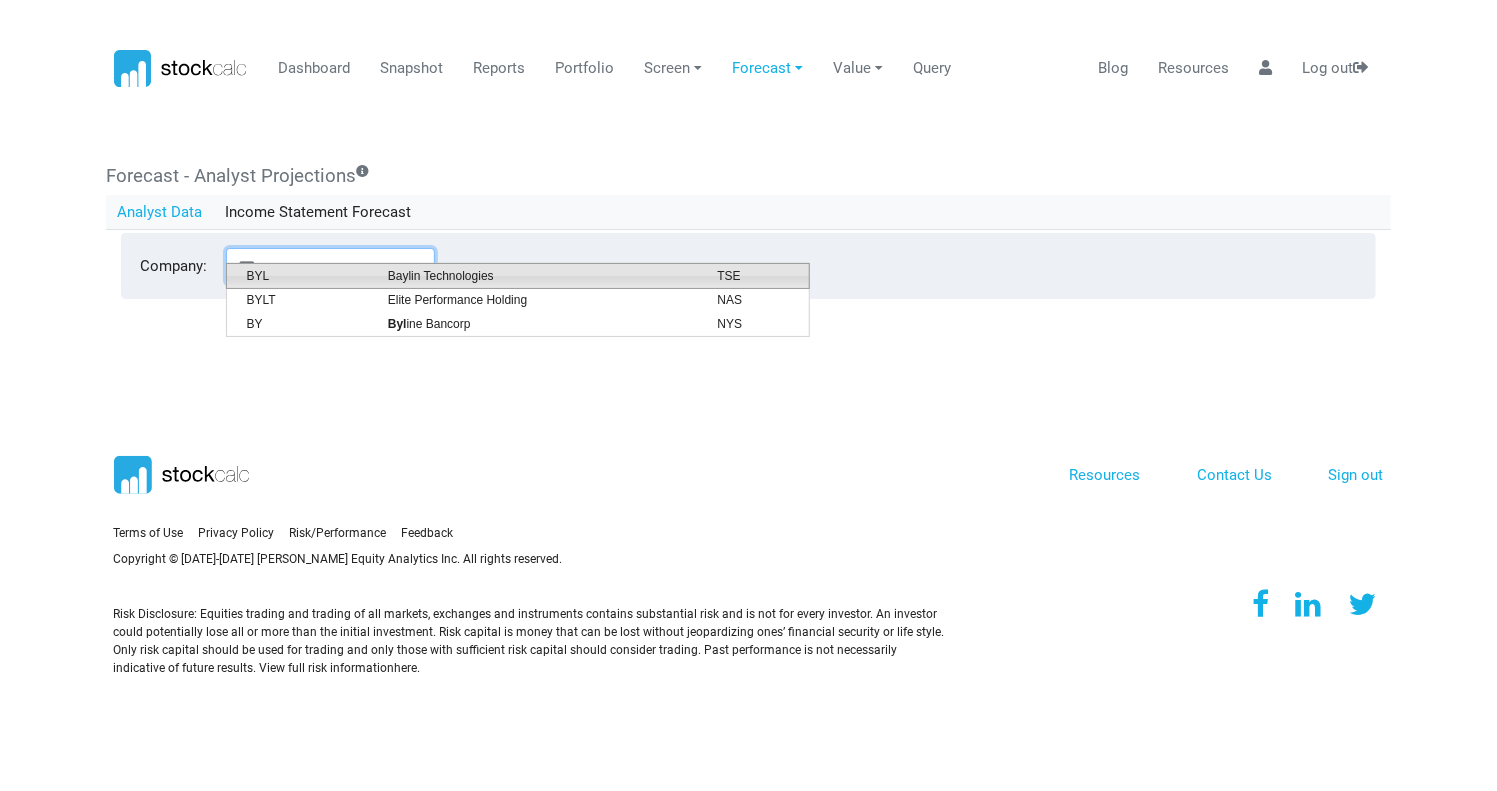 click on "Baylin Technologies" at bounding box center [538, 276] 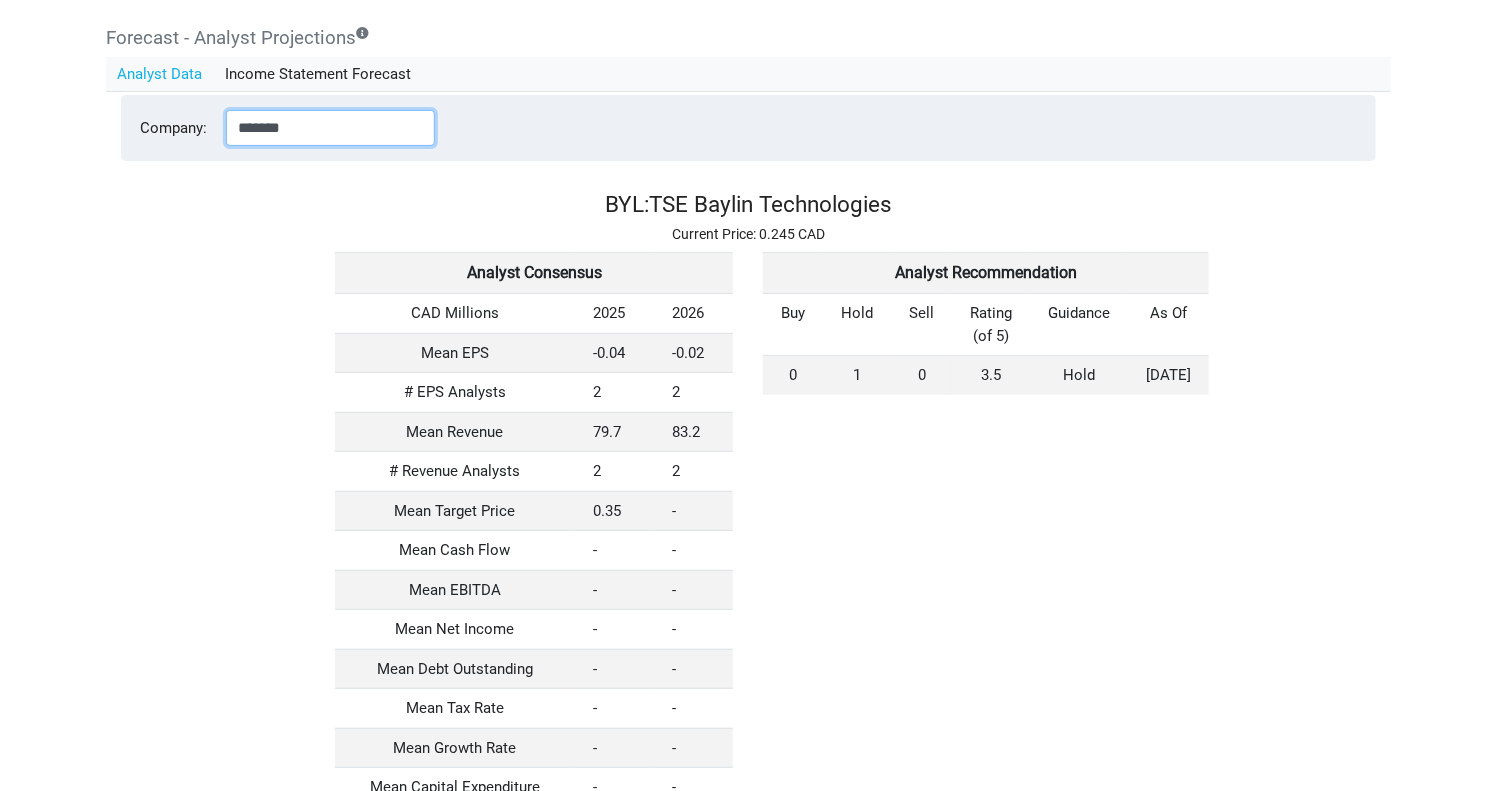 scroll, scrollTop: 133, scrollLeft: 0, axis: vertical 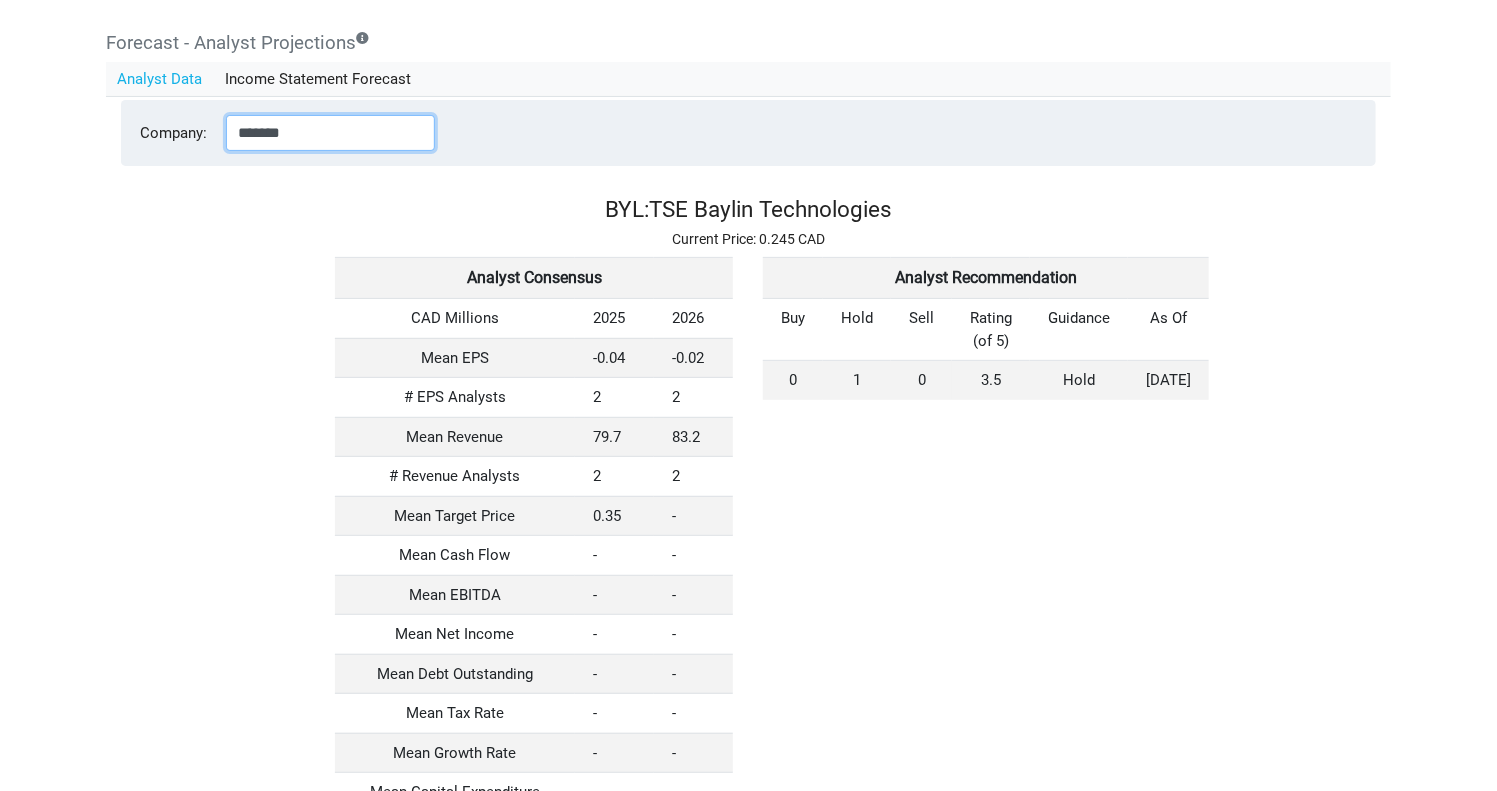 drag, startPoint x: 336, startPoint y: 132, endPoint x: 55, endPoint y: 93, distance: 283.69348 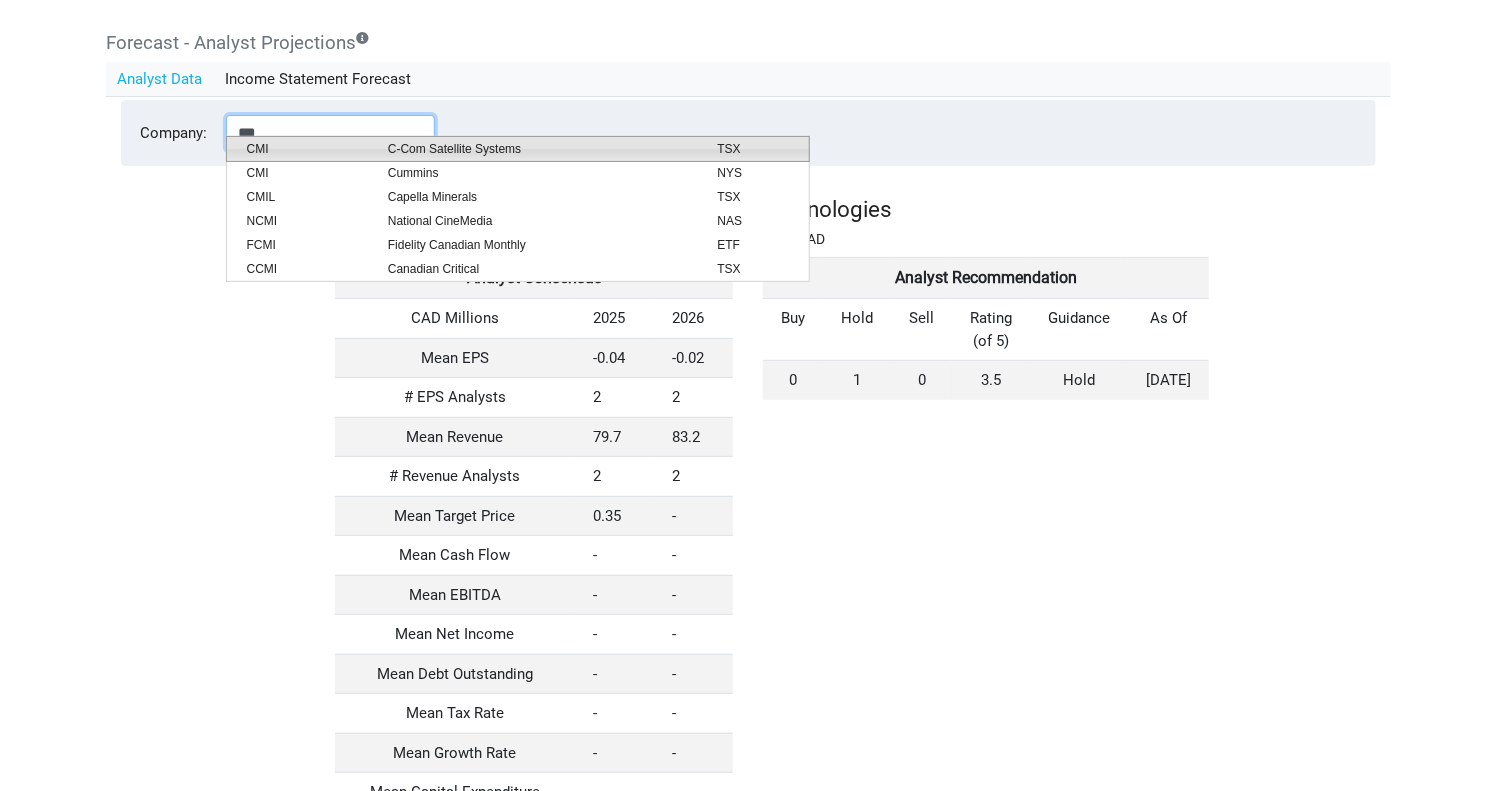 click on "C-Com Satellite Systems" at bounding box center (538, 149) 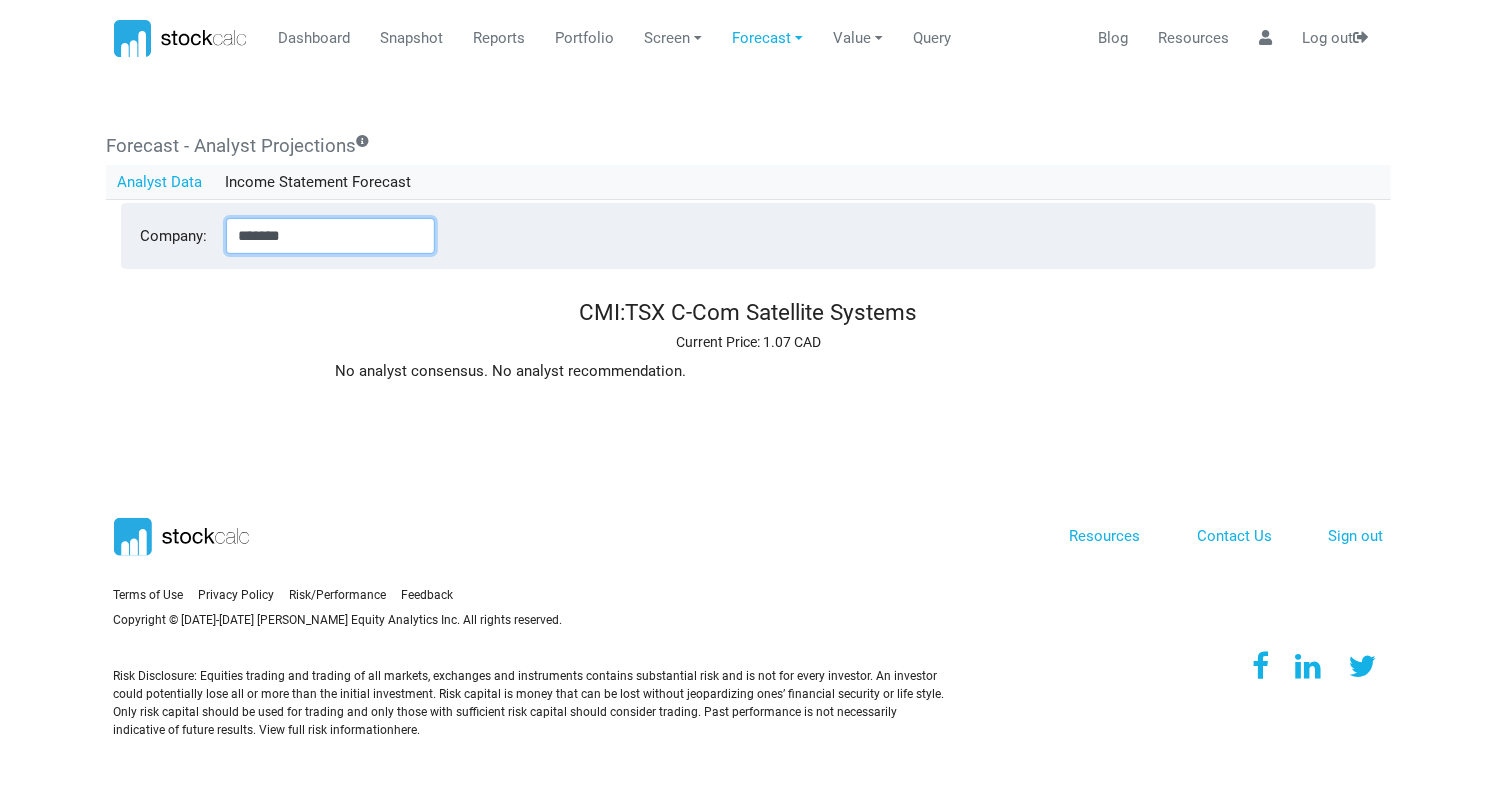 scroll, scrollTop: 0, scrollLeft: 0, axis: both 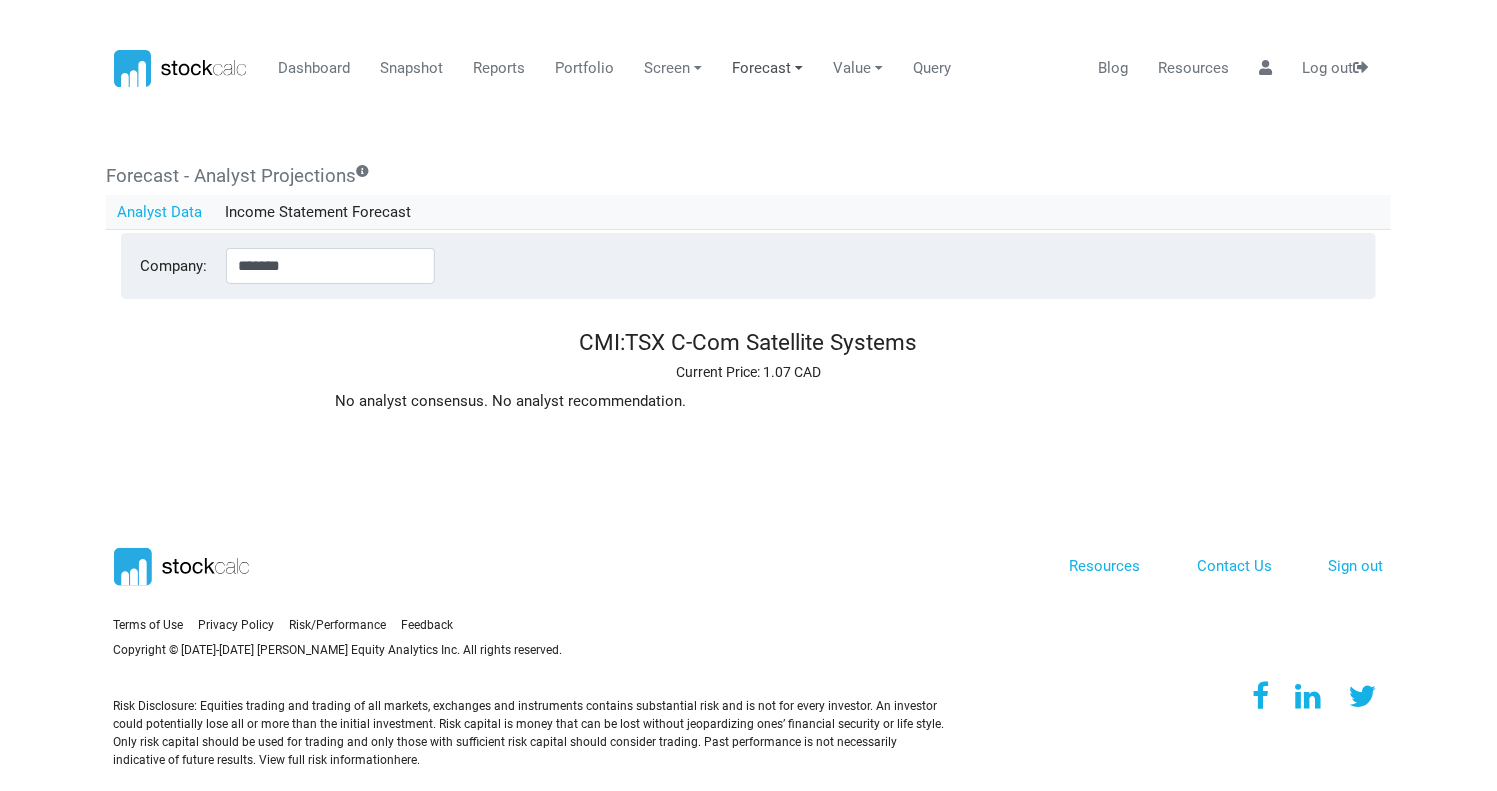 click on "Forecast" at bounding box center [768, 69] 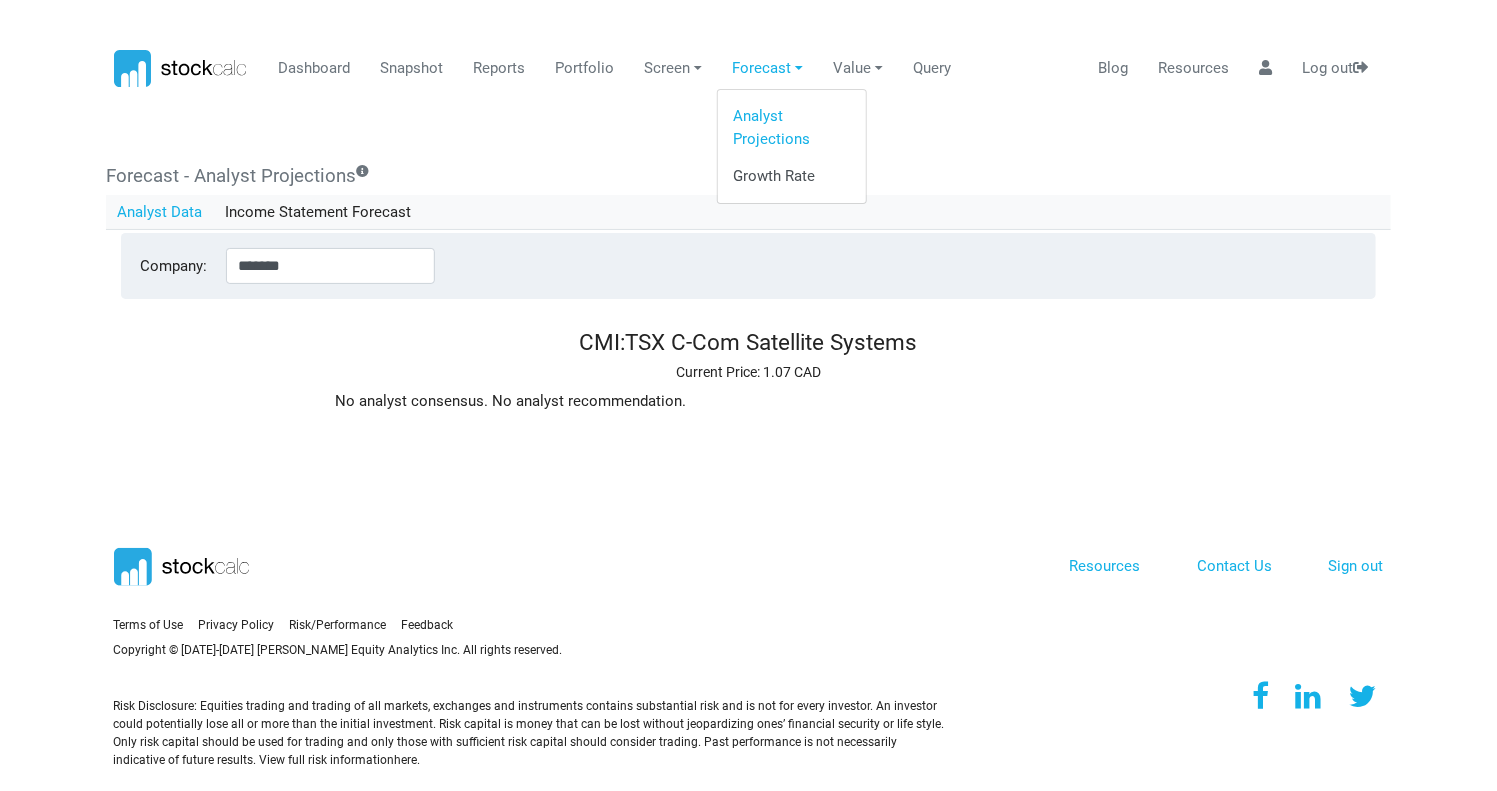 click on "Growth Rate" at bounding box center [792, 177] 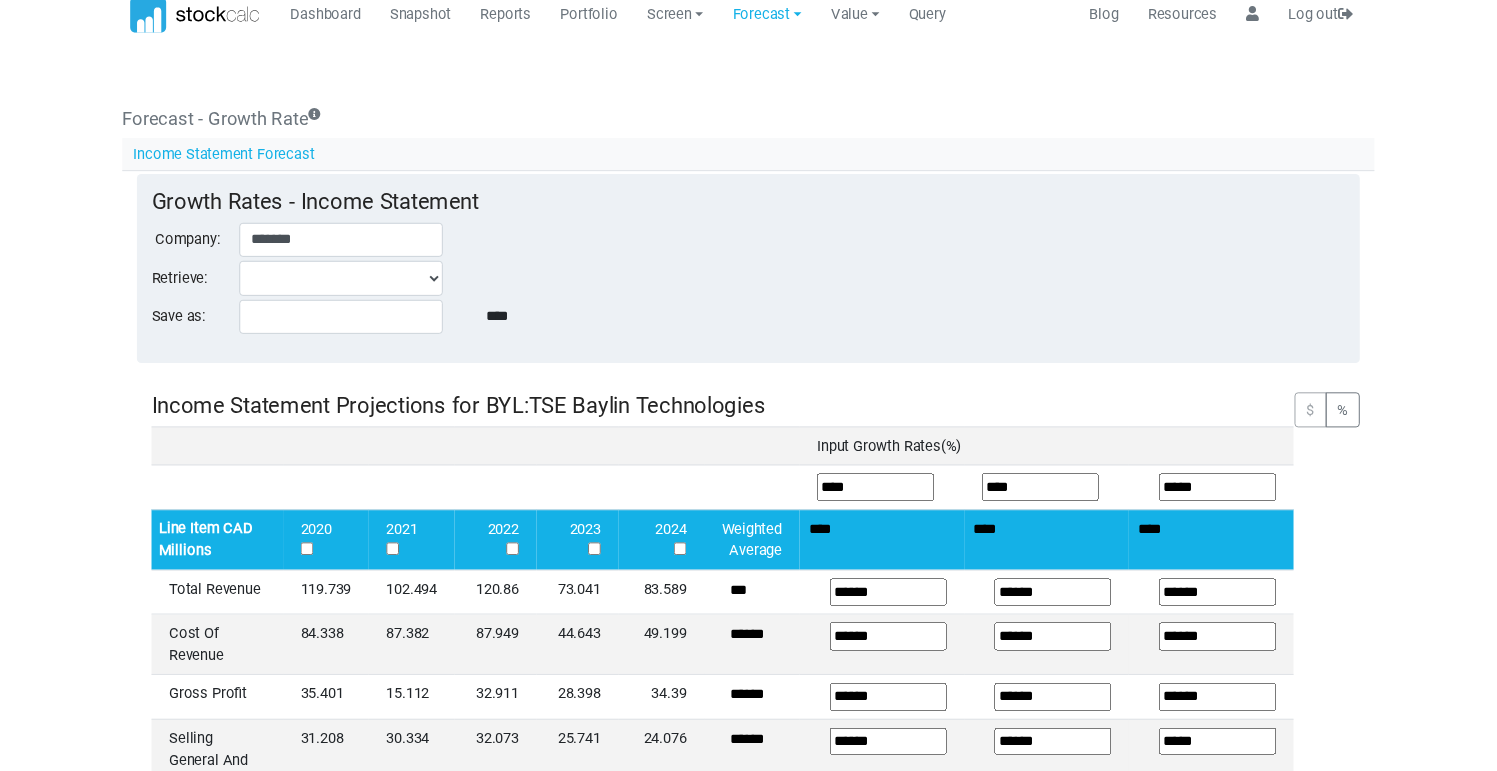 scroll, scrollTop: 0, scrollLeft: 0, axis: both 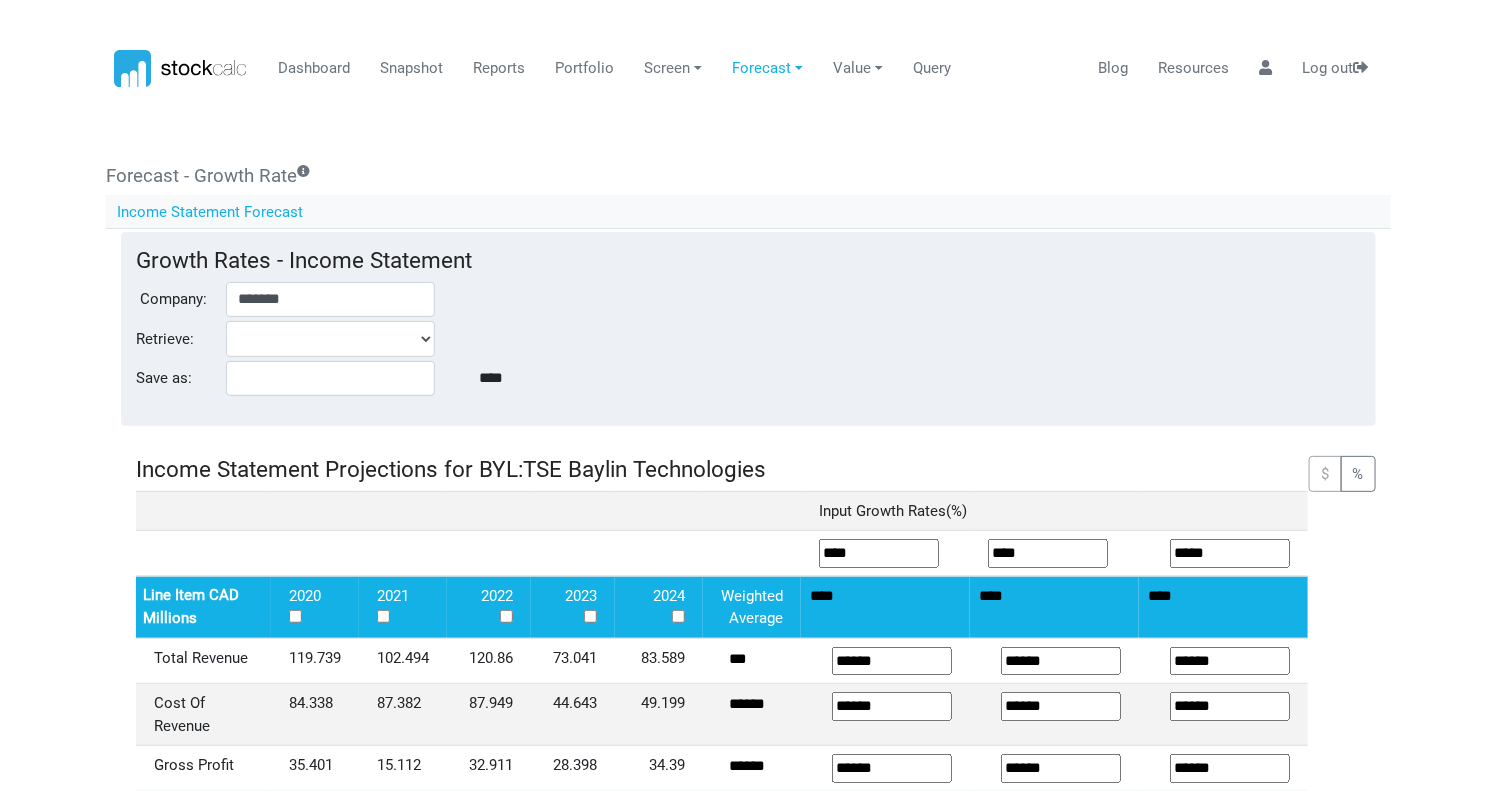 click on "**********" at bounding box center [748, 339] 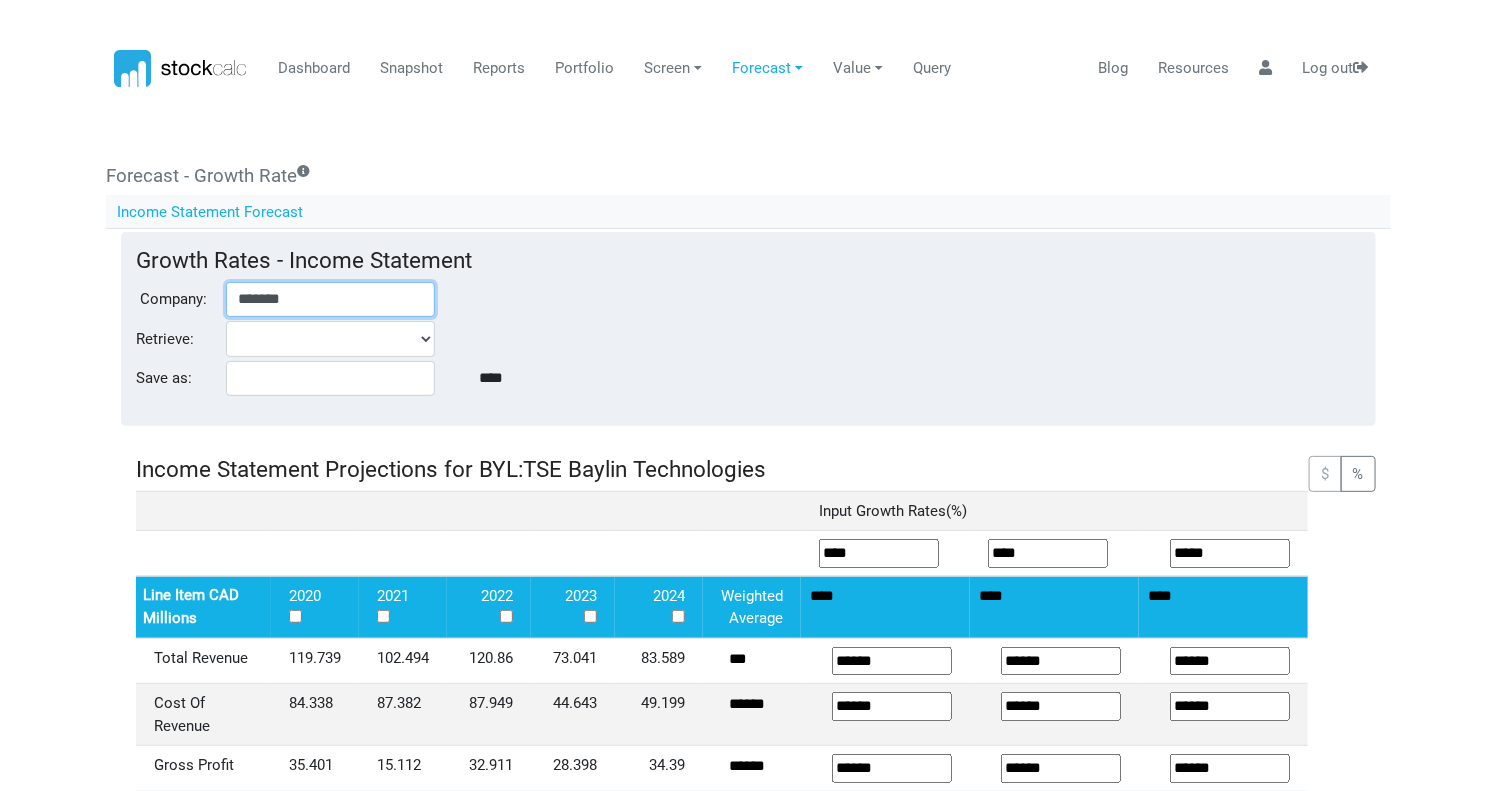 drag, startPoint x: 337, startPoint y: 301, endPoint x: 40, endPoint y: 297, distance: 297.02695 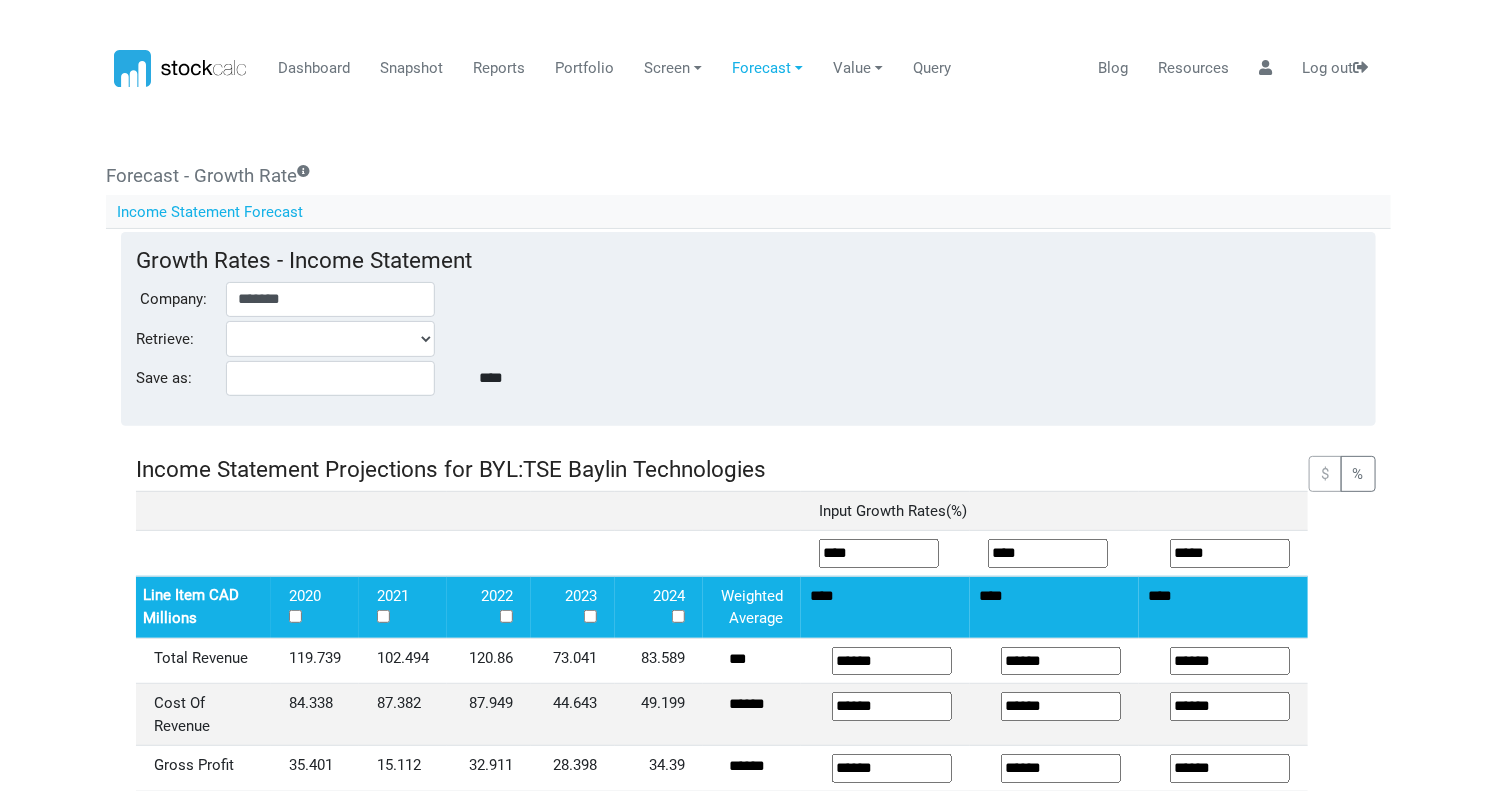 click on "Company:
*******" at bounding box center [748, 300] 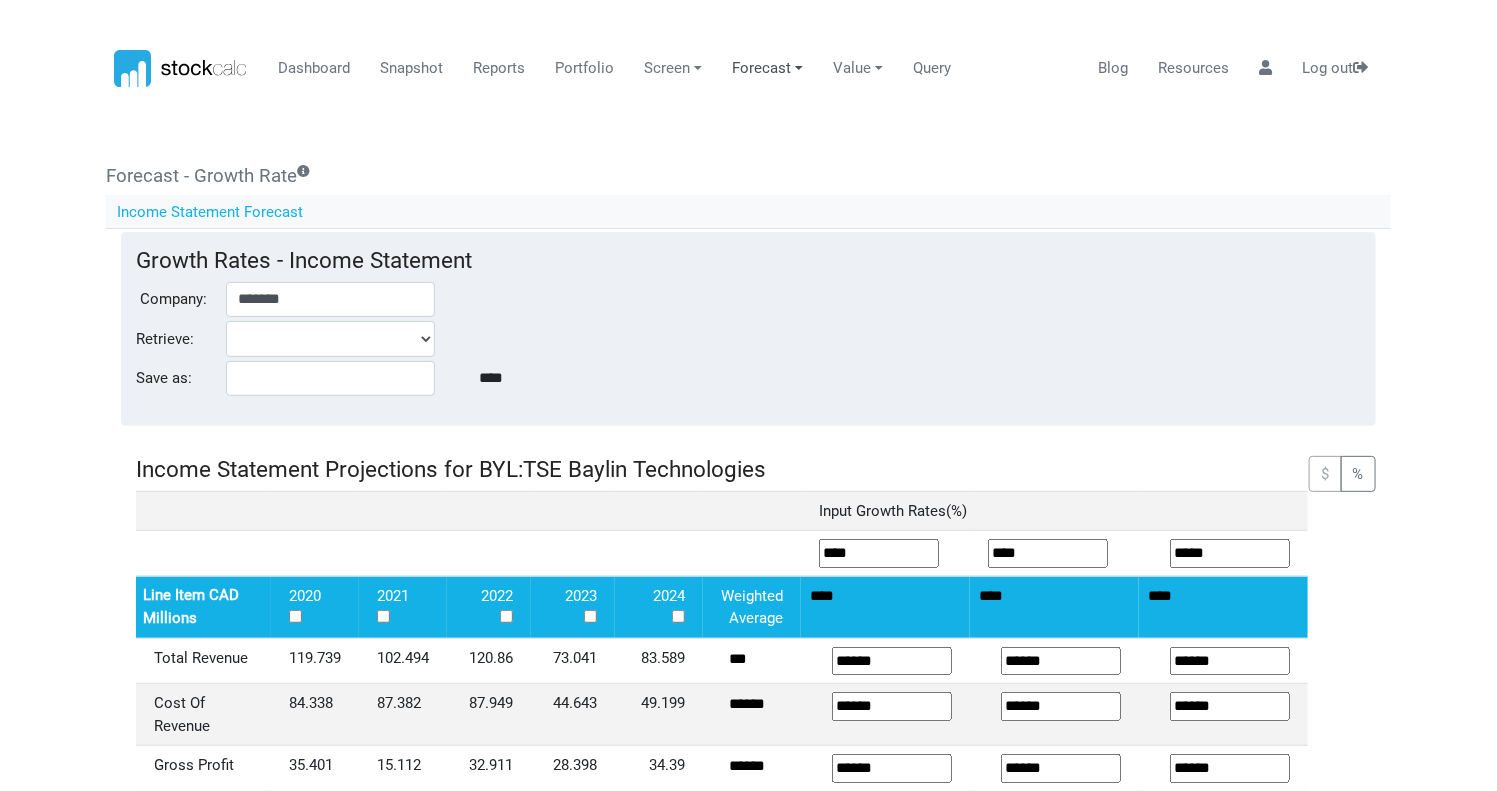 click on "Forecast" at bounding box center [768, 69] 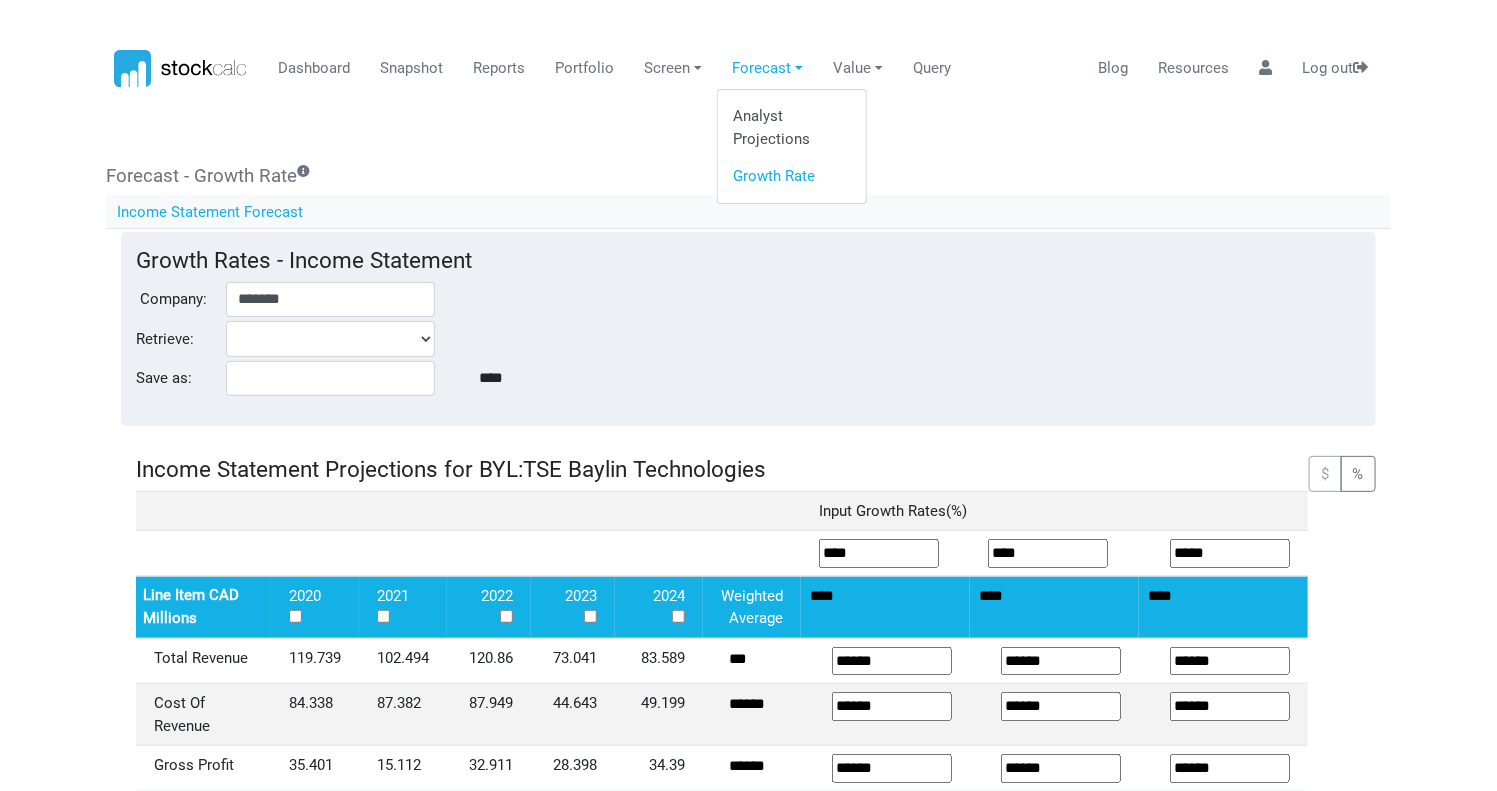 click on "Analyst Projections" at bounding box center [792, 128] 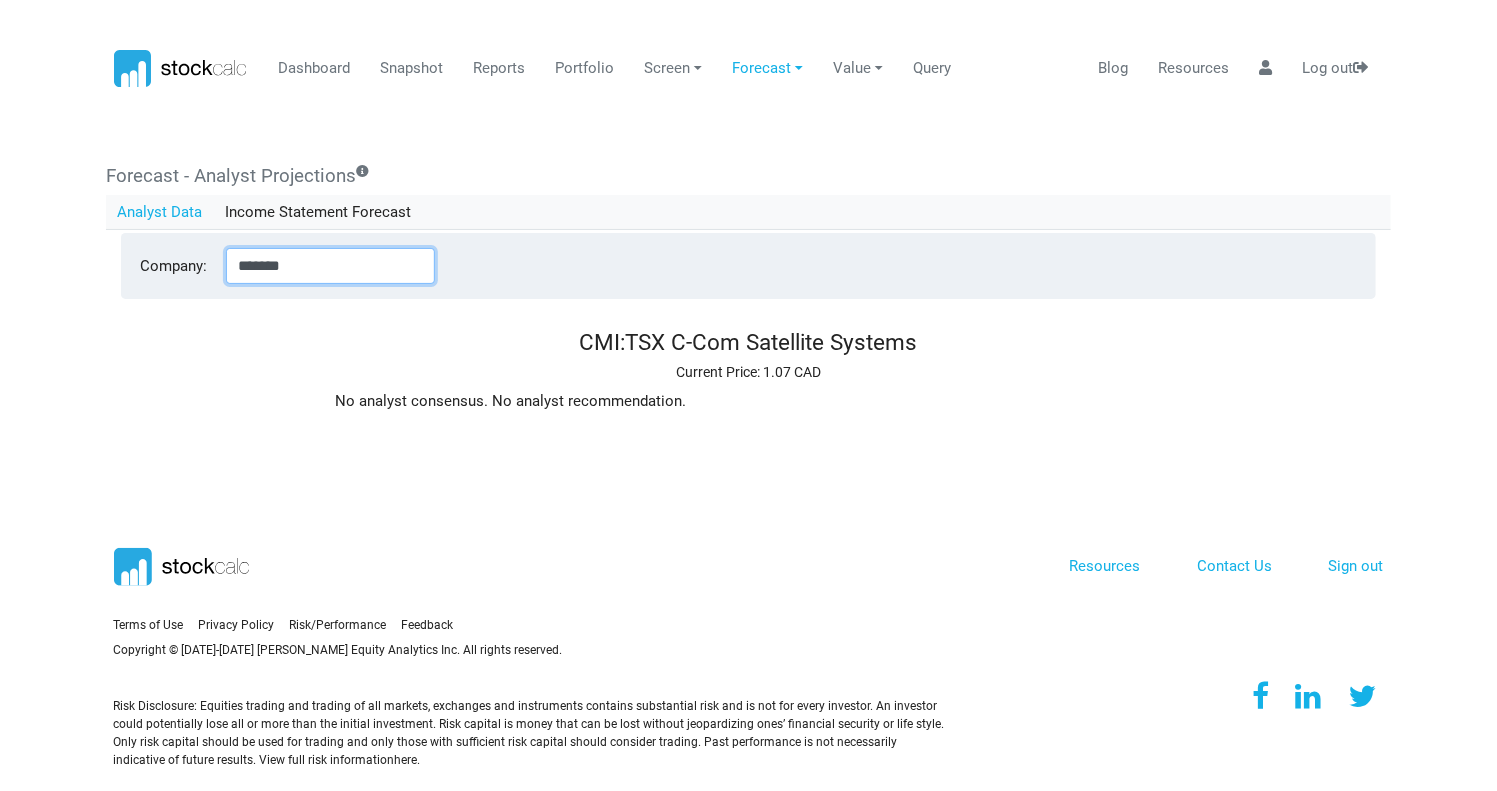 drag, startPoint x: 346, startPoint y: 262, endPoint x: 39, endPoint y: 275, distance: 307.27512 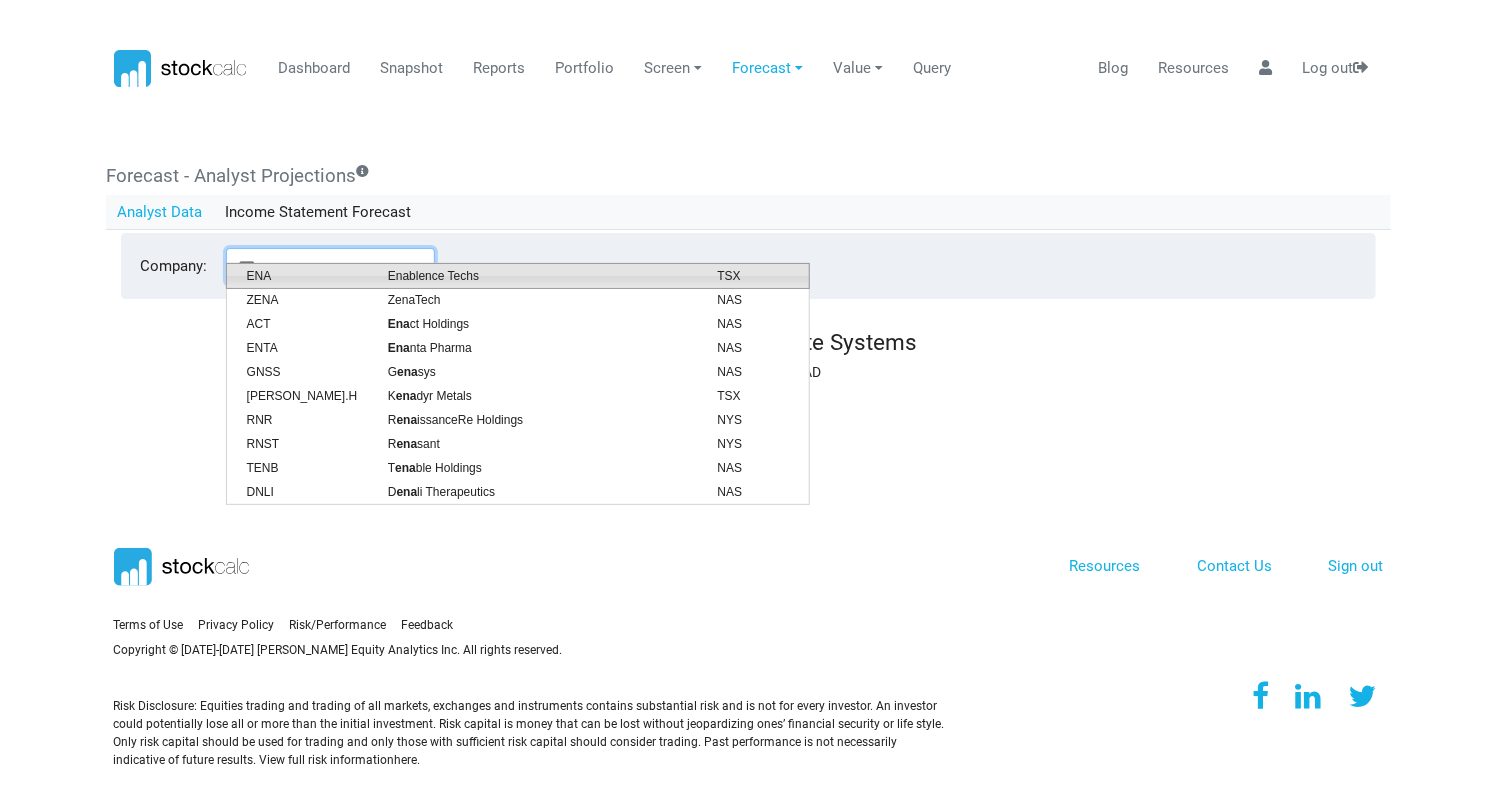 click on "Enablence Techs" at bounding box center [538, 276] 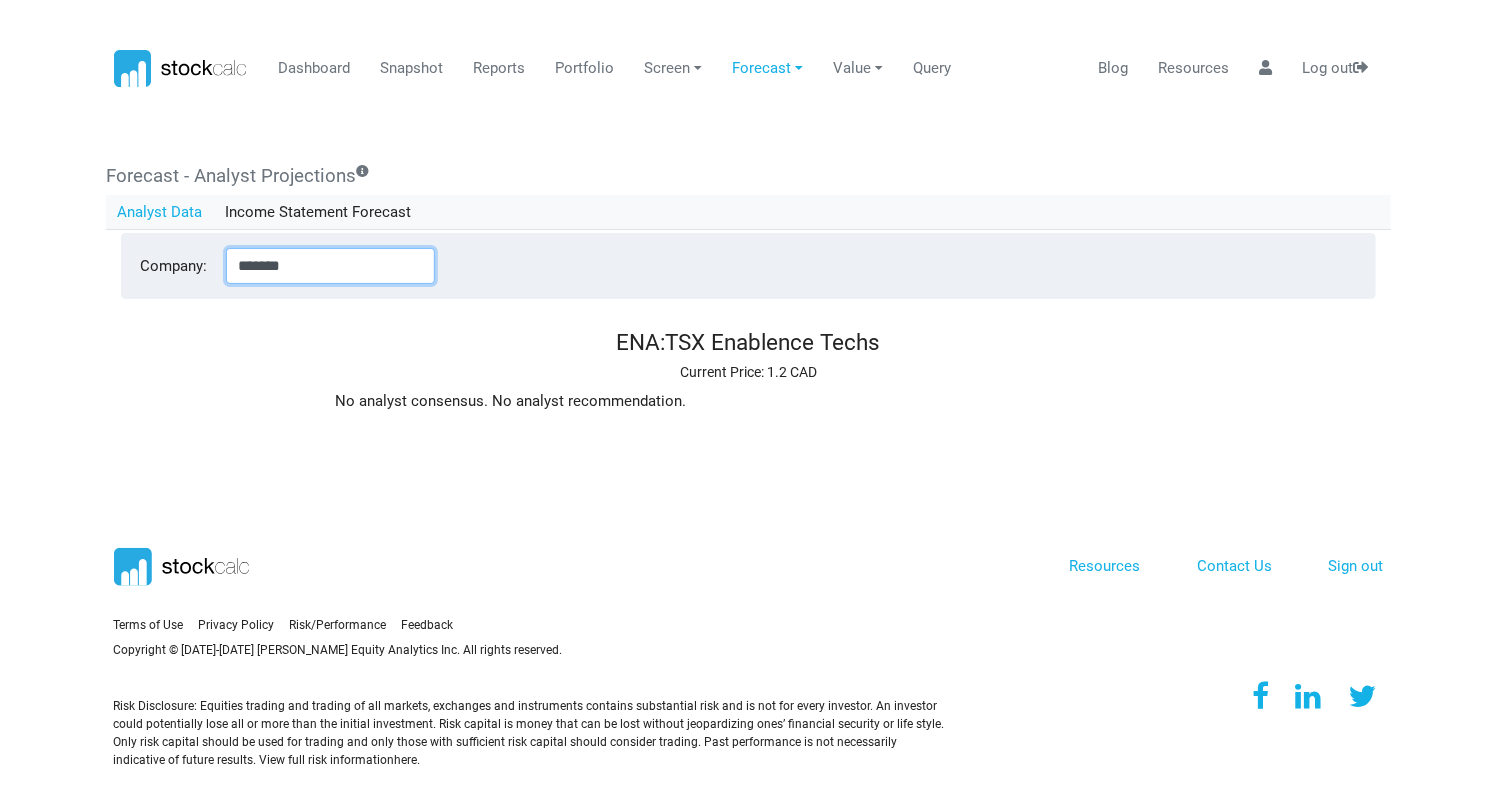 drag, startPoint x: 324, startPoint y: 266, endPoint x: 61, endPoint y: 266, distance: 263 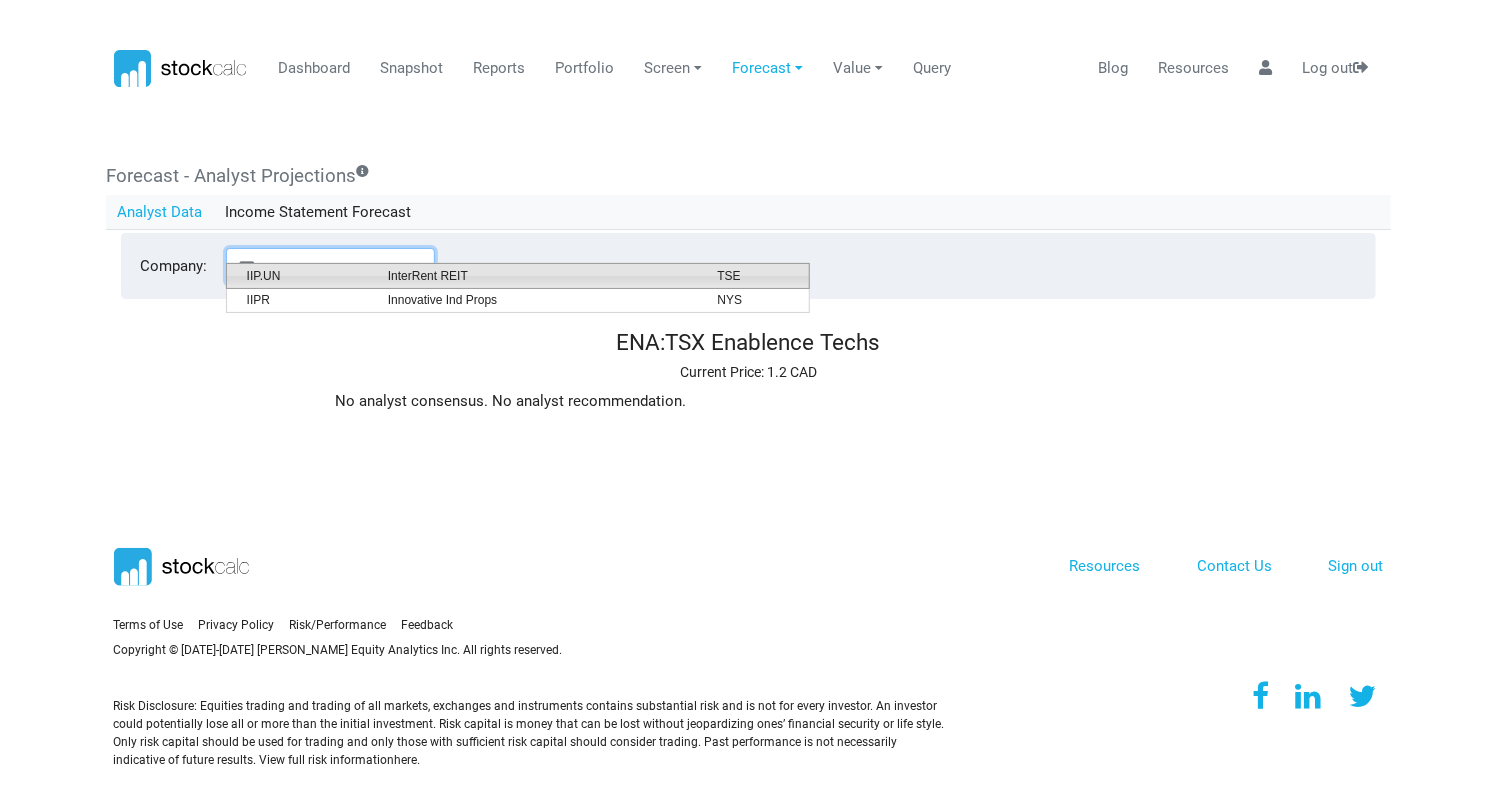 click on "InterRent REIT" at bounding box center (538, 276) 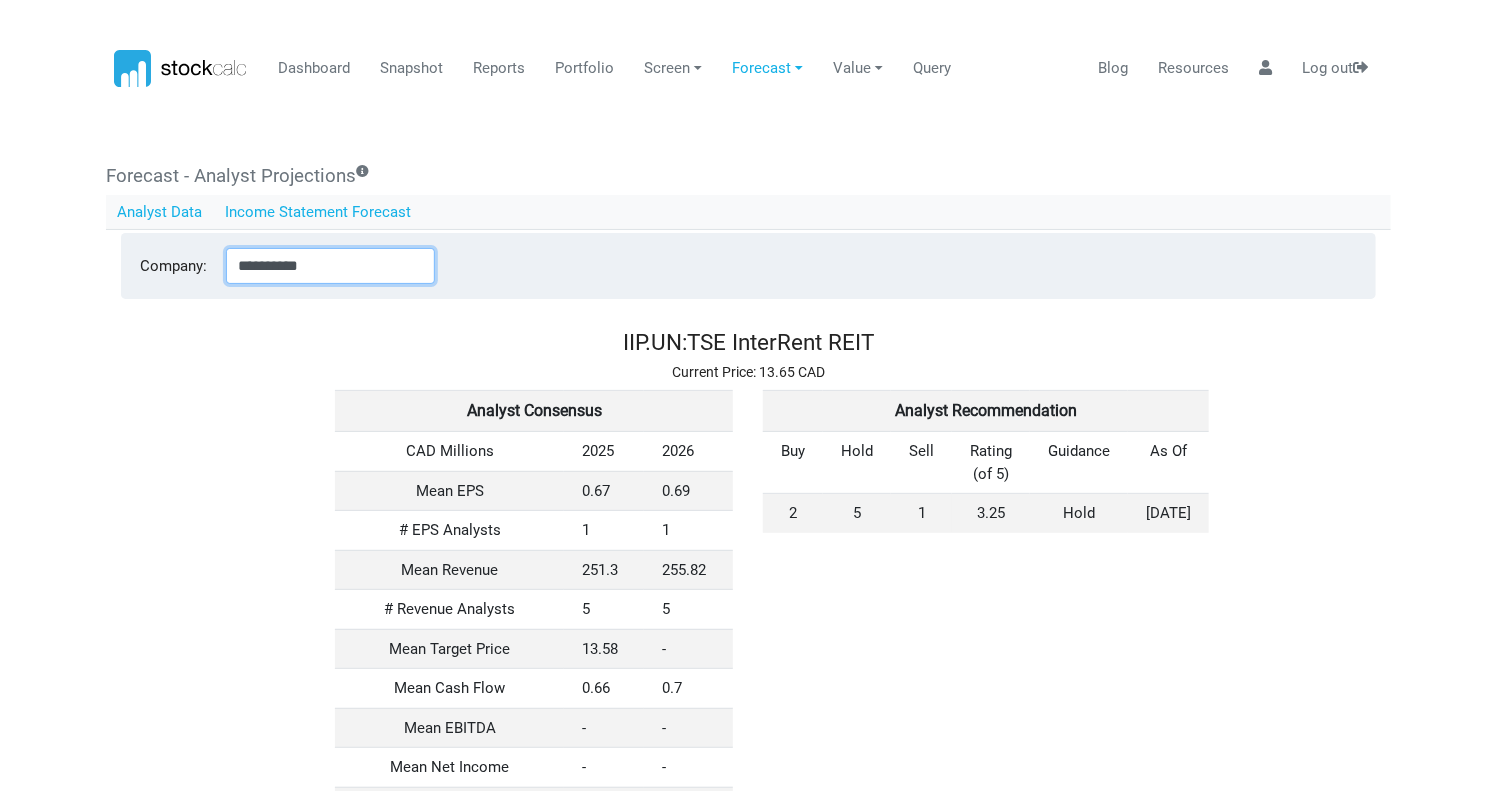 type on "**********" 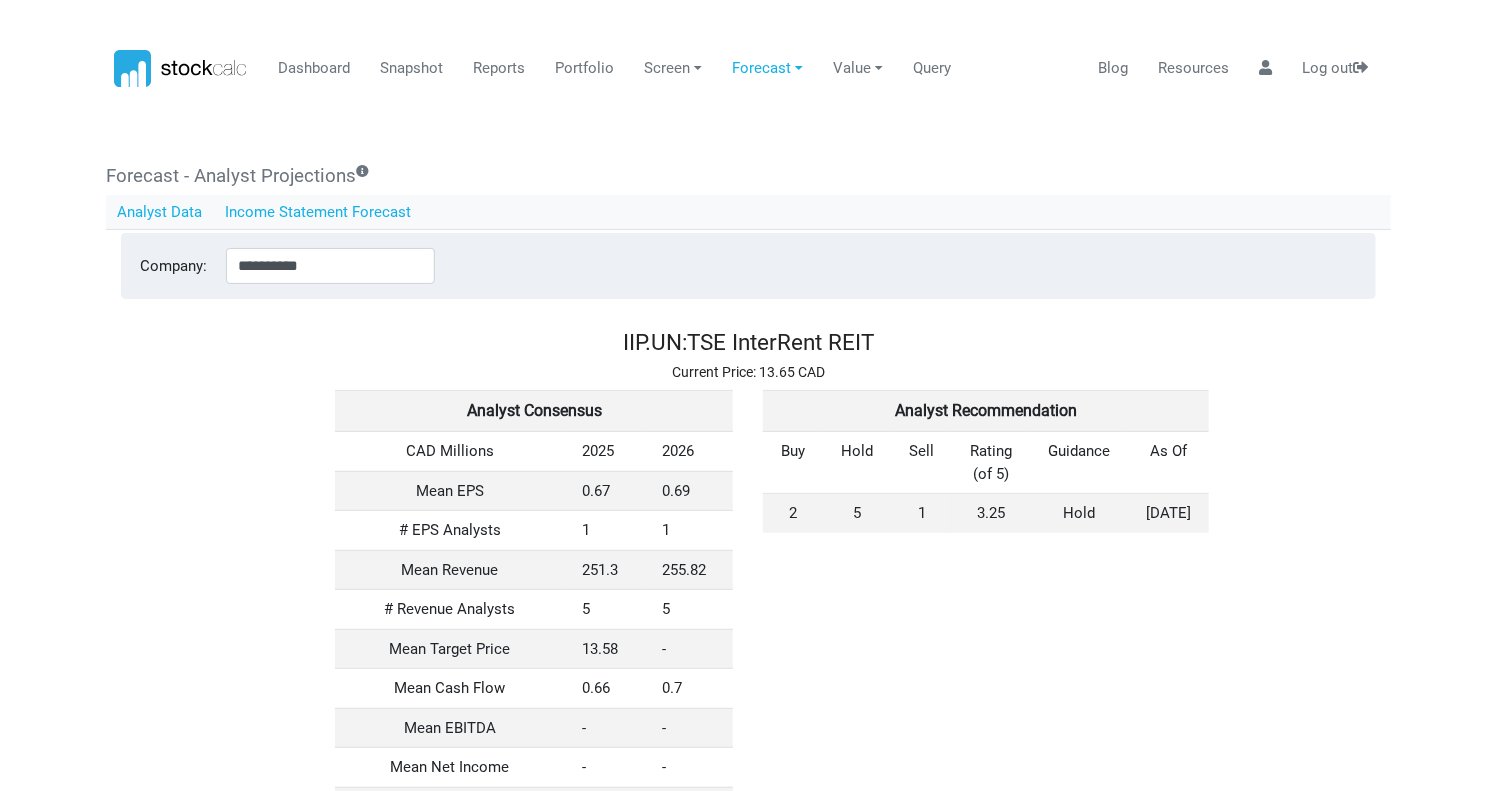 click on "Income Statement Forecast" at bounding box center (318, 212) 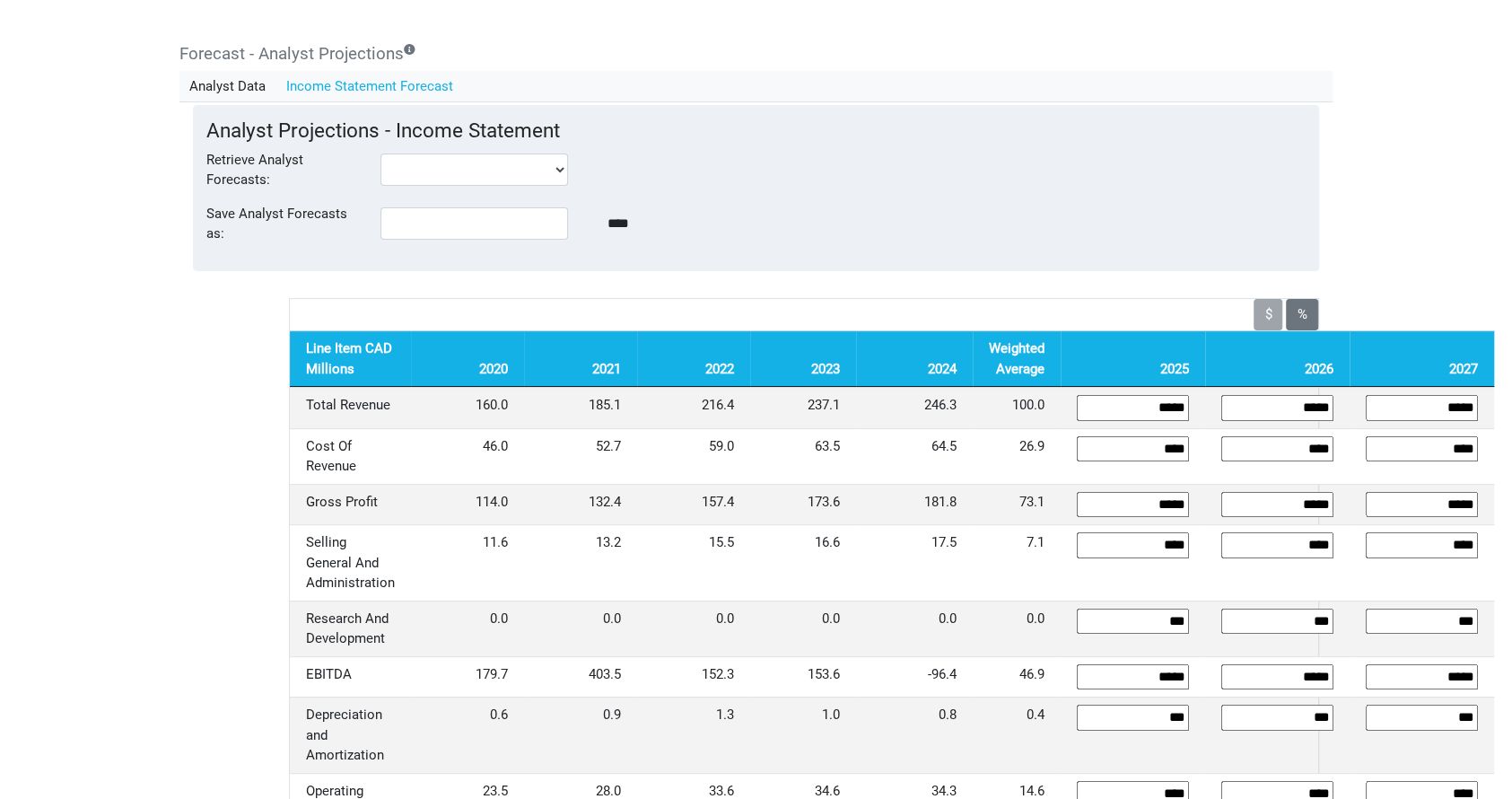 scroll, scrollTop: 239, scrollLeft: 0, axis: vertical 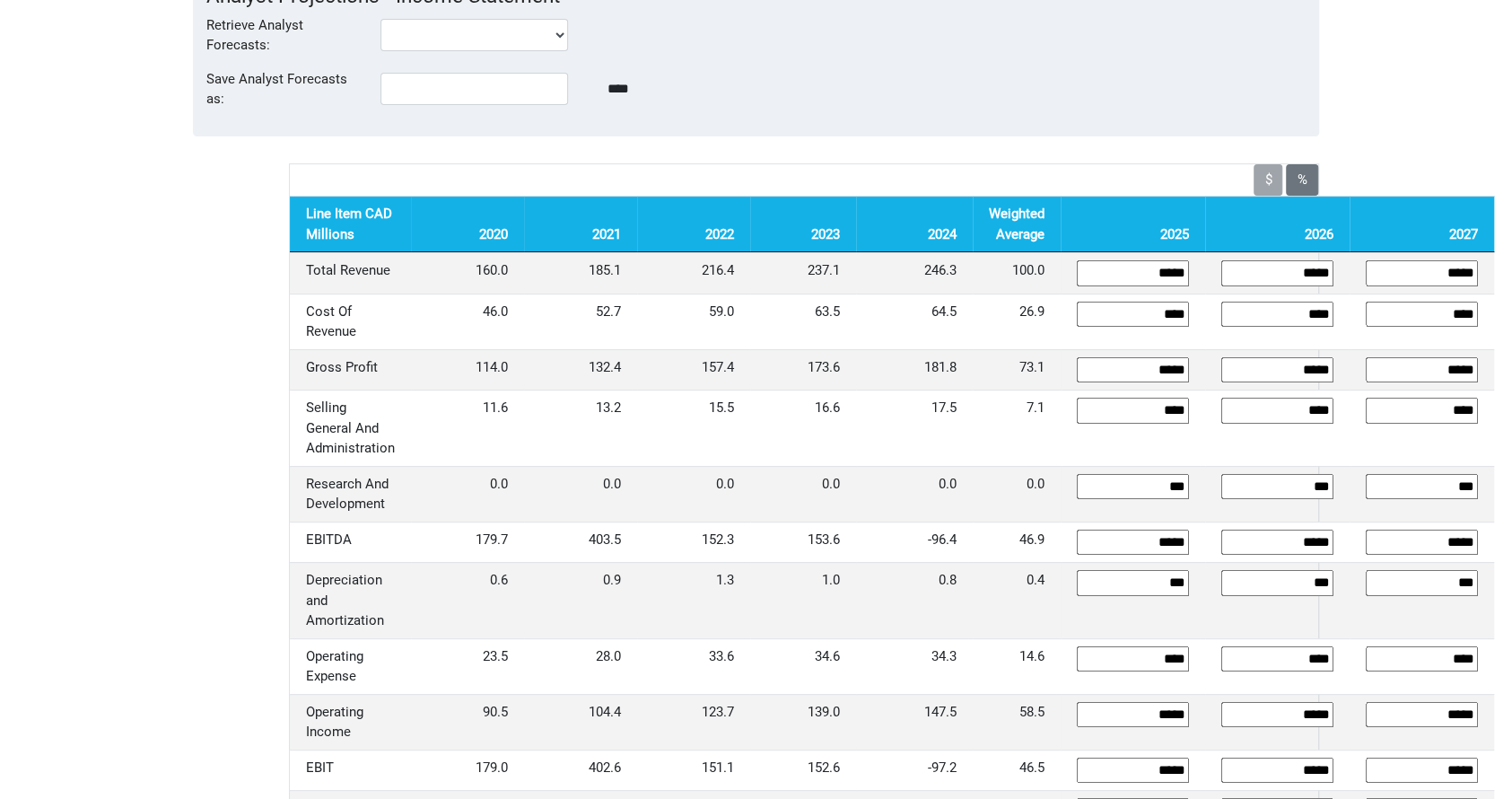 click on "Dashboard
Snapshot
Reports
Portfolio
Screen
Stock Screener
Sector ETF Industry Top Picks" at bounding box center [756, 161] 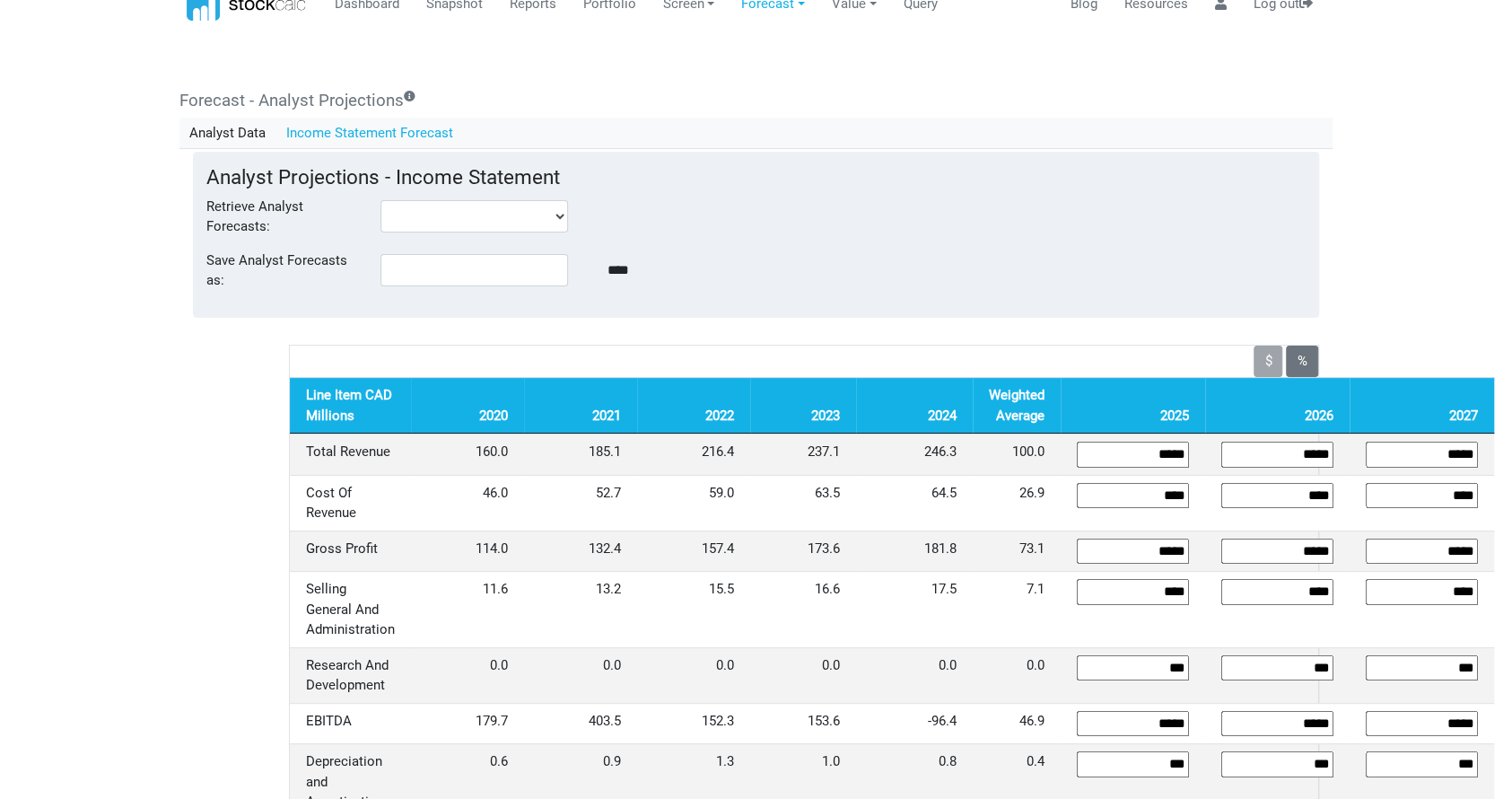 scroll, scrollTop: 0, scrollLeft: 0, axis: both 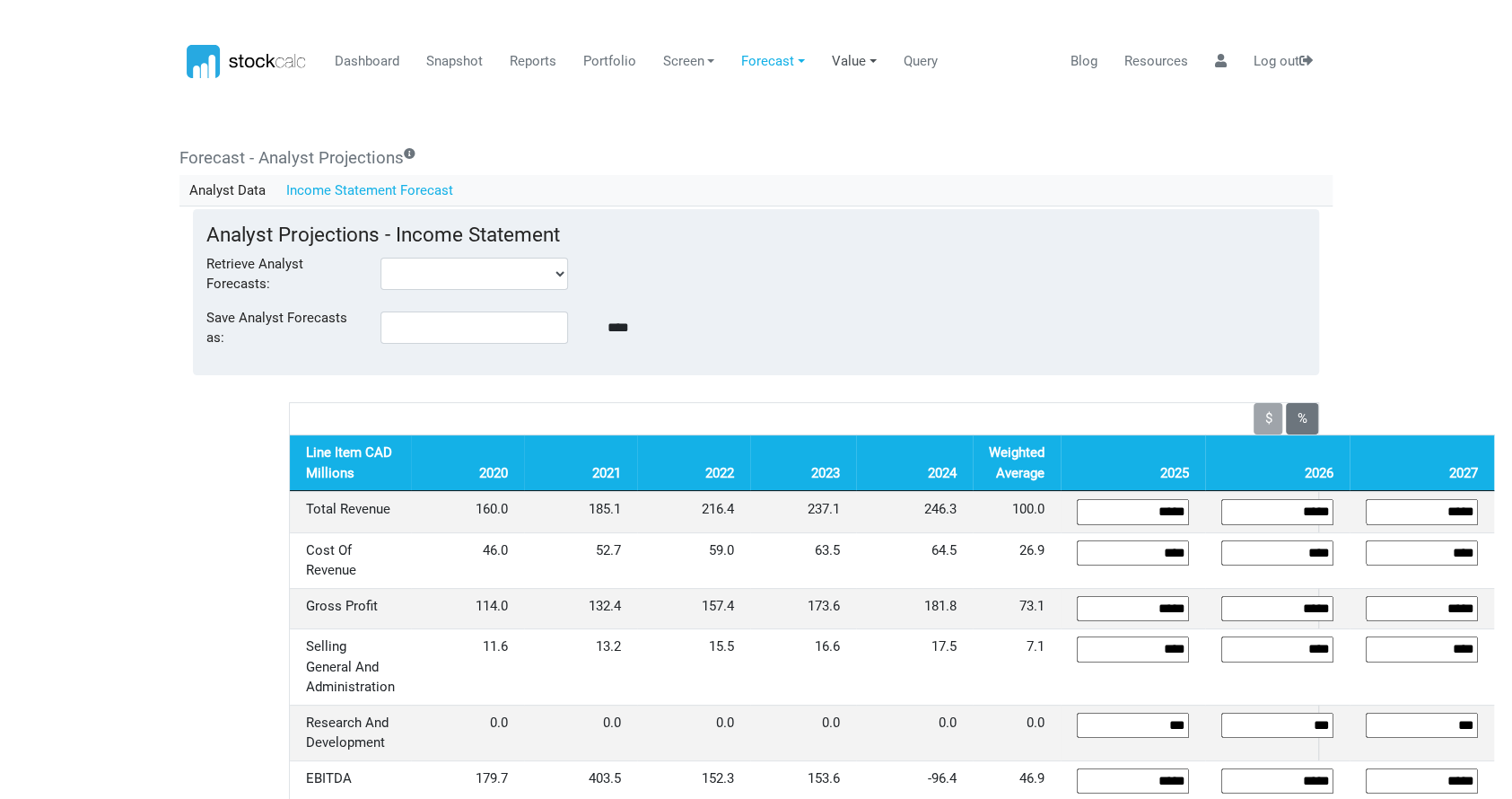 click on "Value" at bounding box center (854, 62) 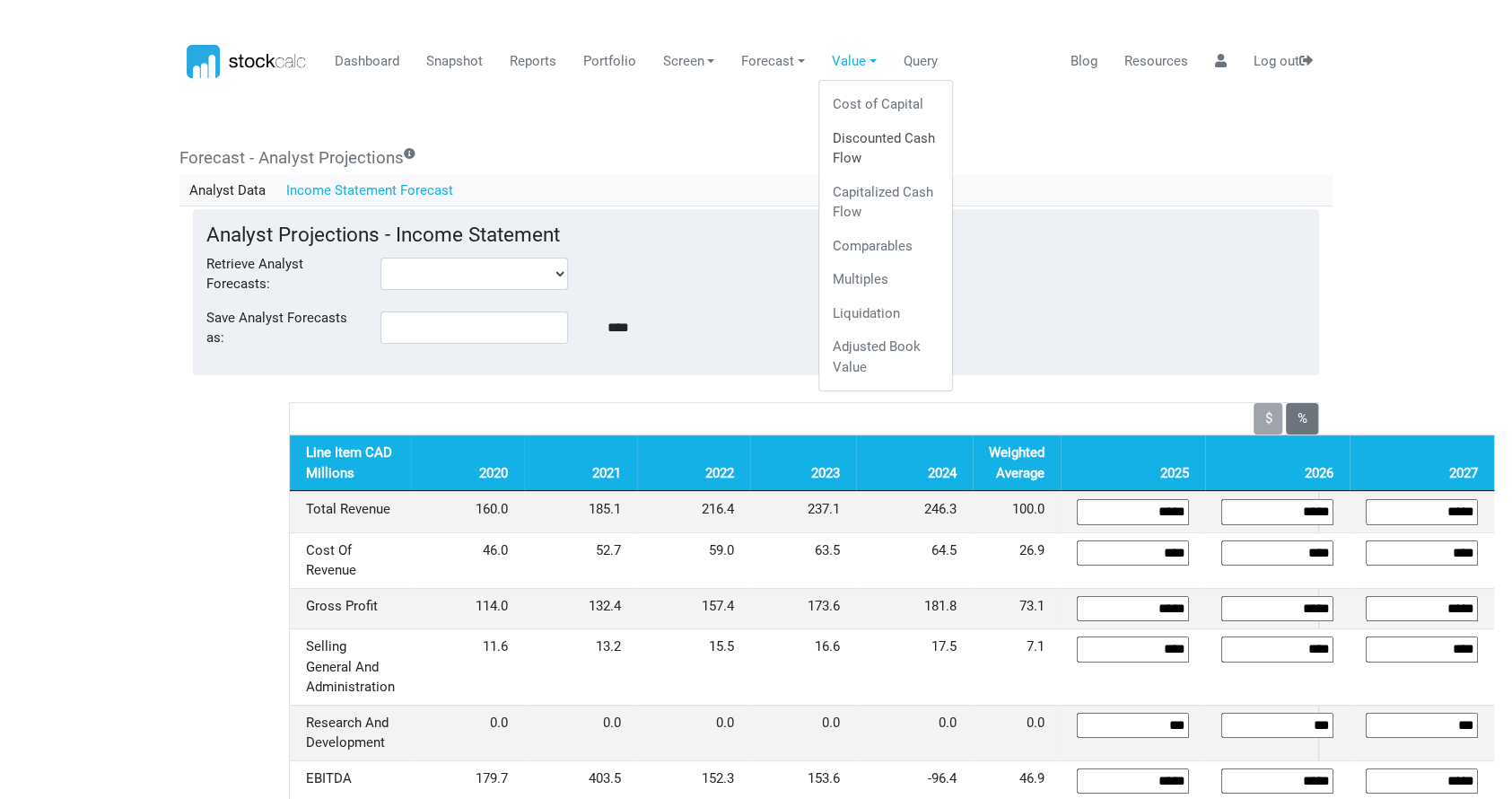 click on "Discounted Cash Flow" at bounding box center [886, 148] 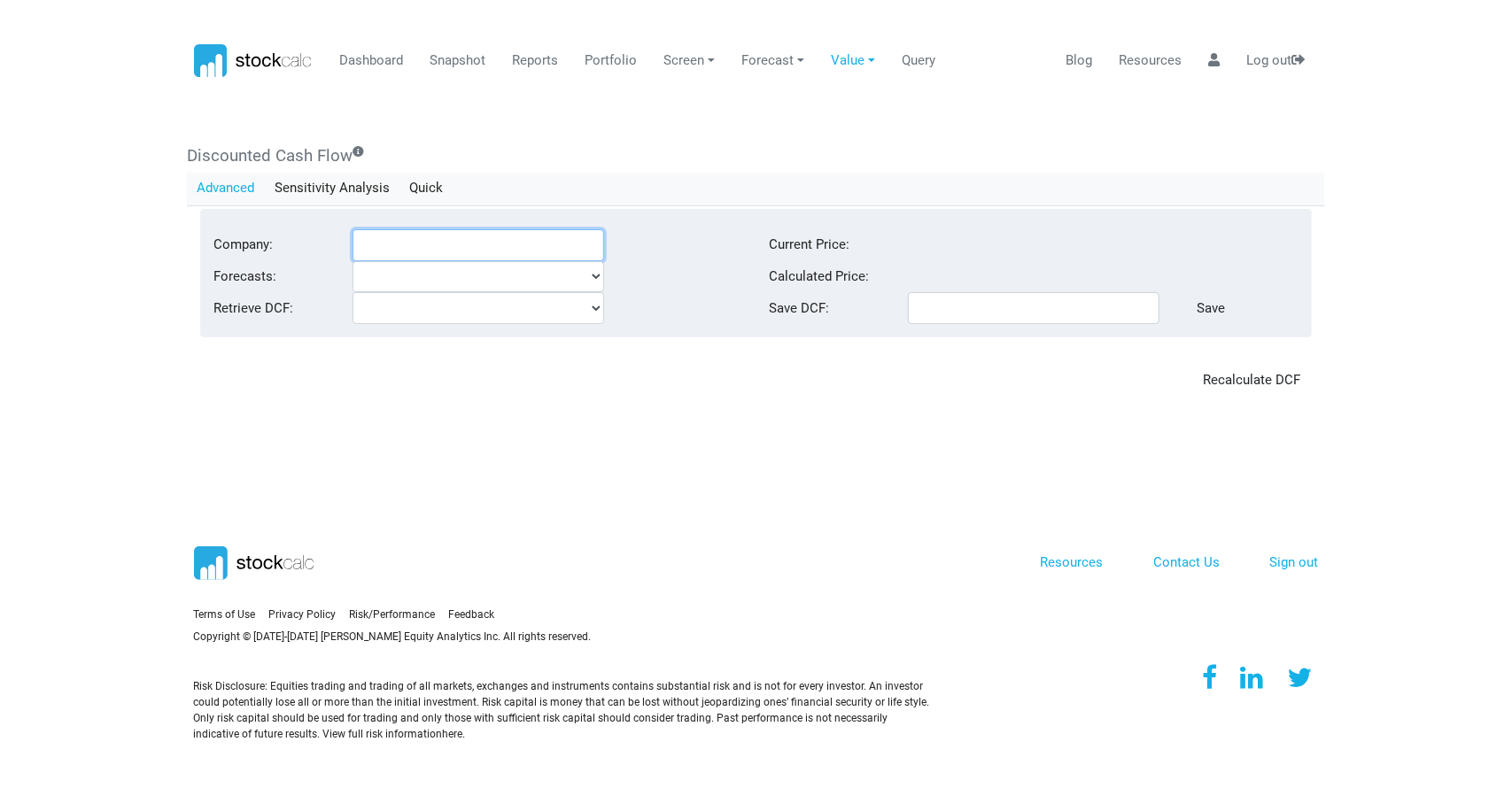 click on "Company:" at bounding box center (478, 245) 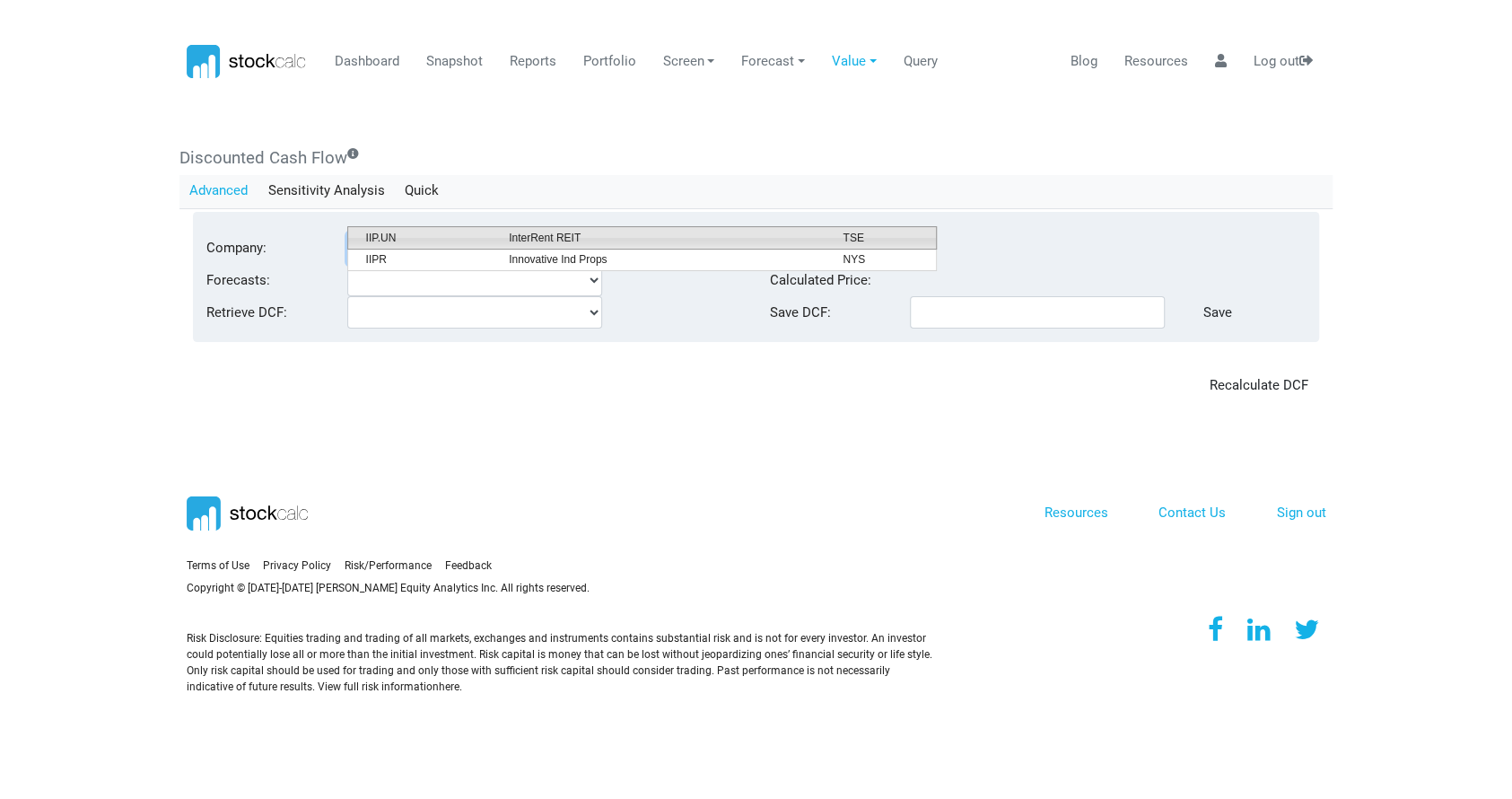 click on "InterRent REIT" at bounding box center [662, 238] 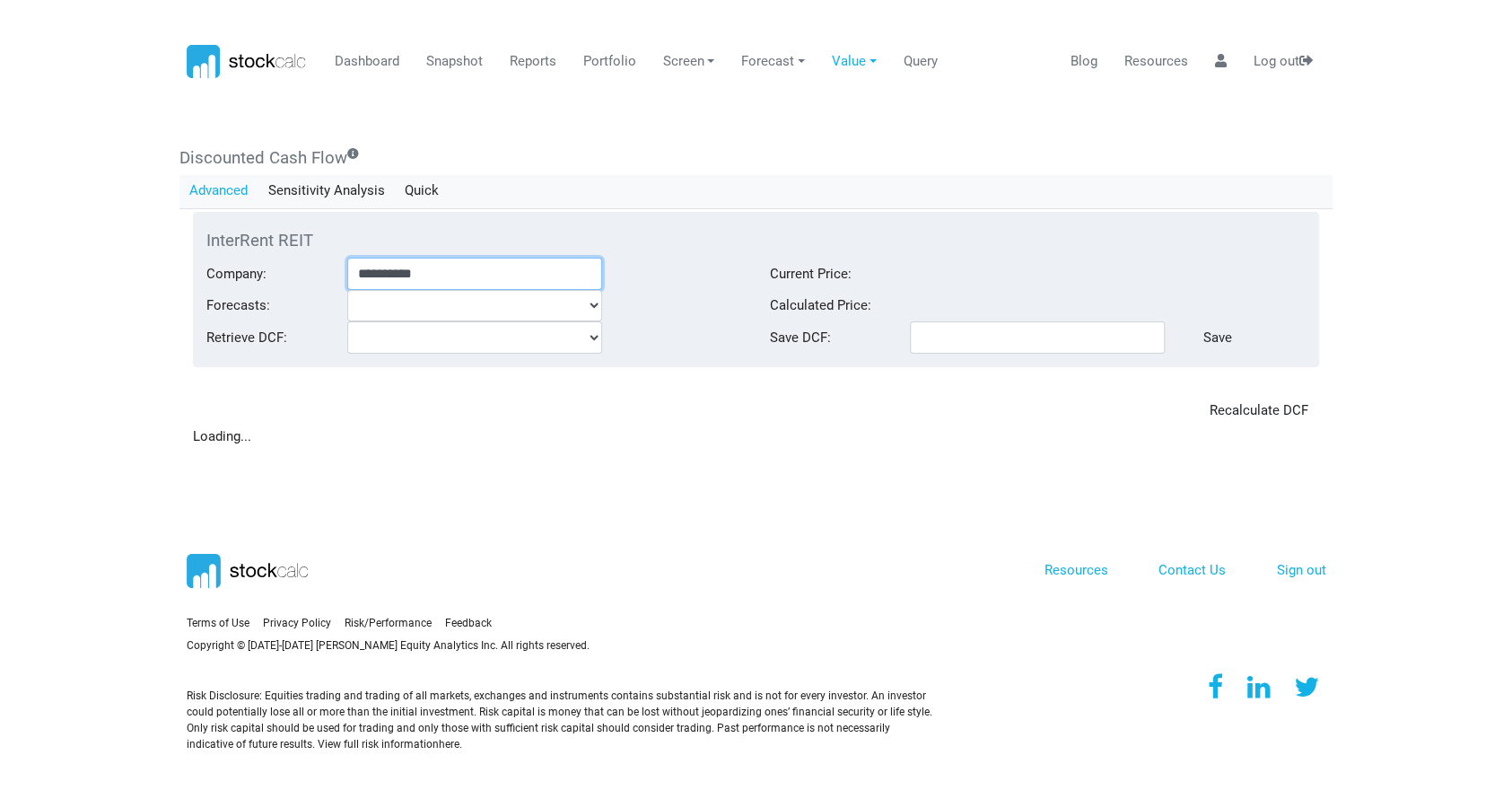 scroll, scrollTop: 0, scrollLeft: 0, axis: both 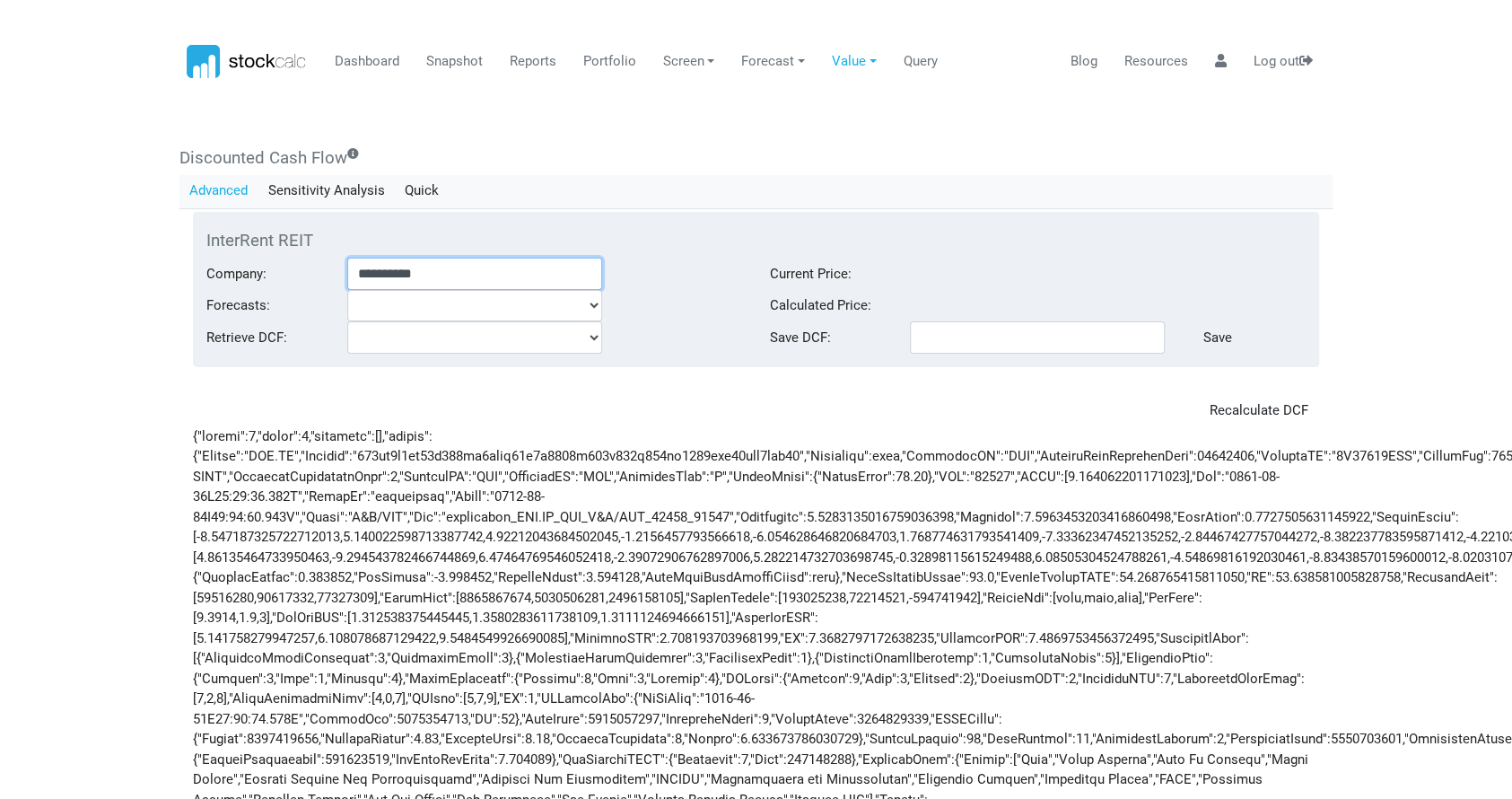 type on "**********" 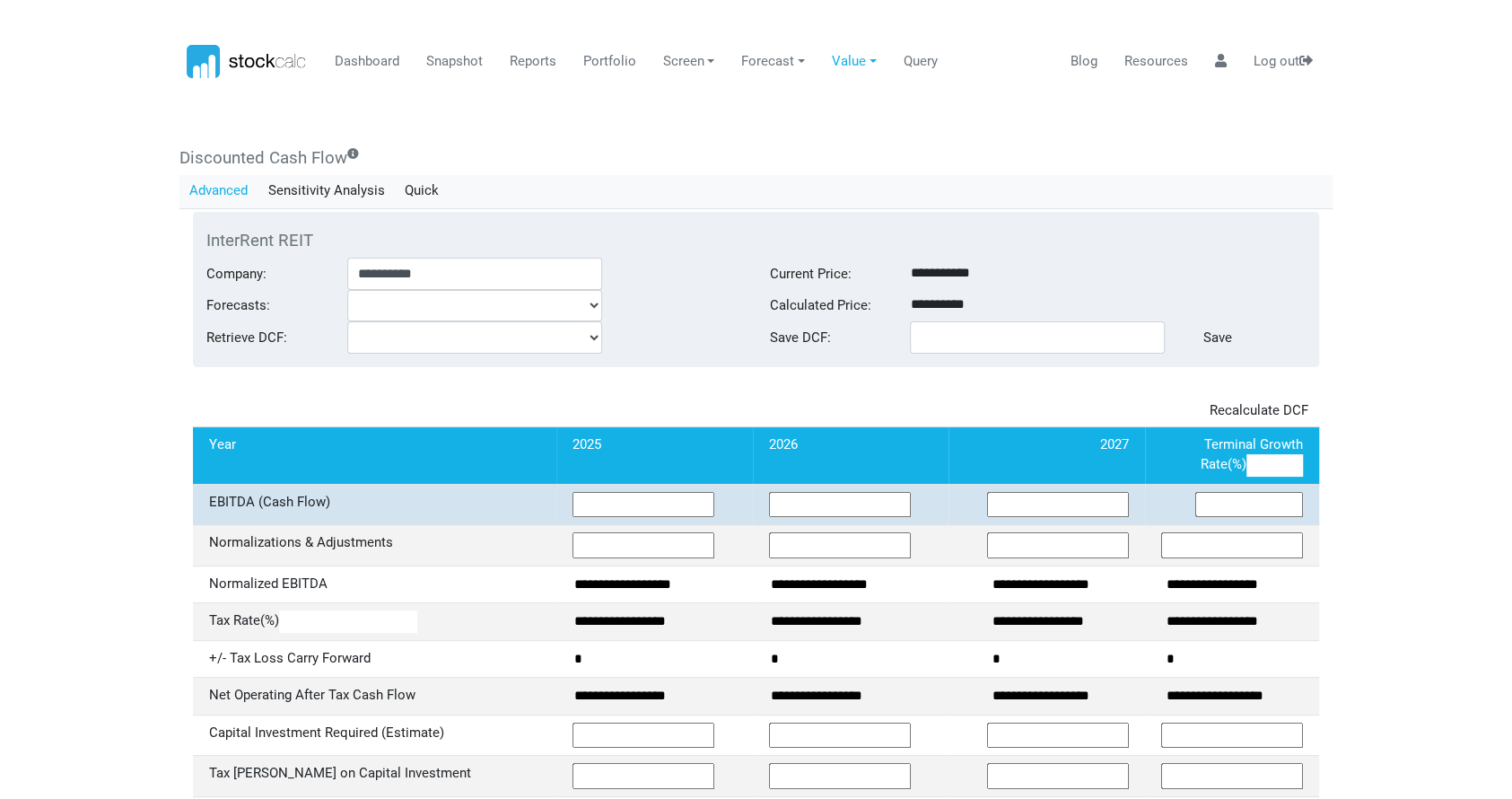 click on "**********" at bounding box center [1058, 505] 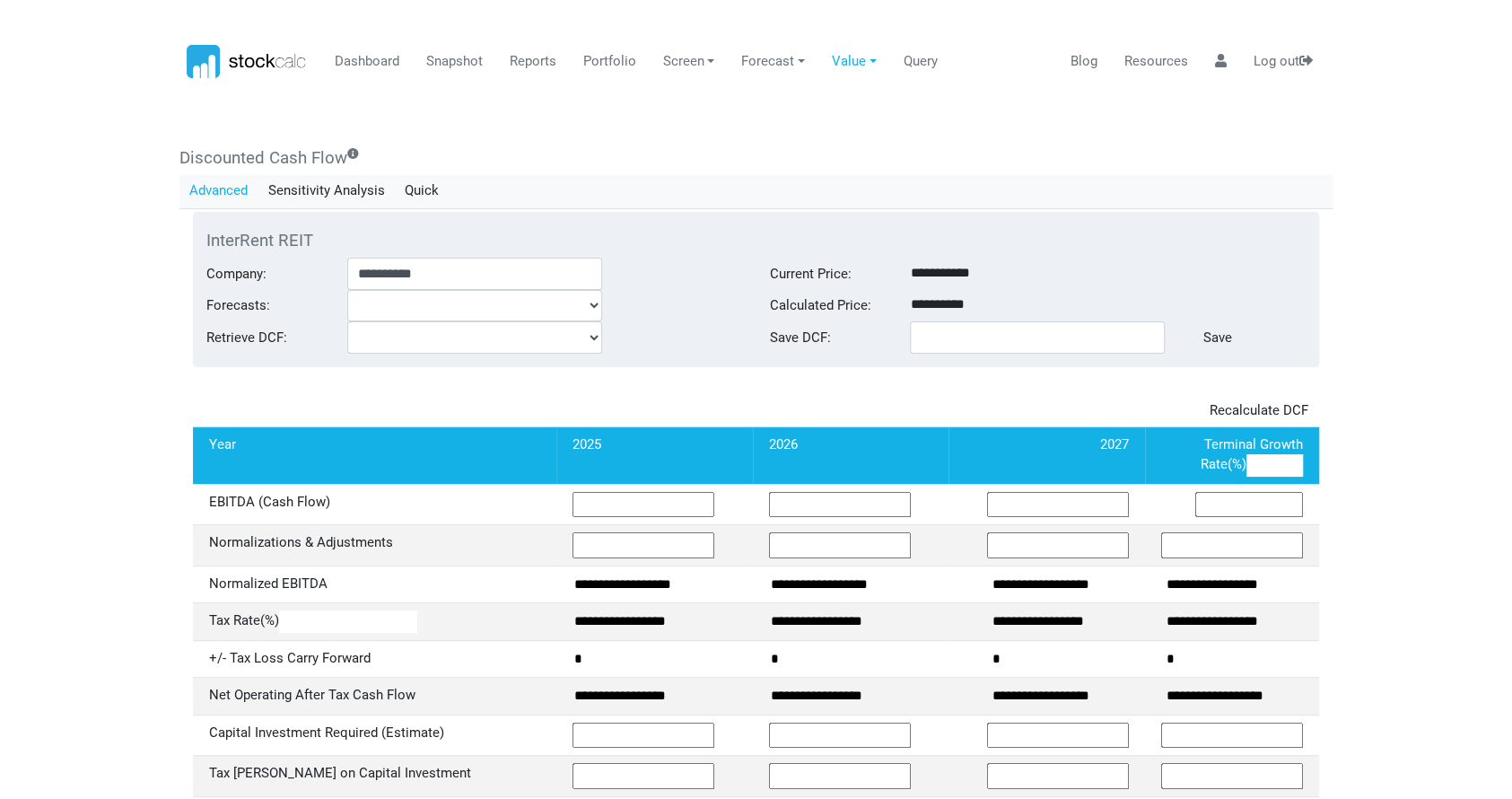 click on "Dashboard
Snapshot
Reports
Portfolio
Screen
Stock Screener
Sector ETF Industry Top Picks" at bounding box center (756, 400) 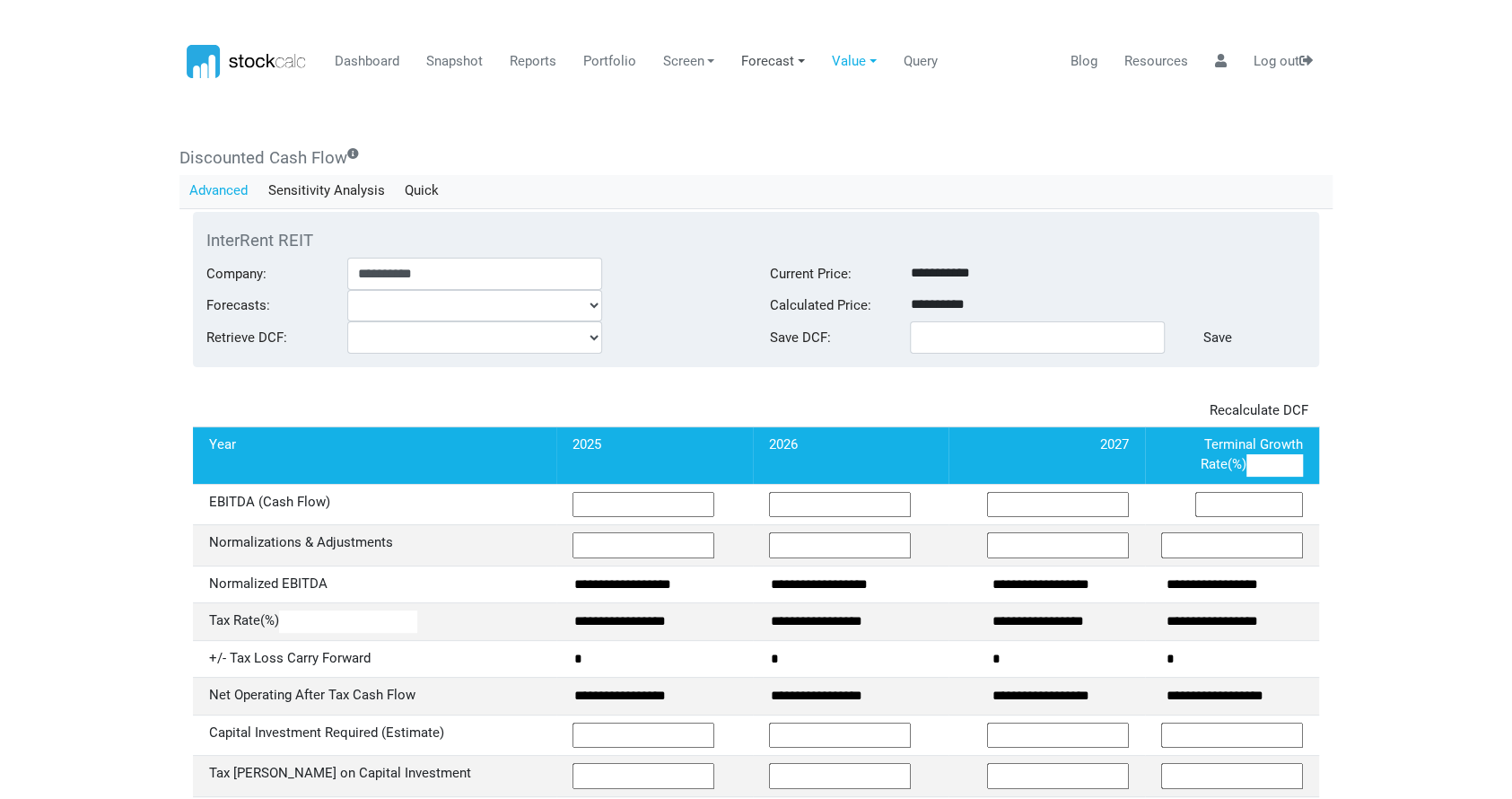 click on "Forecast" at bounding box center [773, 62] 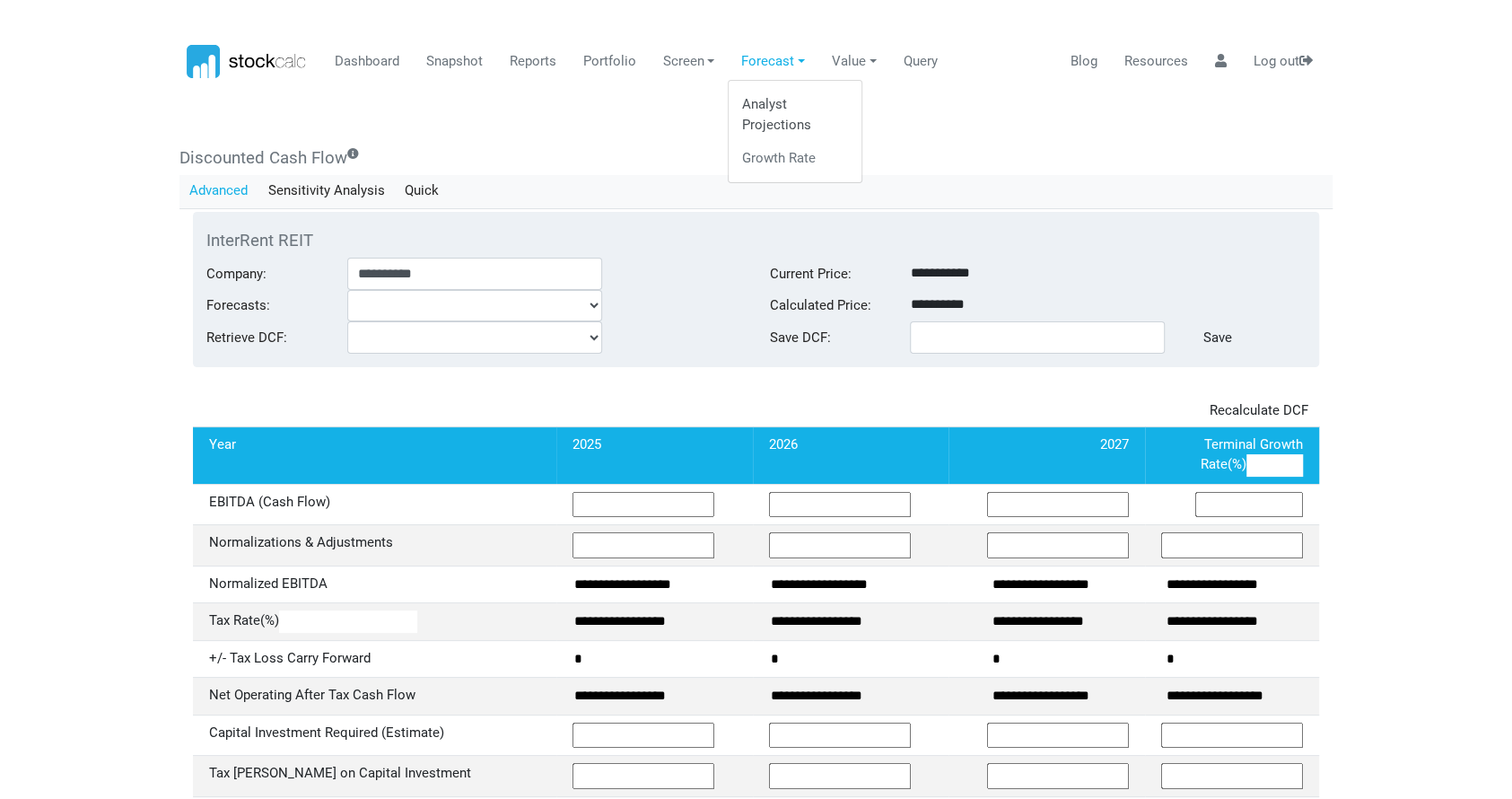 click on "Analyst Projections" at bounding box center (795, 115) 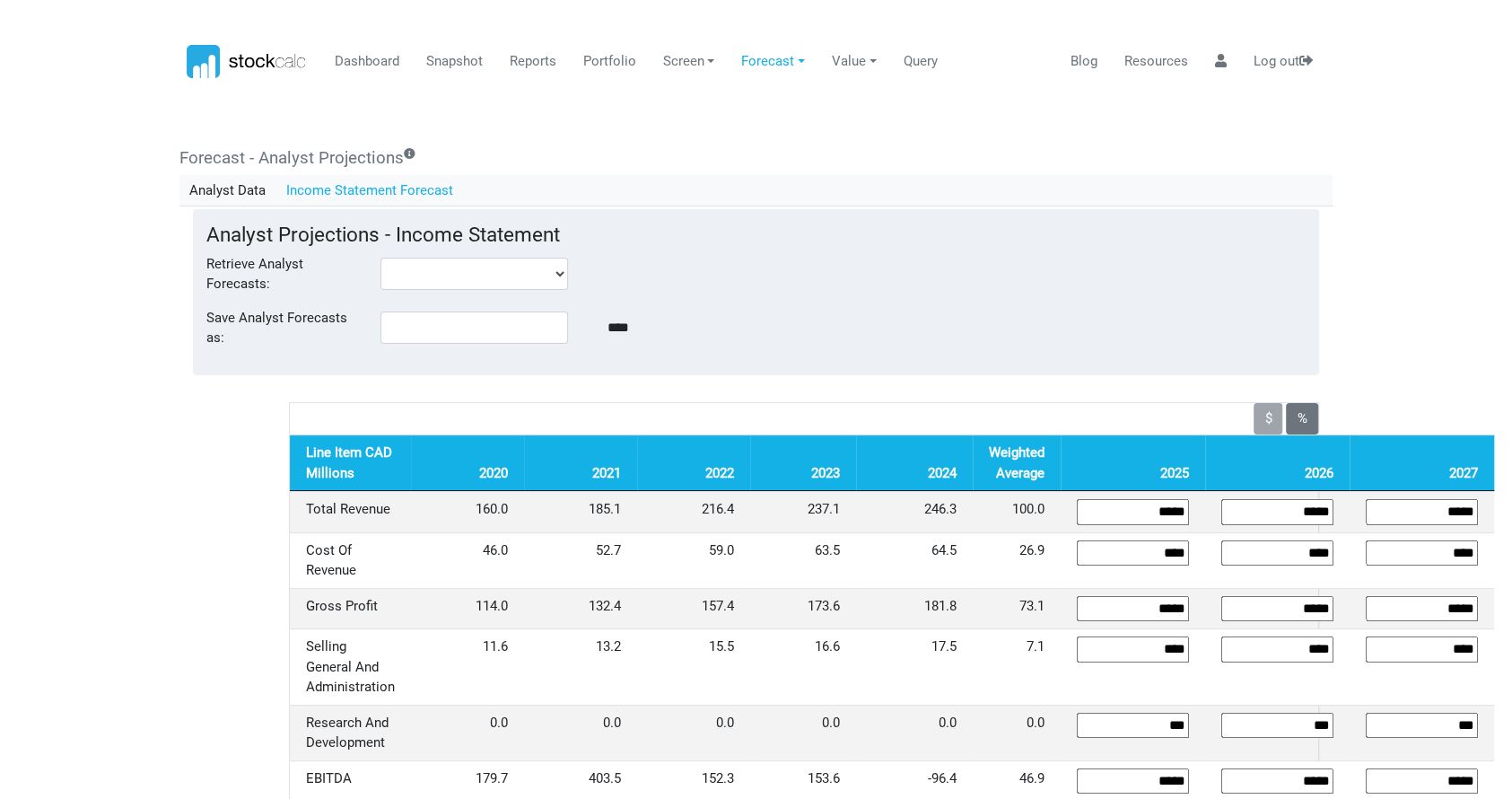 click on "Income Statement Forecast" at bounding box center [370, 190] 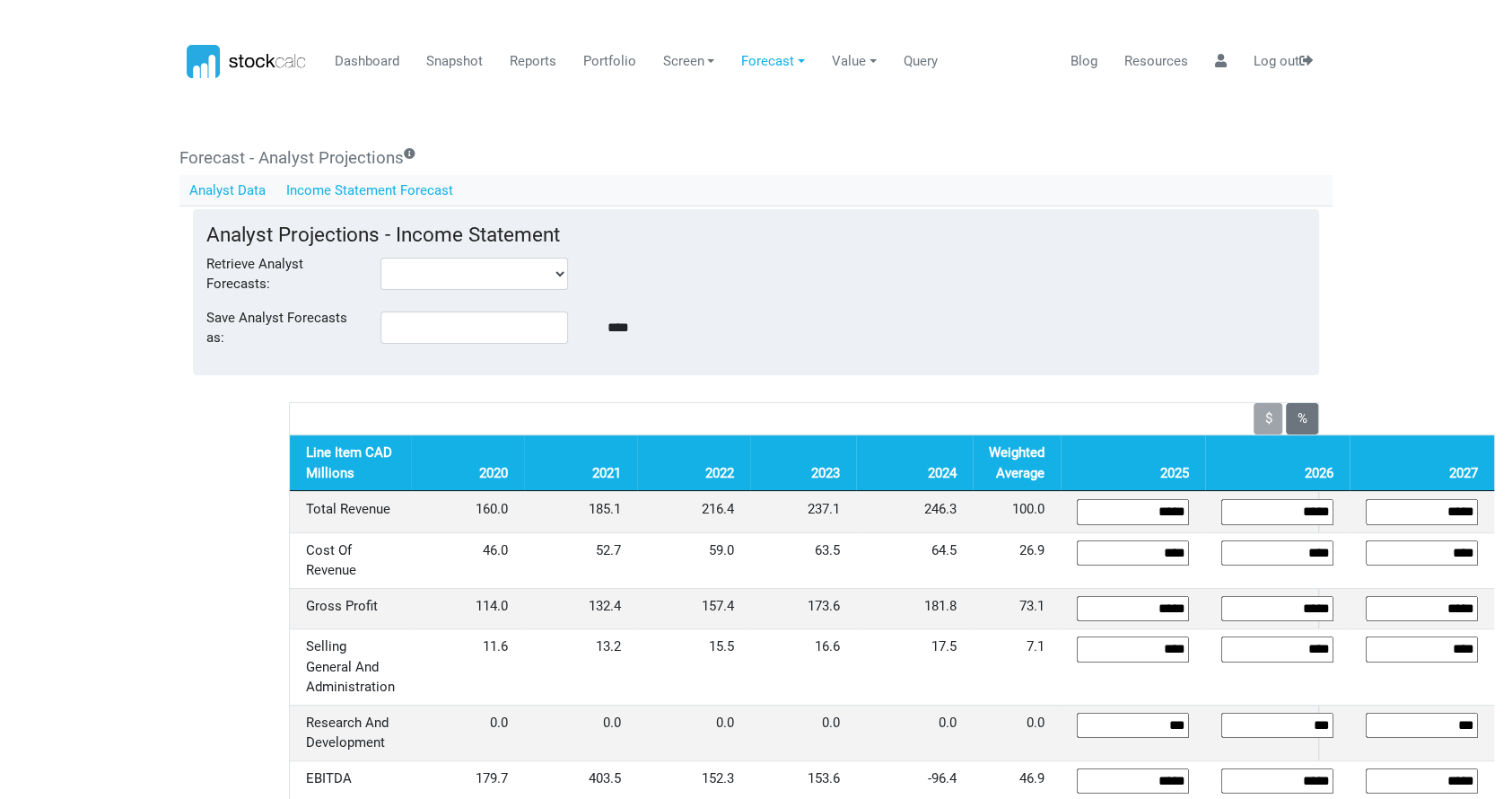click on "Analyst Data" at bounding box center [228, 190] 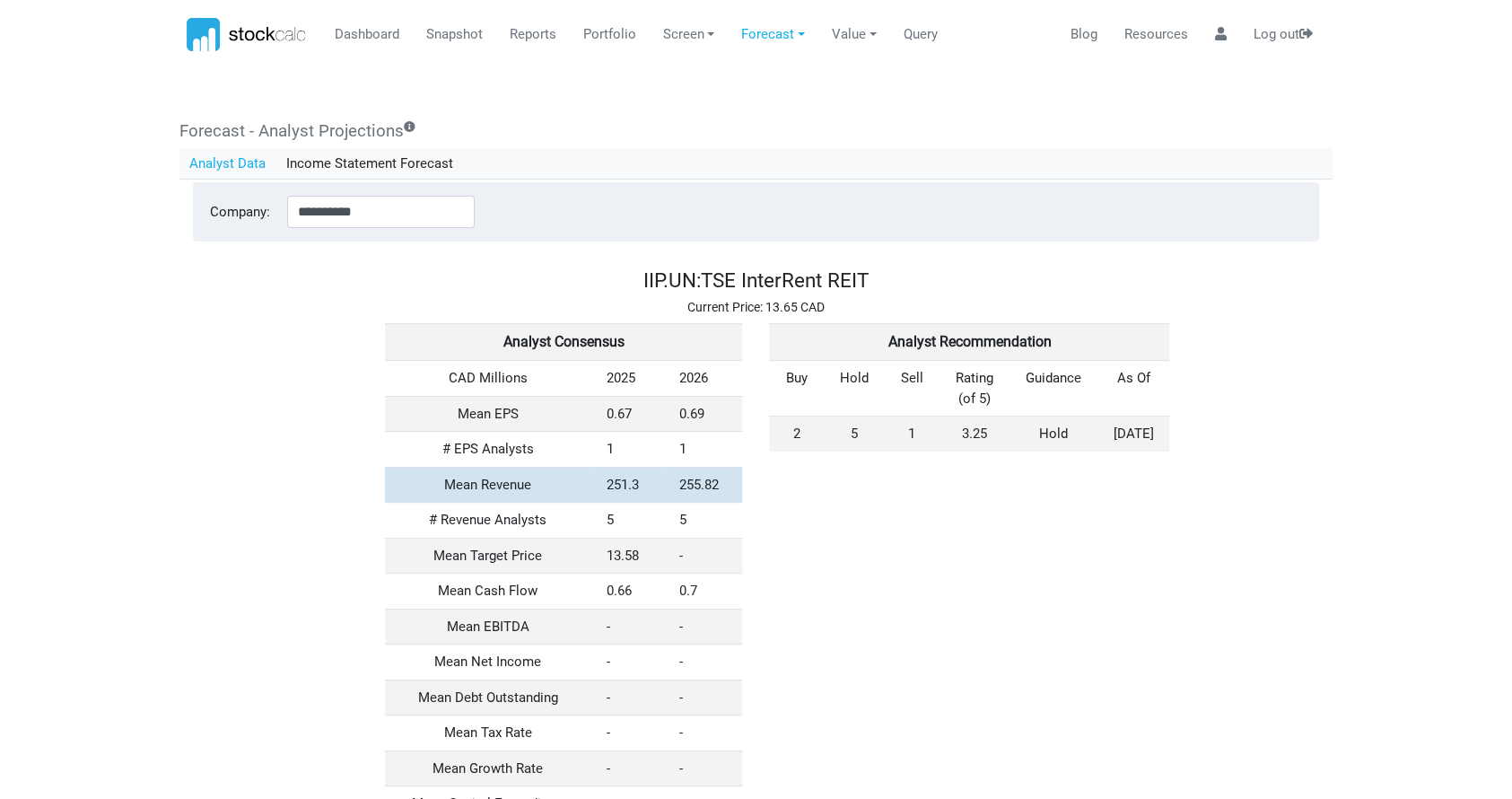 scroll, scrollTop: 0, scrollLeft: 0, axis: both 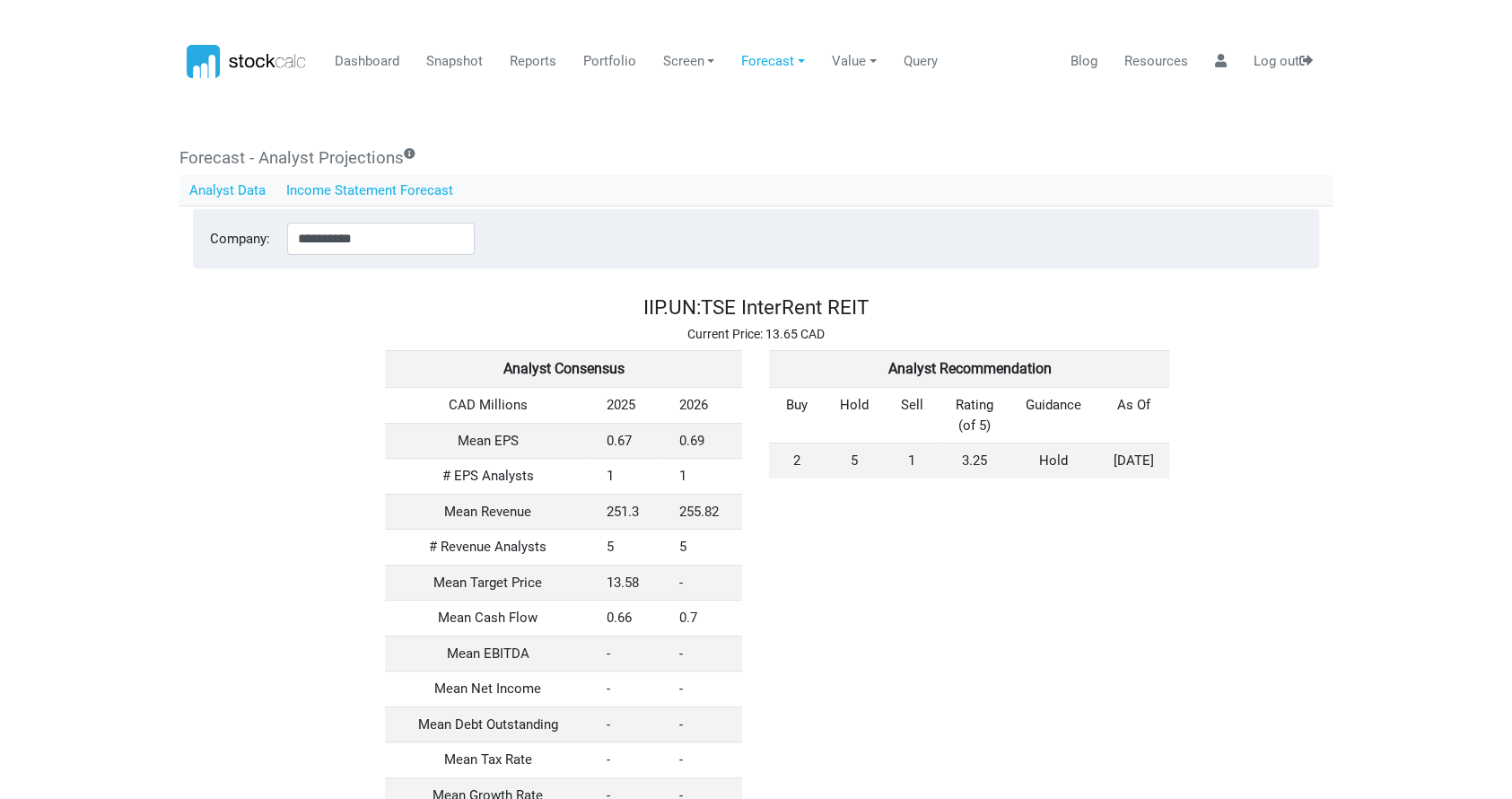 click on "Income Statement Forecast" at bounding box center (370, 190) 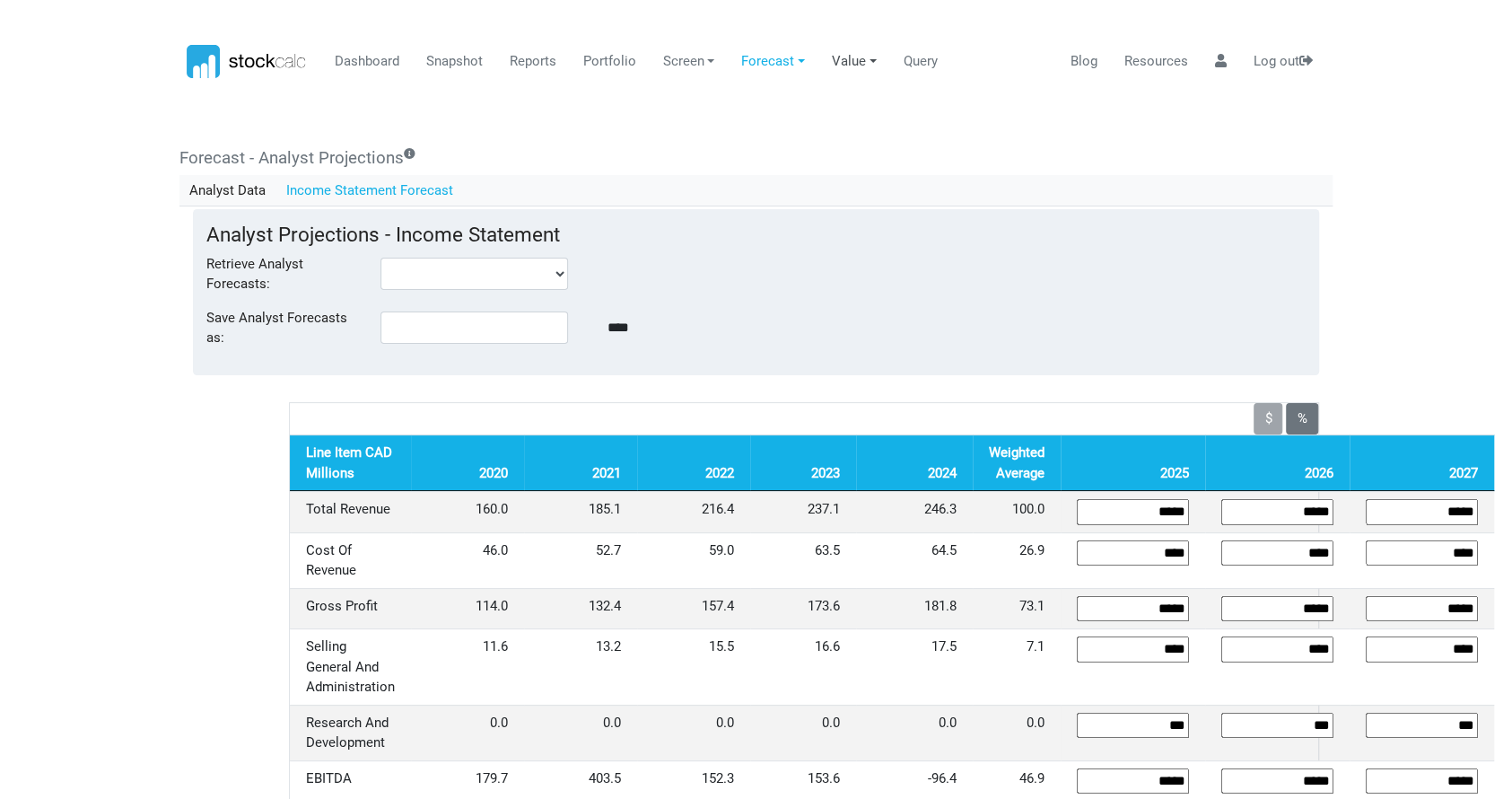 click on "Value" at bounding box center [854, 62] 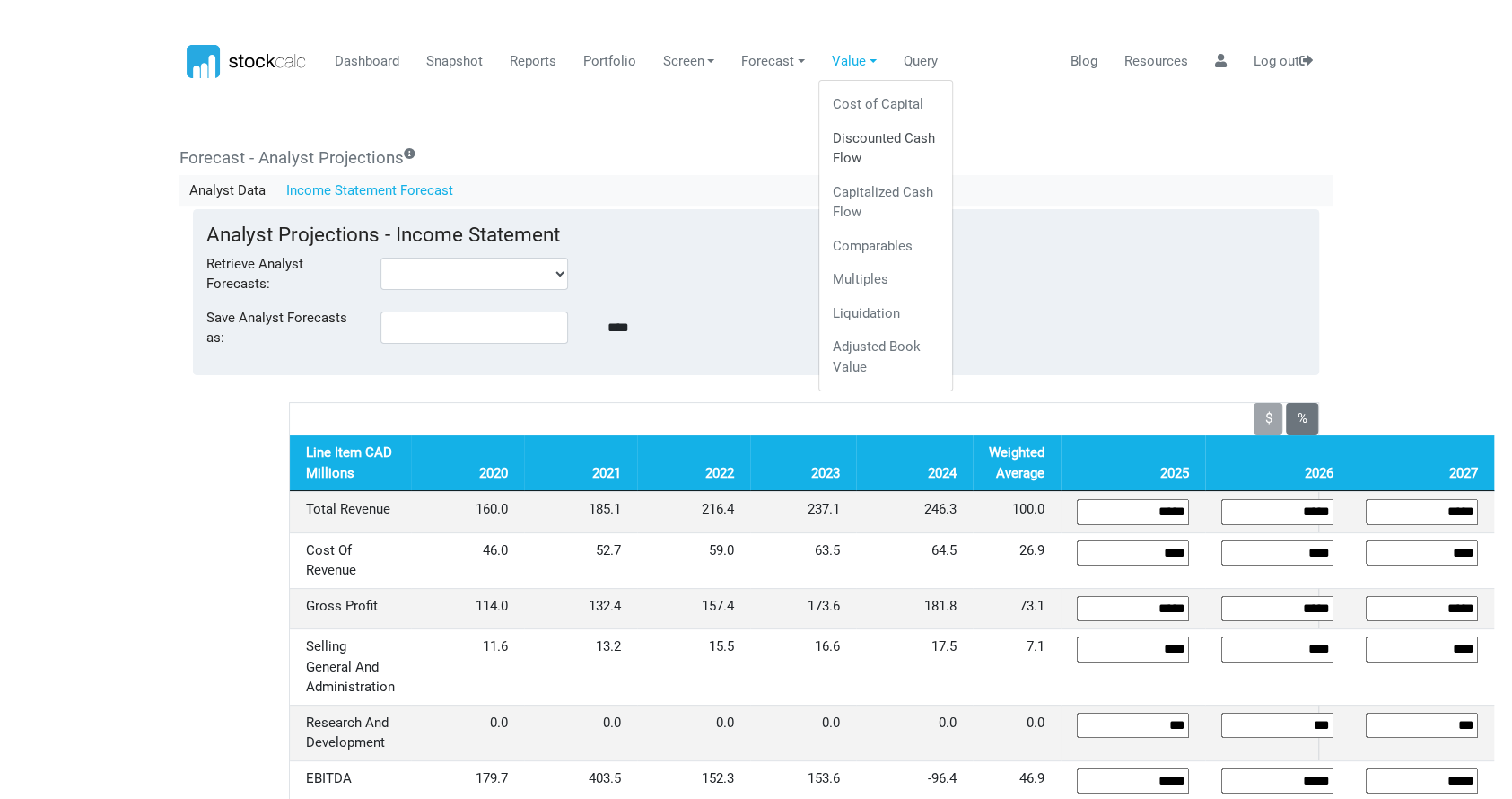 click on "Discounted Cash Flow" at bounding box center (886, 148) 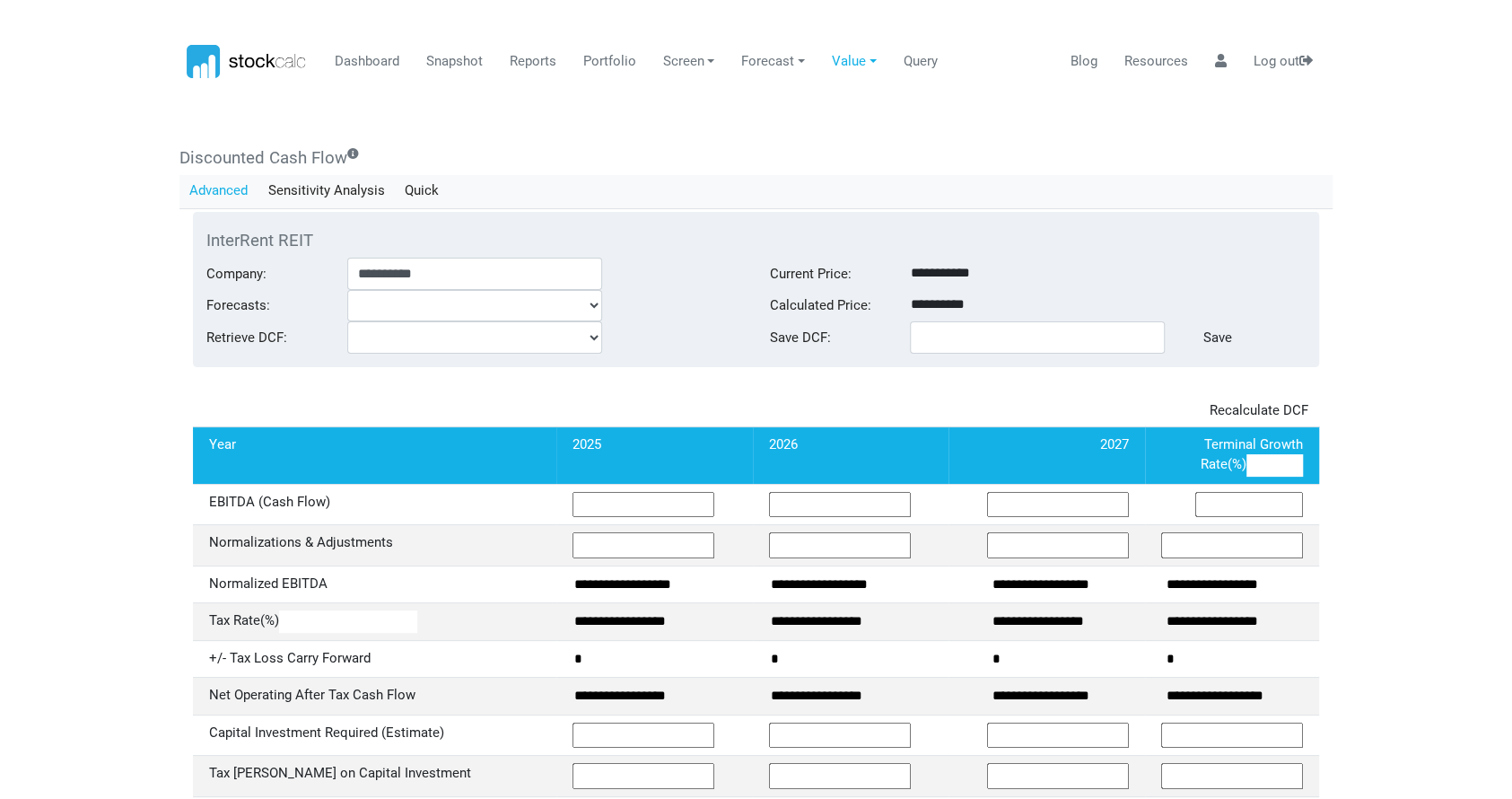 drag, startPoint x: 906, startPoint y: 301, endPoint x: 1016, endPoint y: 306, distance: 110.11358 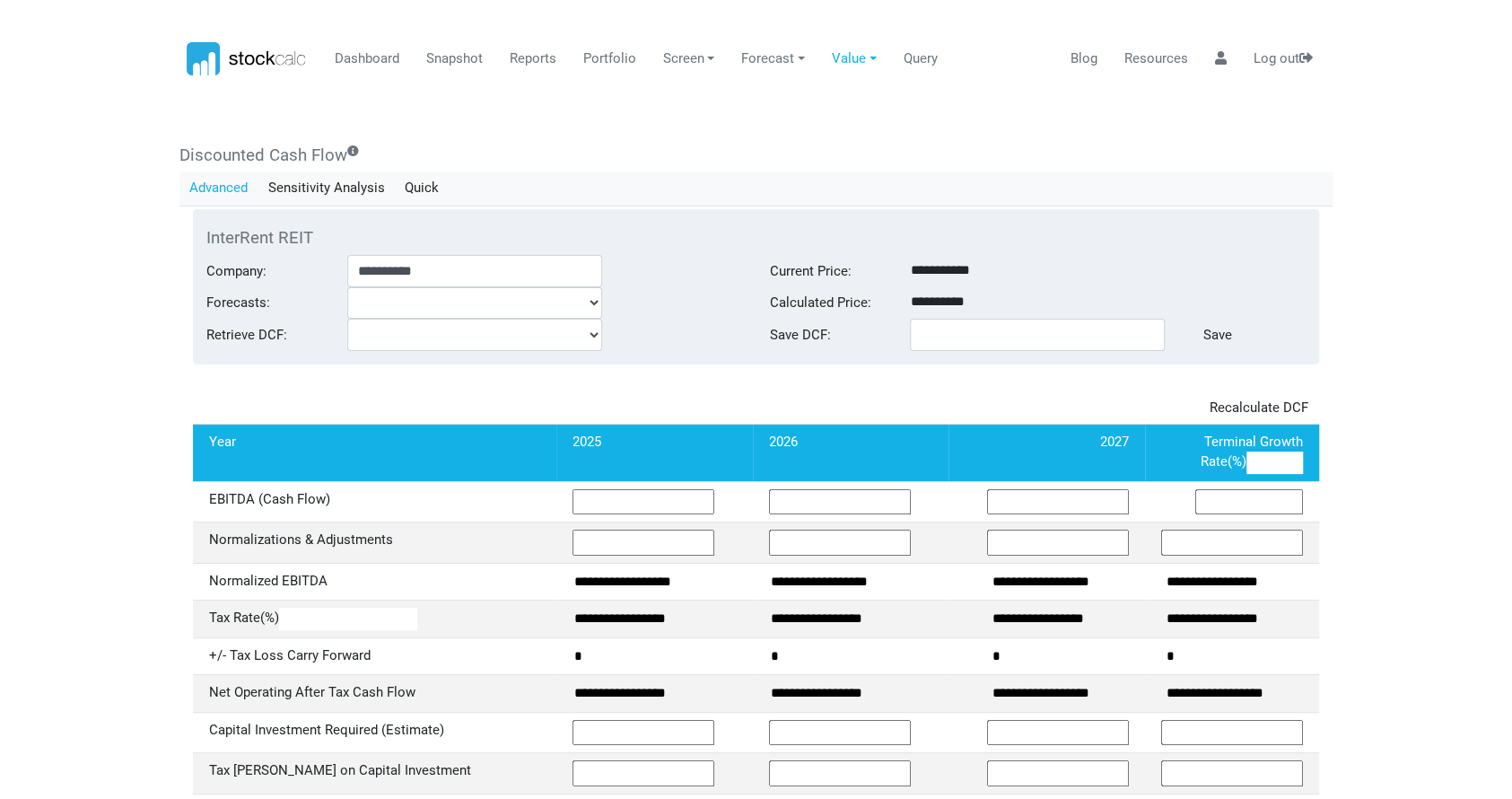 scroll, scrollTop: 0, scrollLeft: 0, axis: both 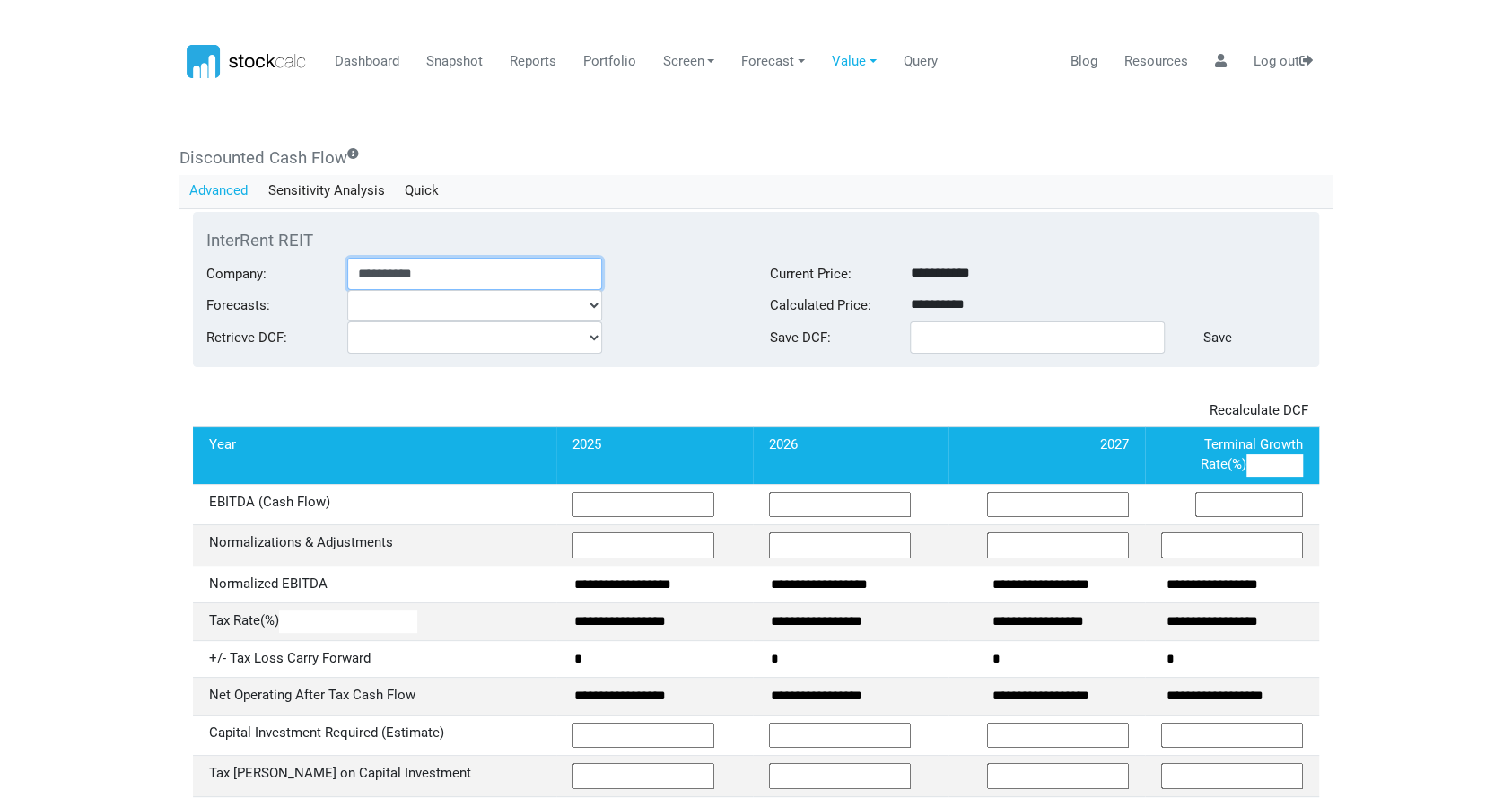 drag, startPoint x: 350, startPoint y: 278, endPoint x: 249, endPoint y: 275, distance: 101.04454 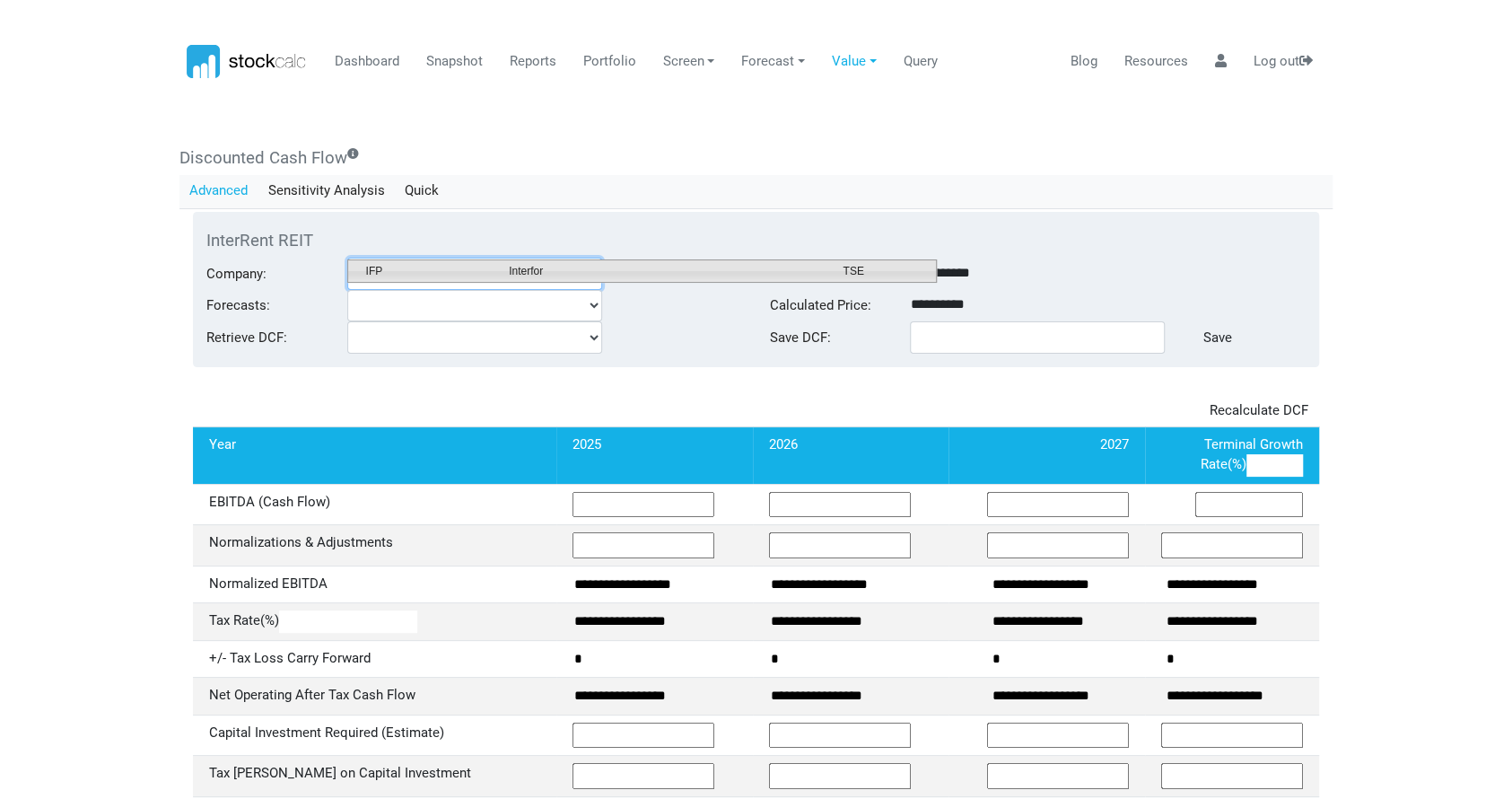 click on "Interfor" at bounding box center [662, 271] 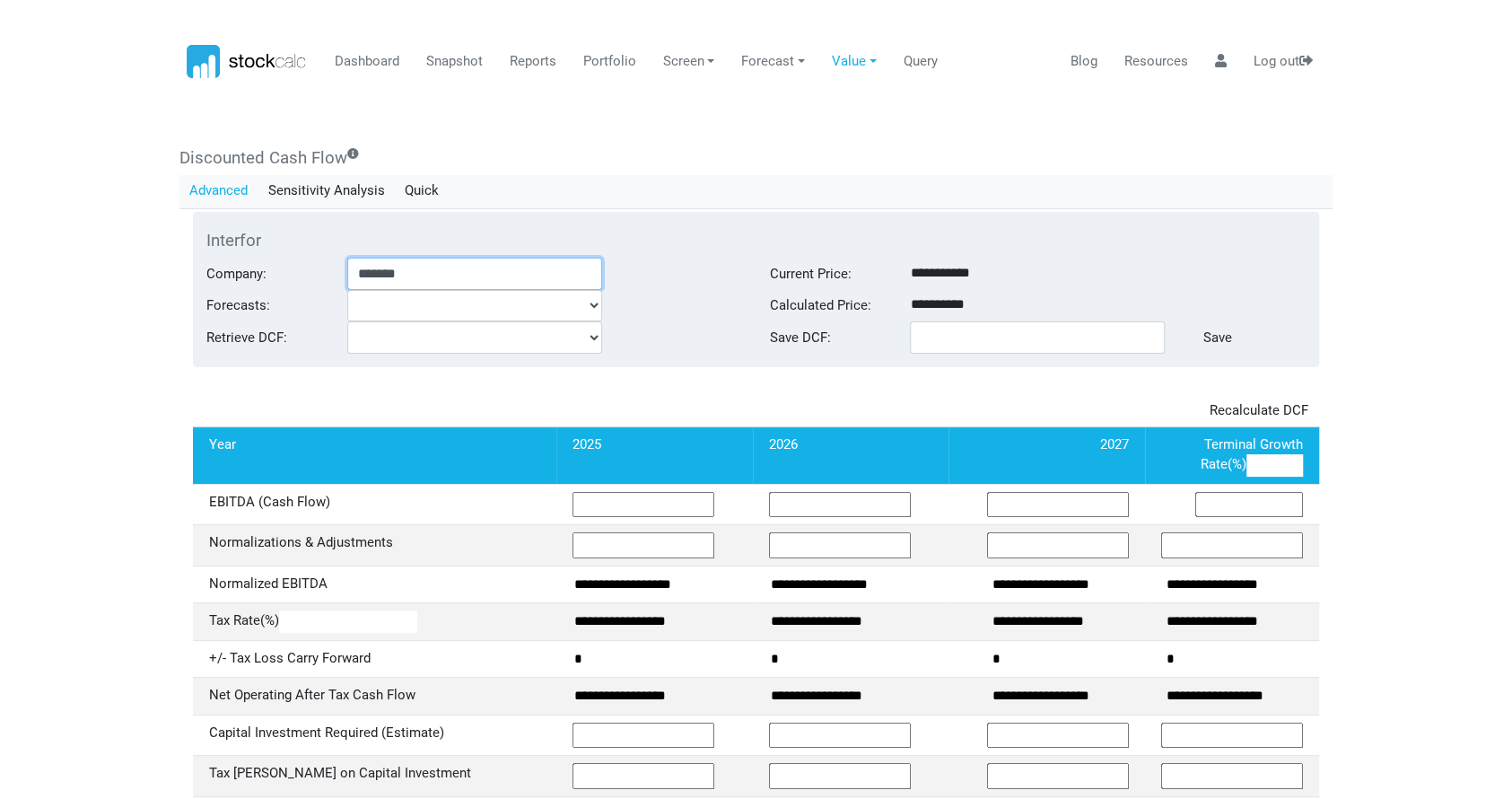 type 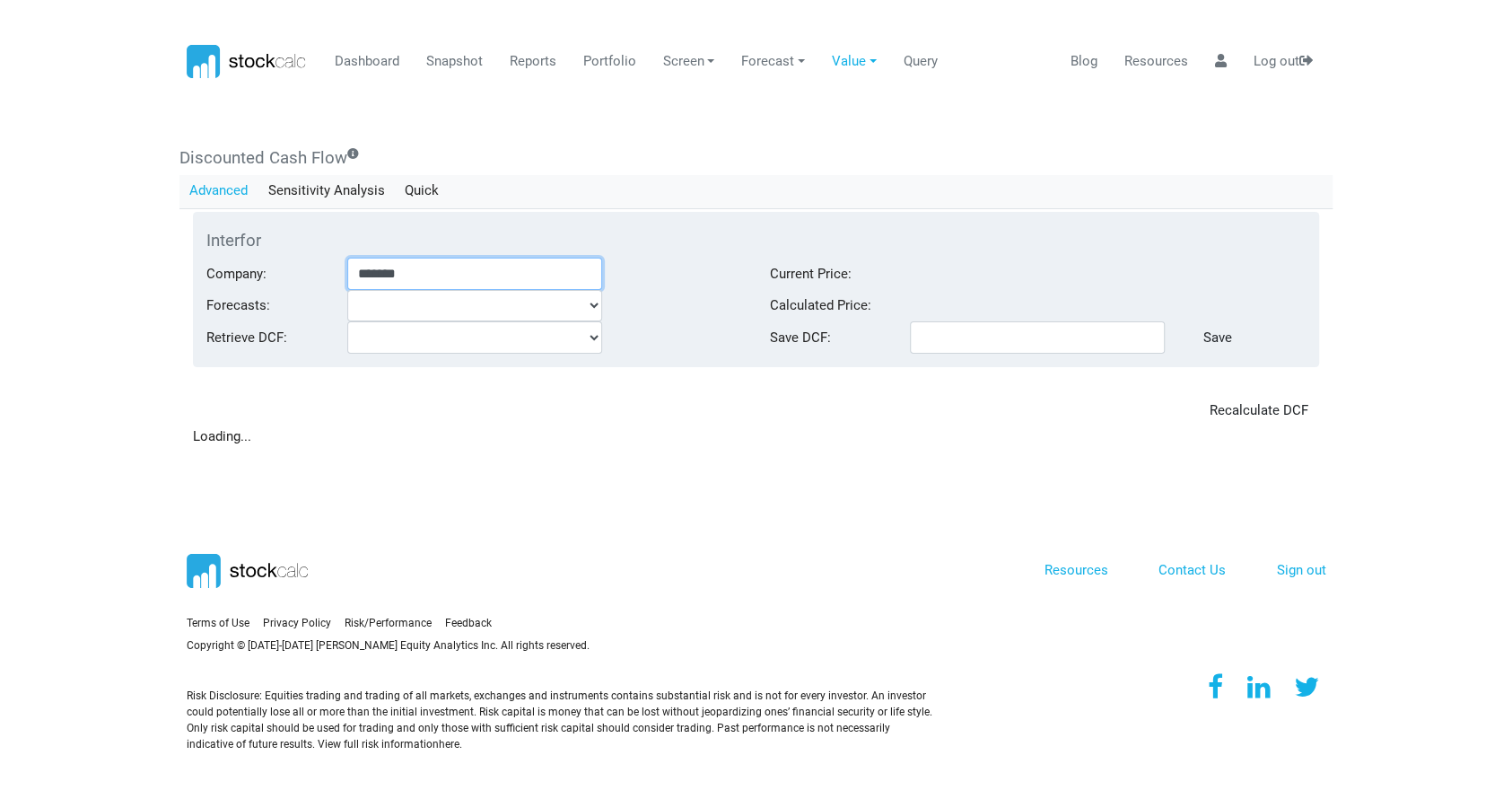 type on "*******" 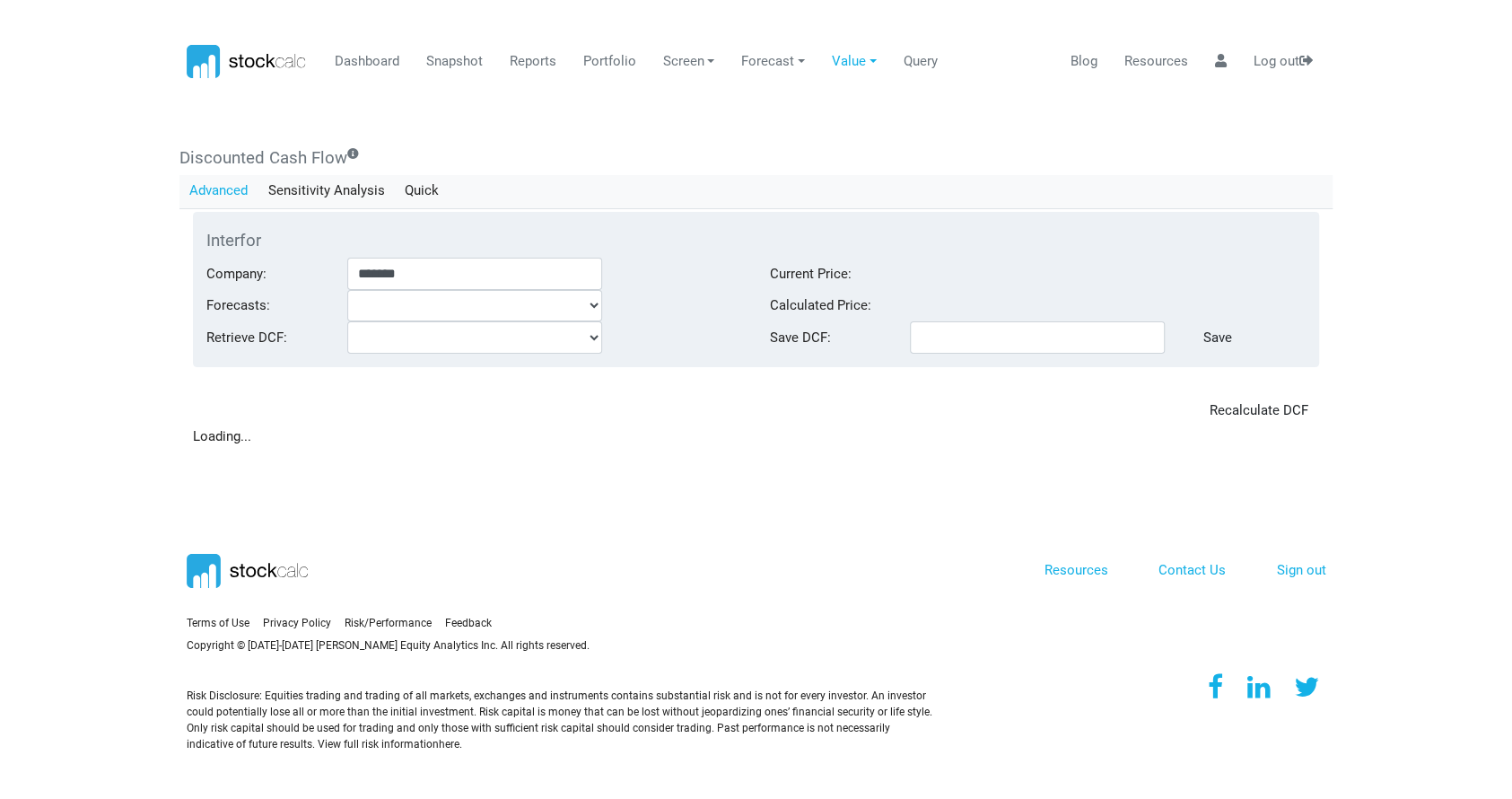 type on "**********" 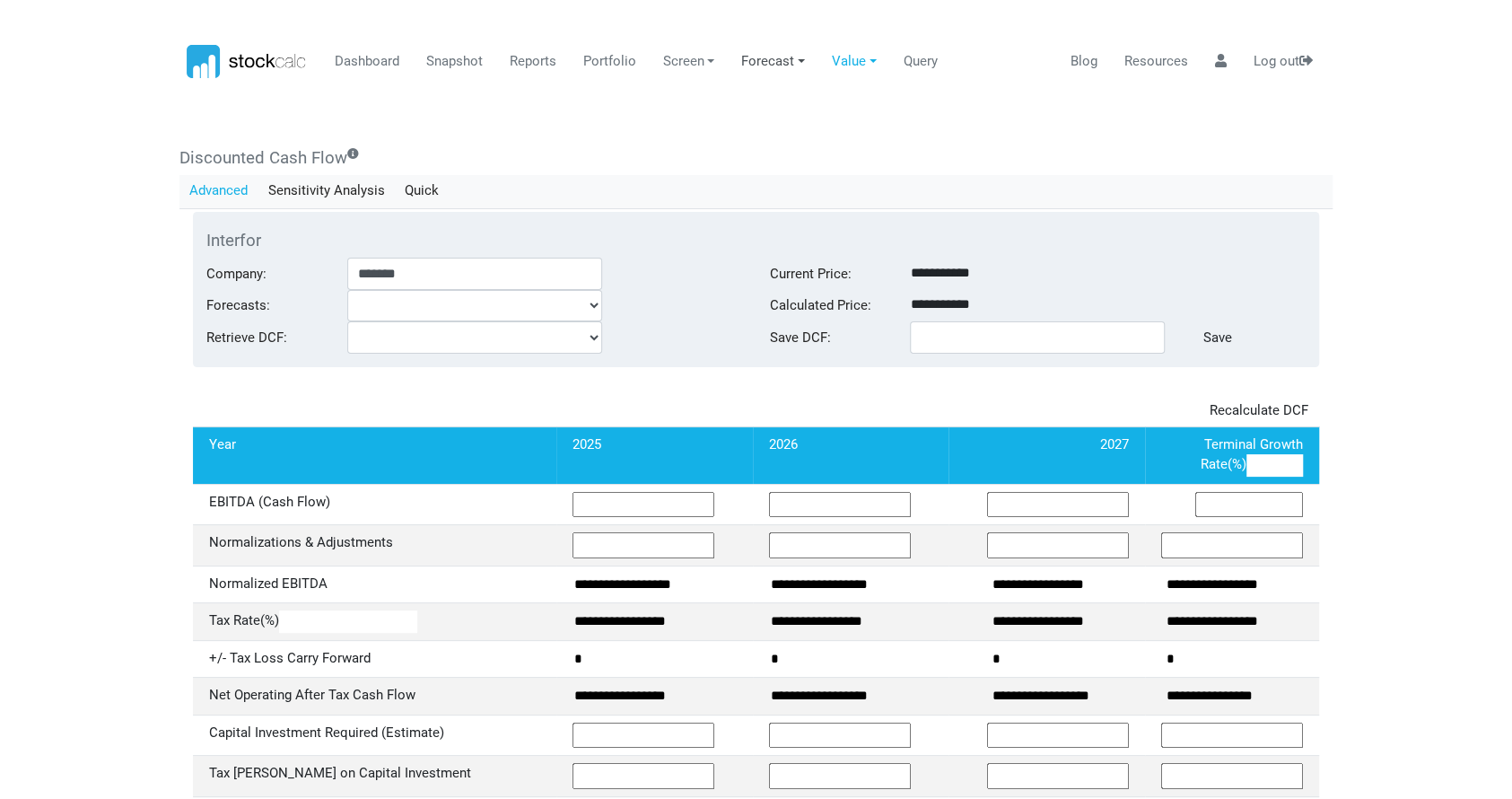 click on "Forecast" at bounding box center (773, 62) 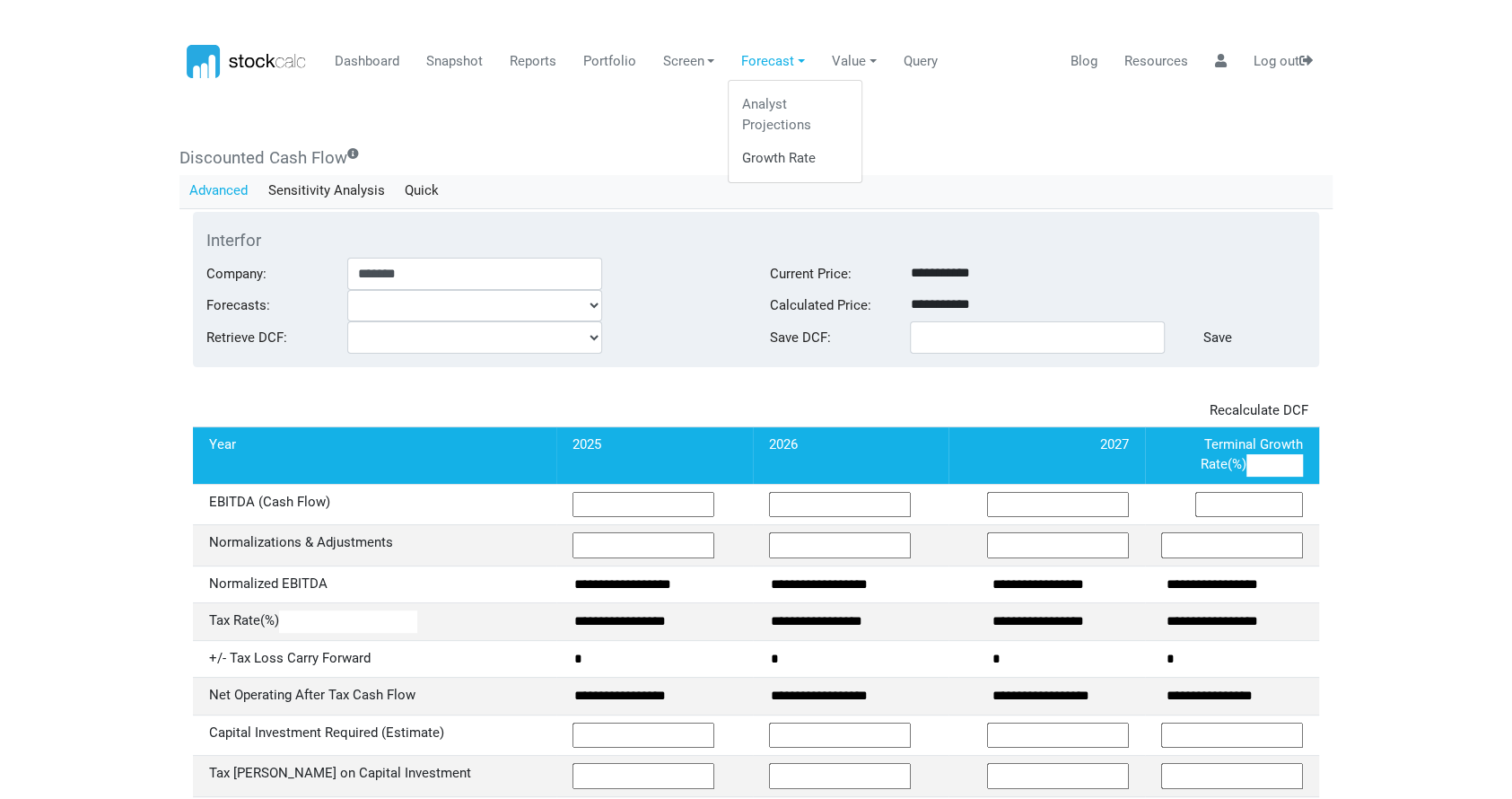 click on "Growth Rate" at bounding box center [795, 159] 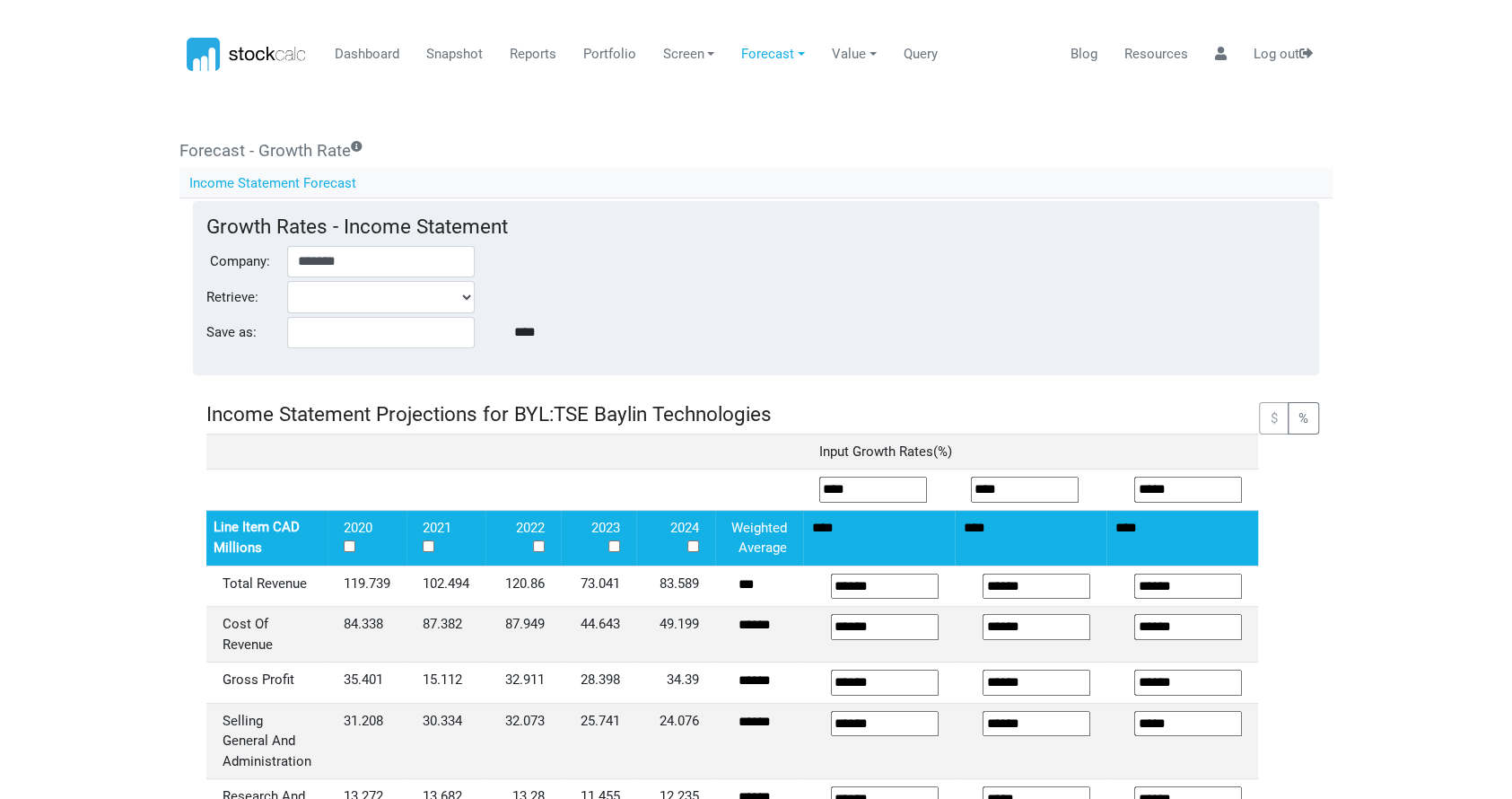 scroll, scrollTop: 0, scrollLeft: 0, axis: both 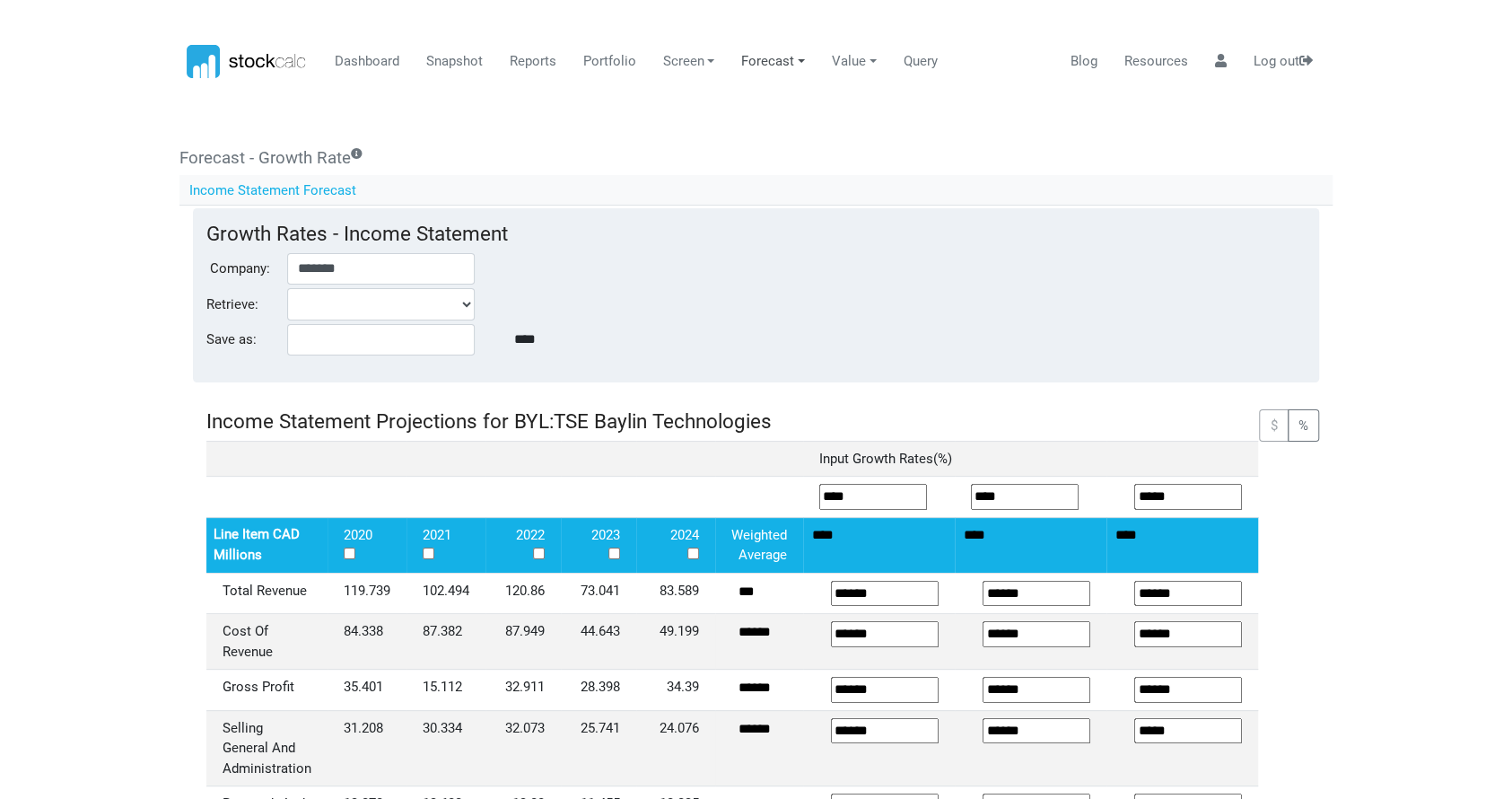 click on "Forecast" at bounding box center (773, 62) 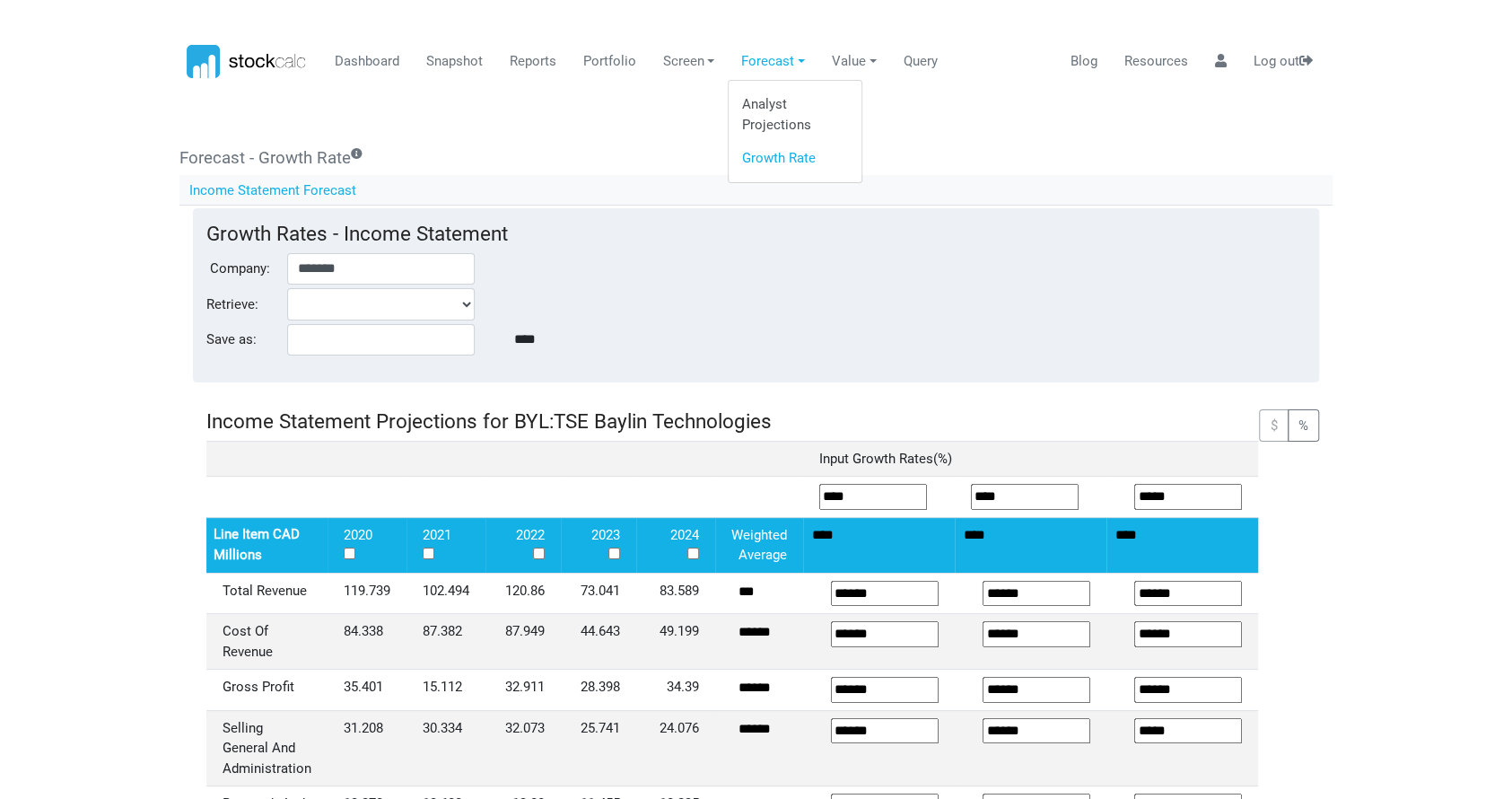 click on "Analyst Projections" at bounding box center (795, 115) 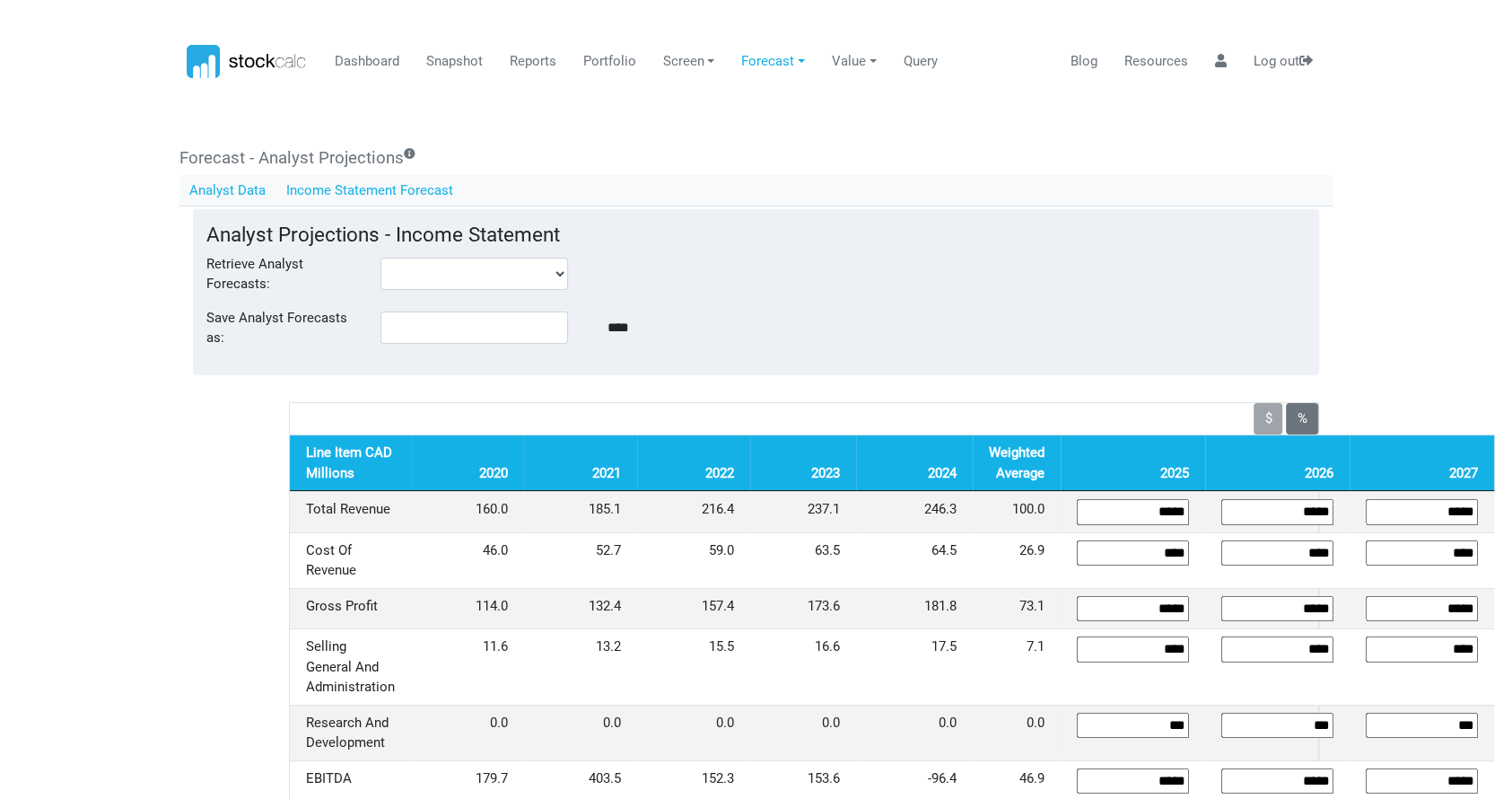 click on "Analyst Data" at bounding box center (228, 190) 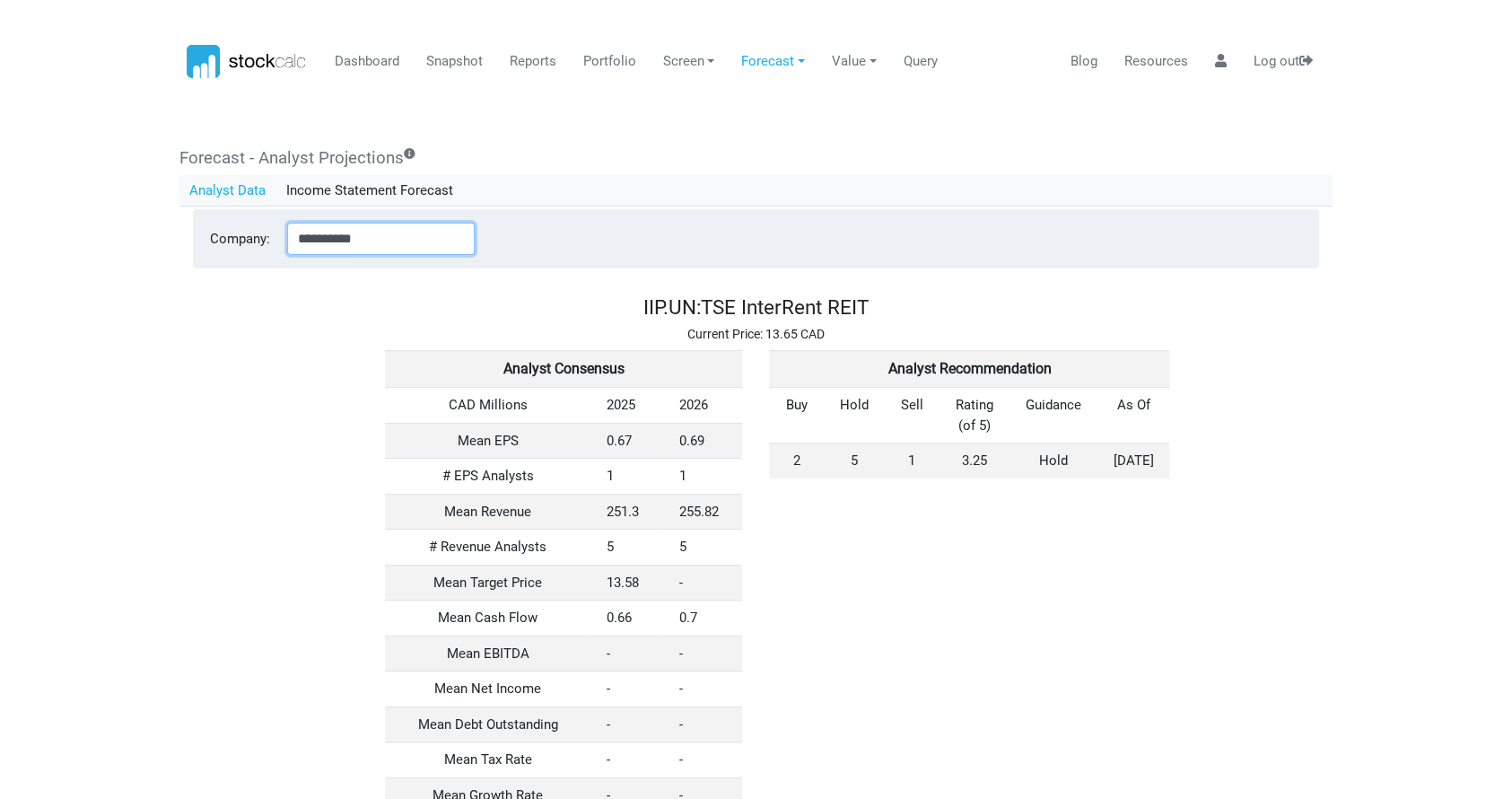 drag, startPoint x: 393, startPoint y: 241, endPoint x: 121, endPoint y: 205, distance: 274.37201 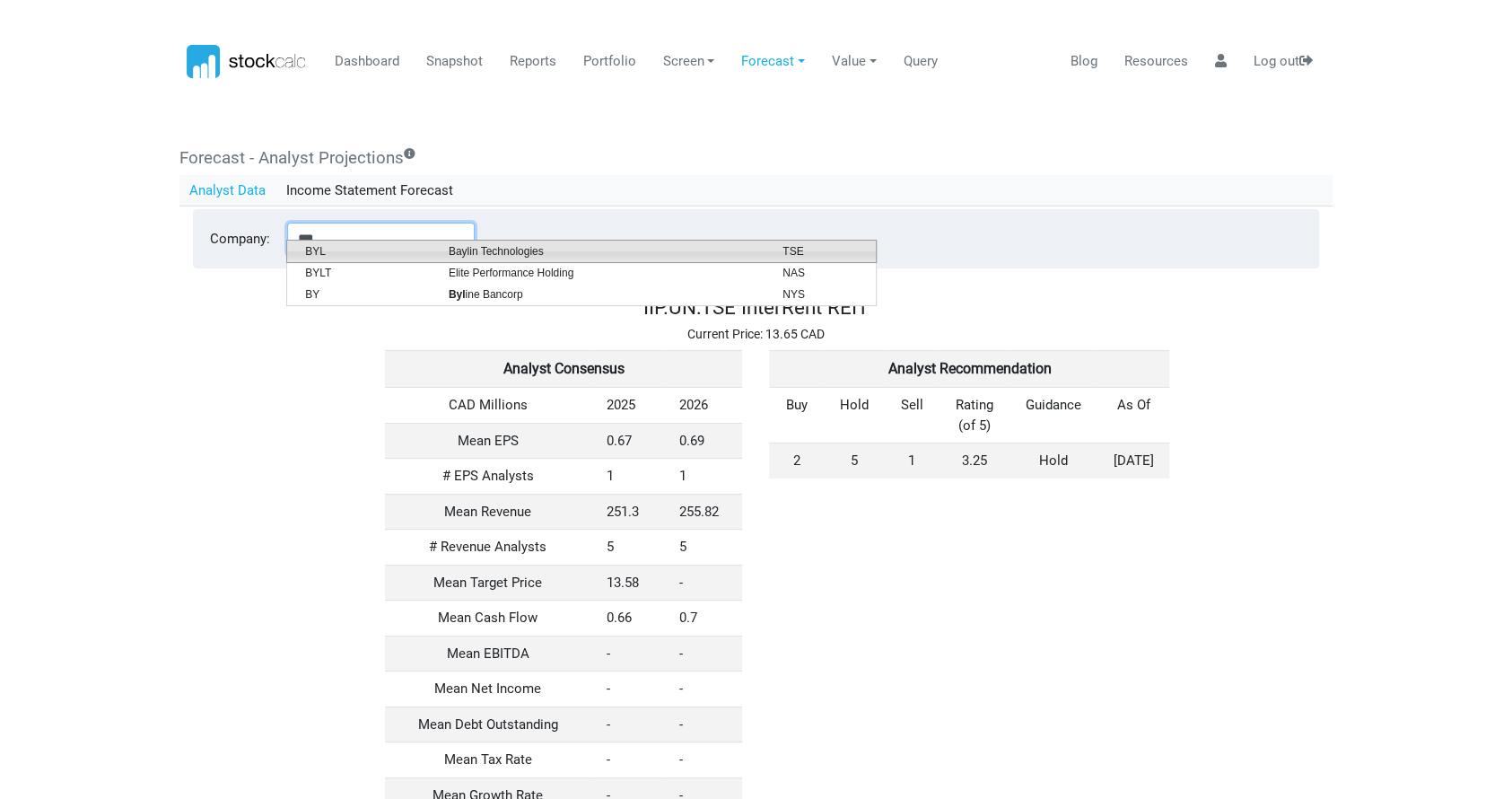click on "Baylin Technologies" at bounding box center [602, 251] 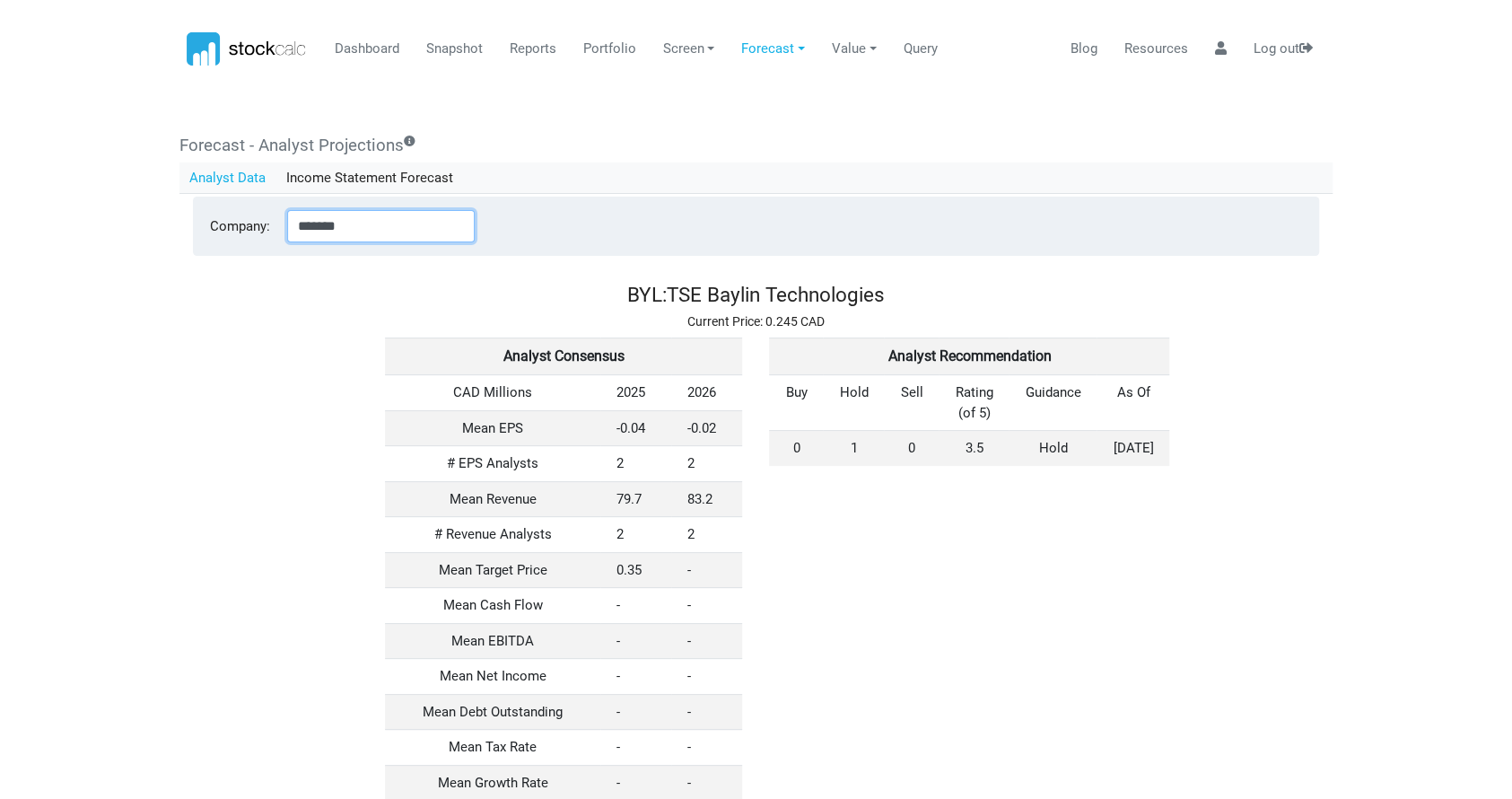 scroll, scrollTop: 0, scrollLeft: 0, axis: both 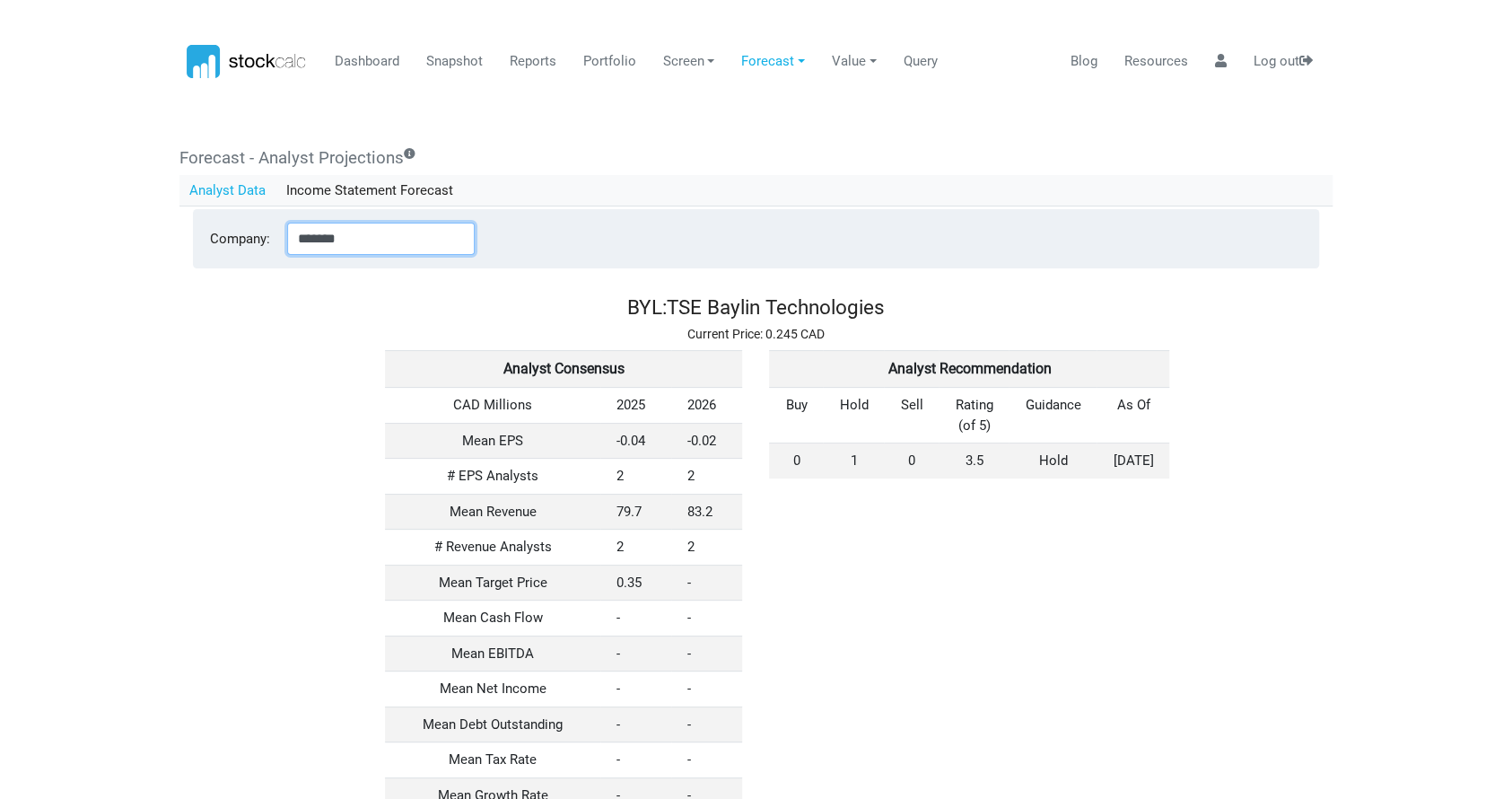 drag, startPoint x: 397, startPoint y: 239, endPoint x: 151, endPoint y: 209, distance: 247.82252 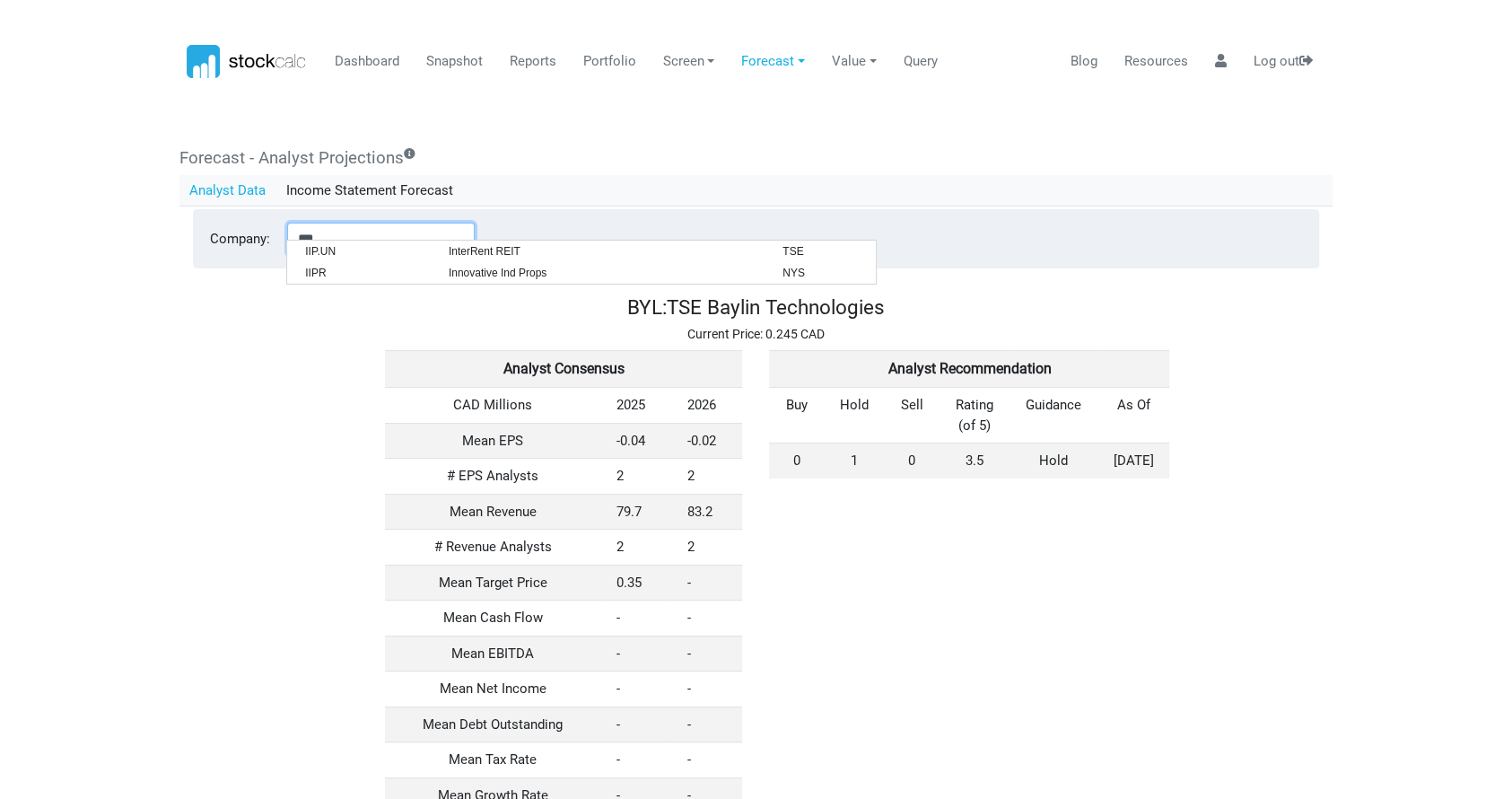 type on "**********" 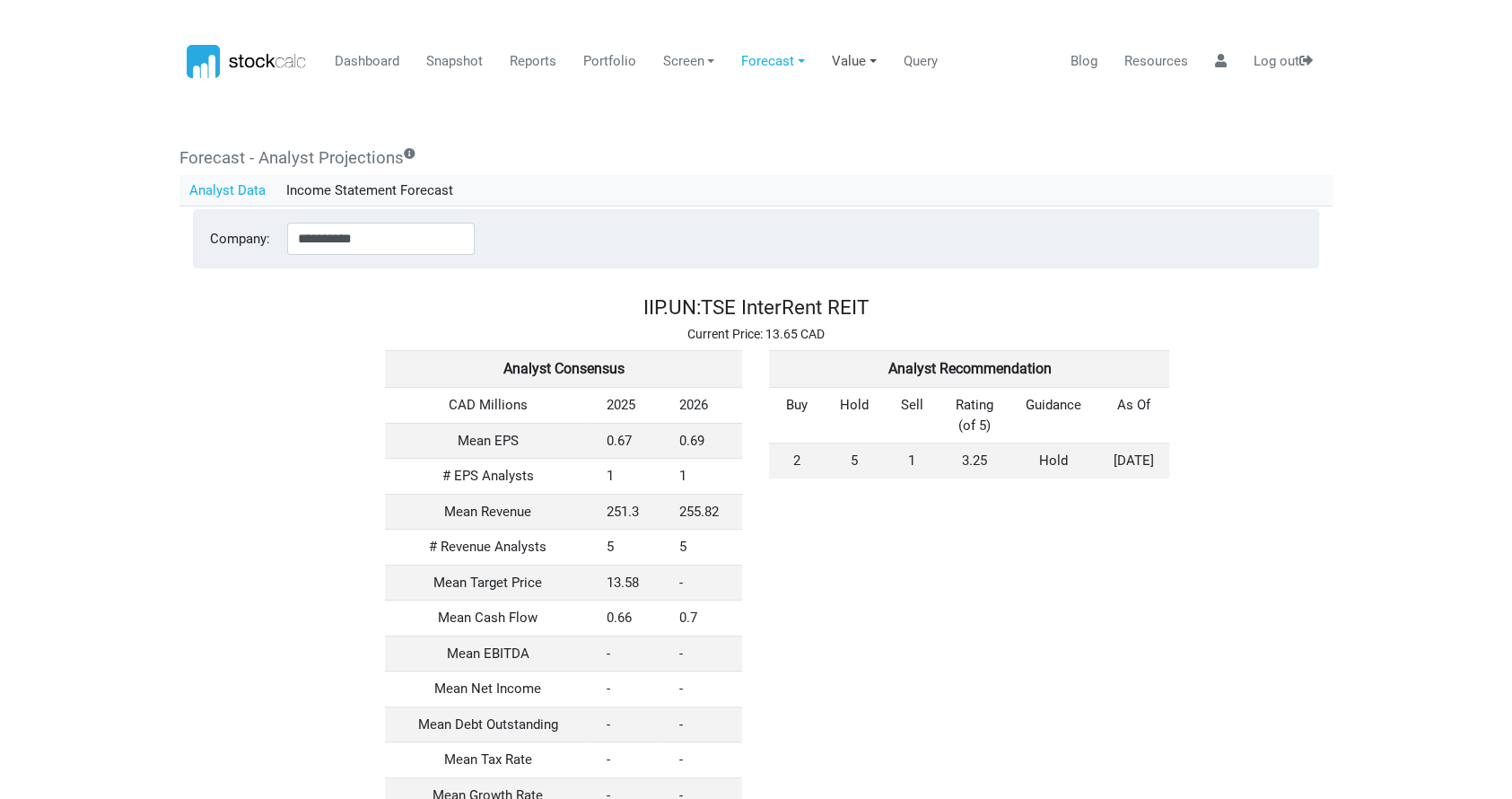 click on "Value" at bounding box center [854, 62] 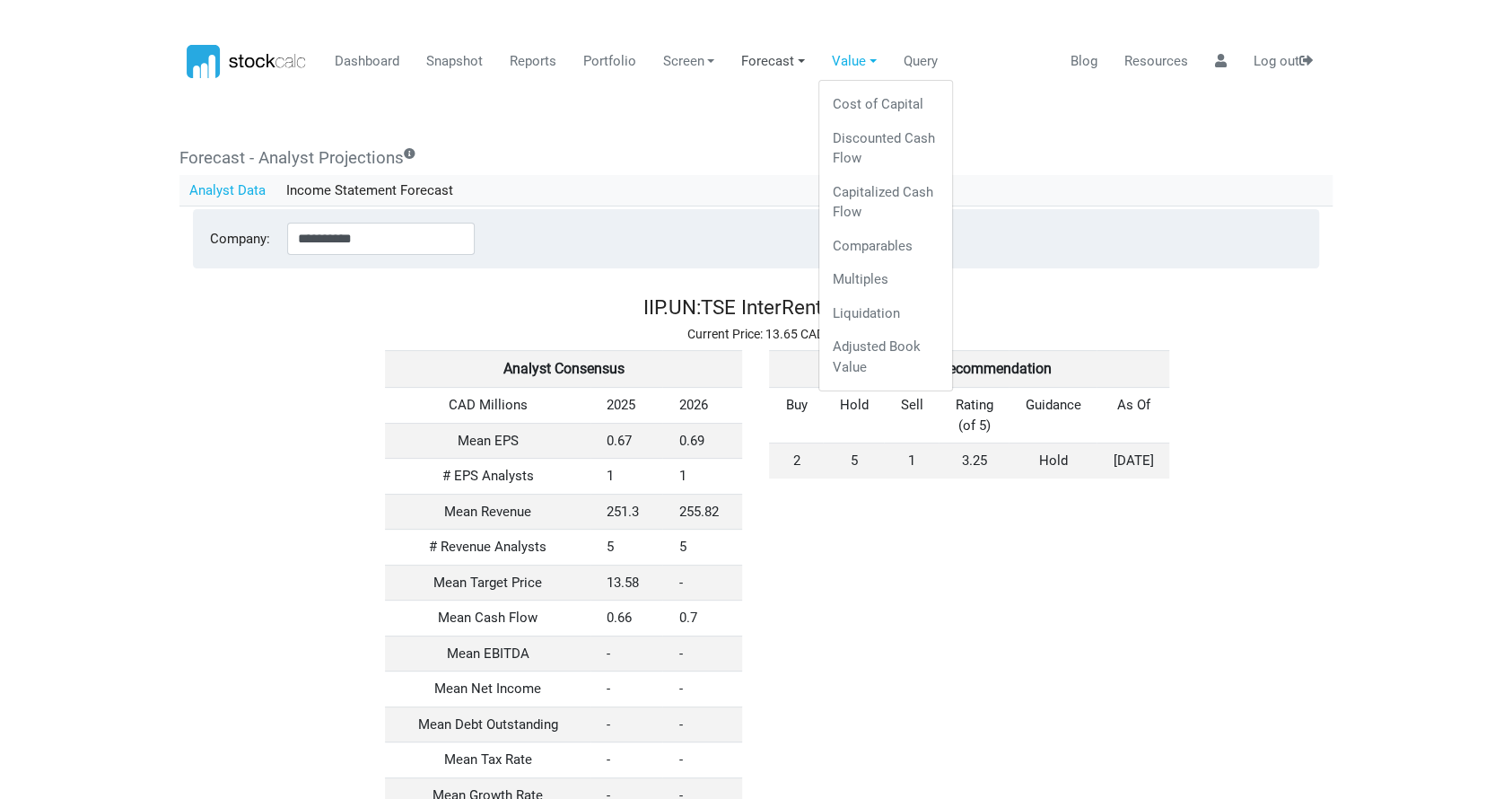 click on "Forecast" at bounding box center (773, 62) 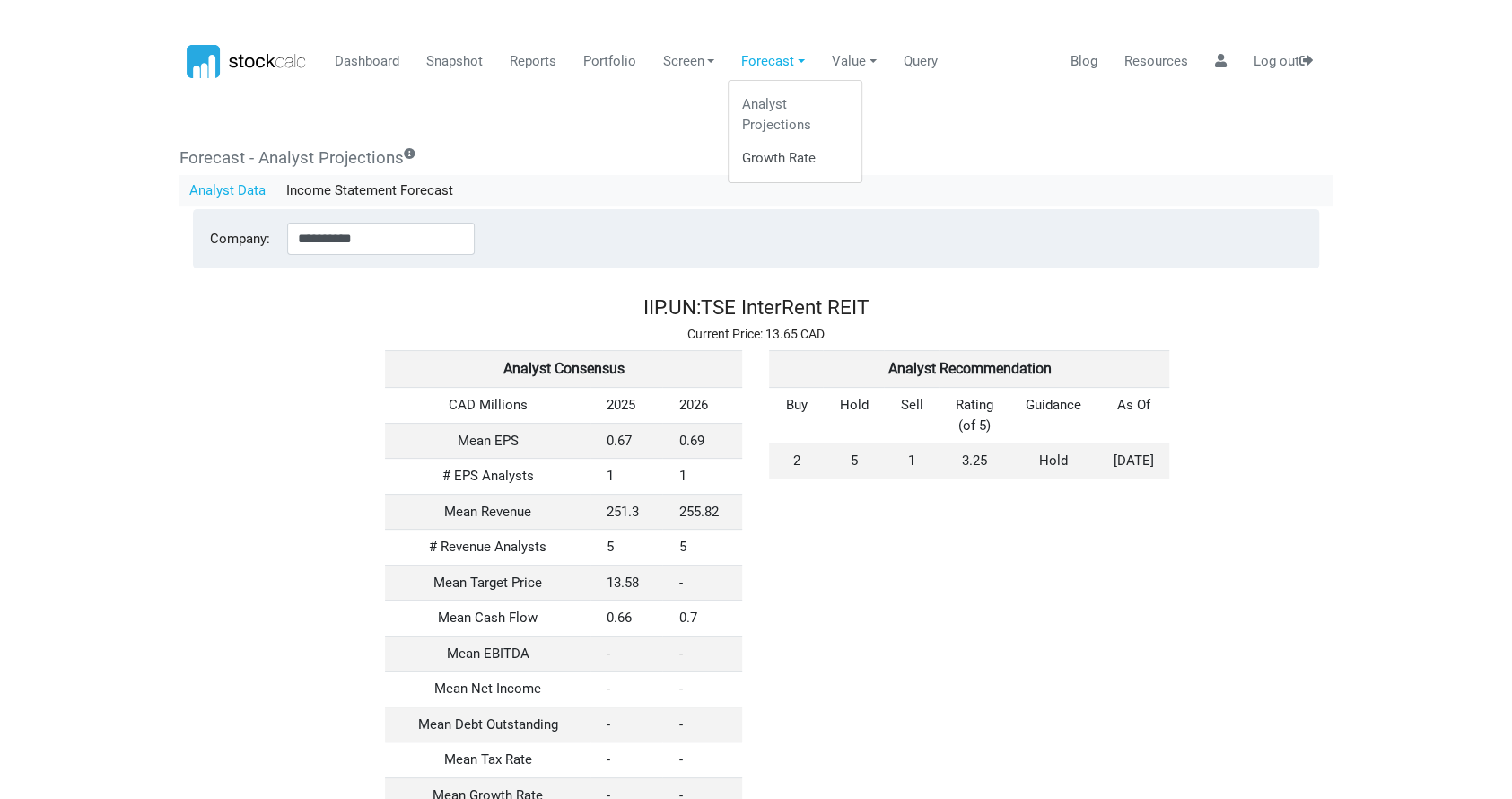 click on "Growth Rate" at bounding box center [795, 159] 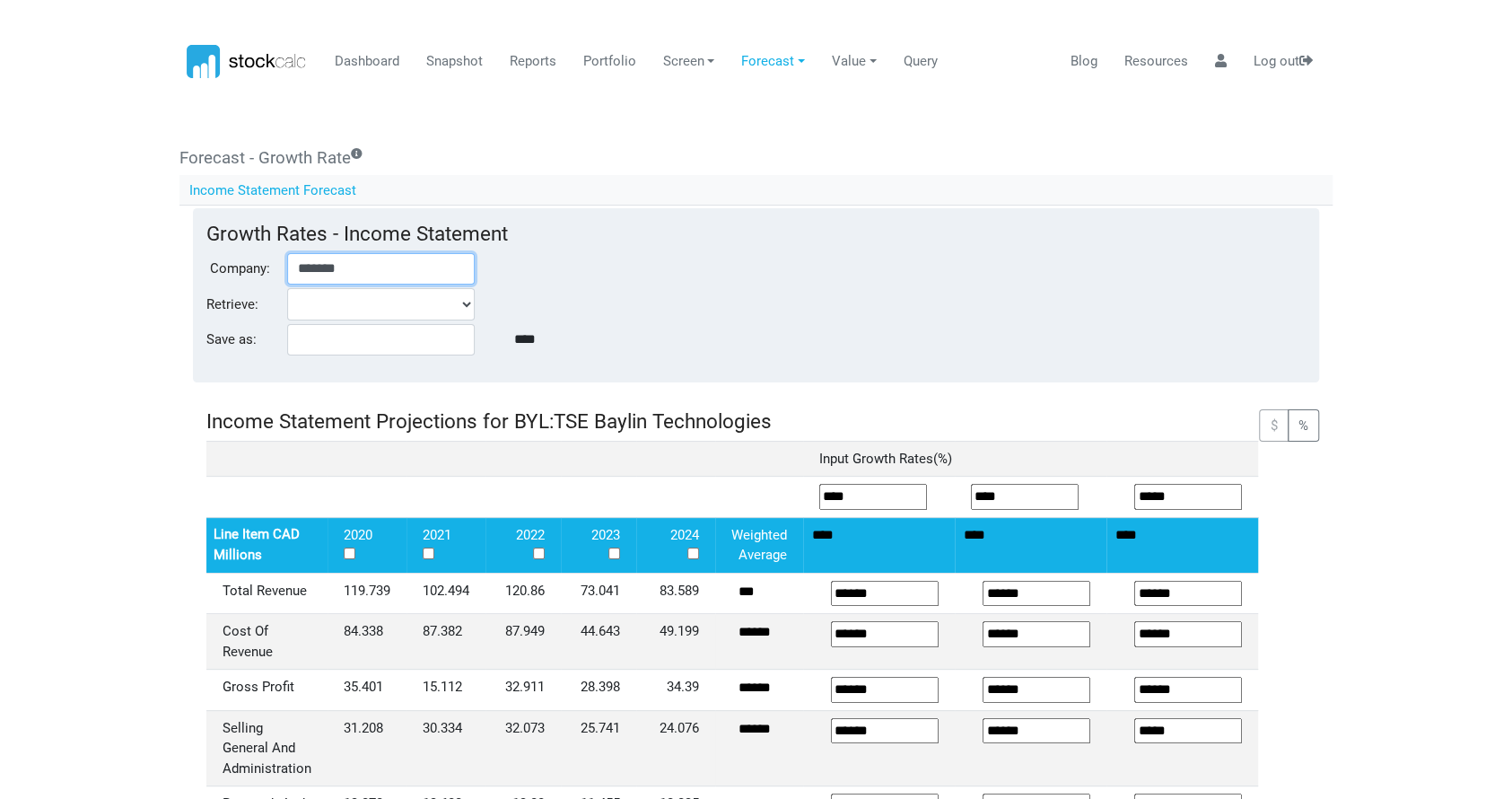drag, startPoint x: 426, startPoint y: 266, endPoint x: 0, endPoint y: 295, distance: 426.98595 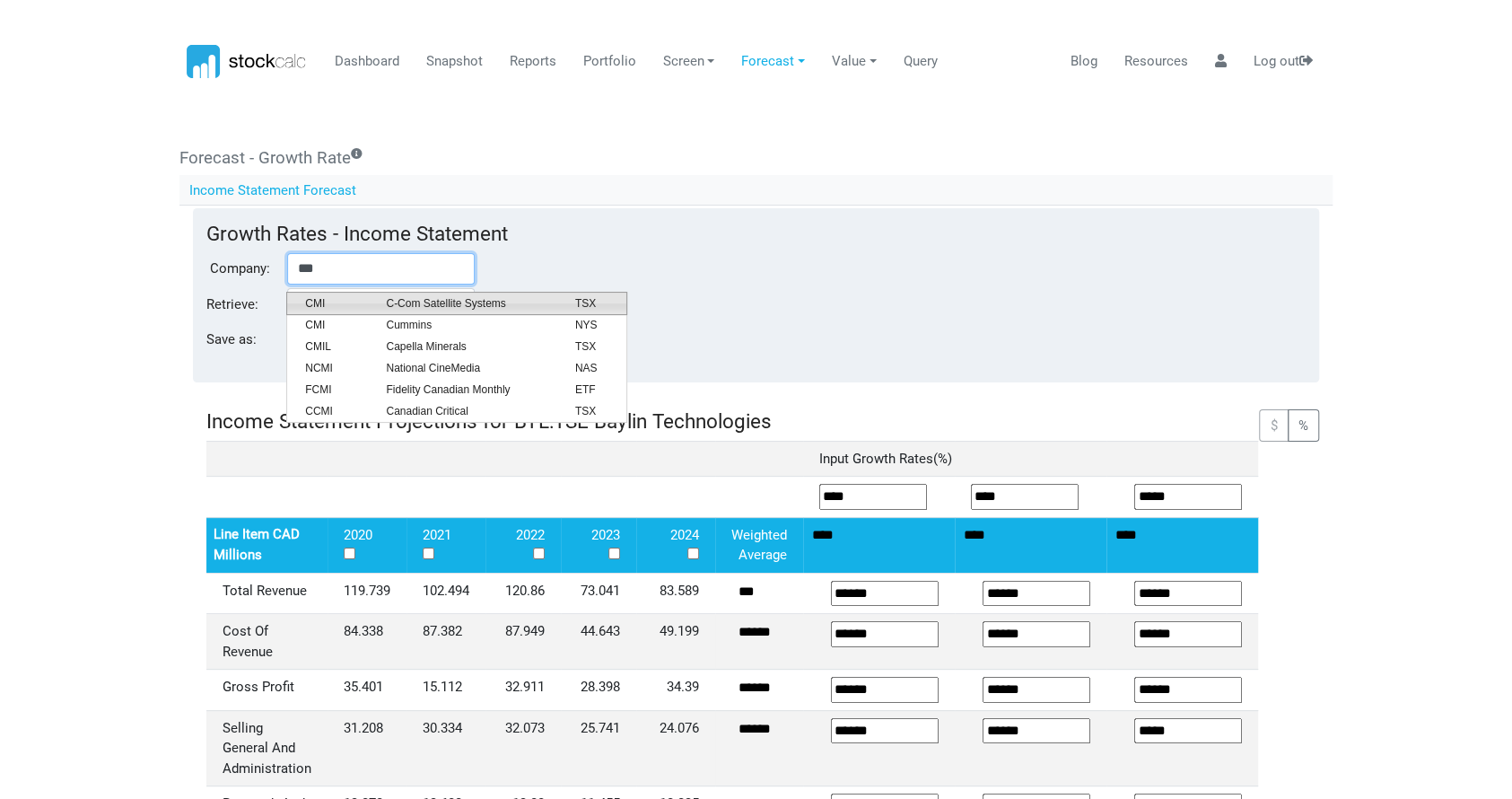 click on "C-Com Satellite Systems" at bounding box center [467, 303] 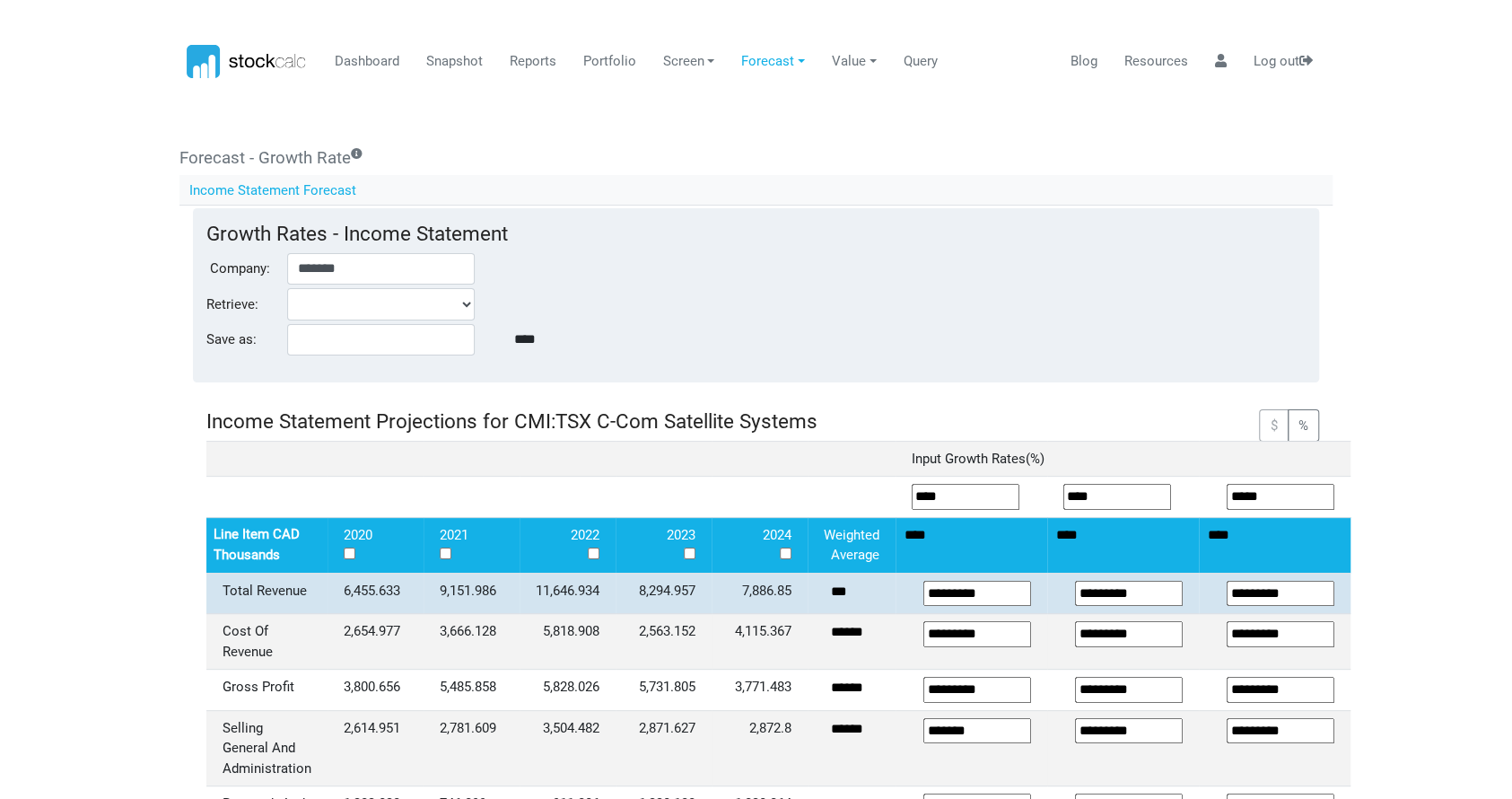 click on "*********" at bounding box center [977, 593] 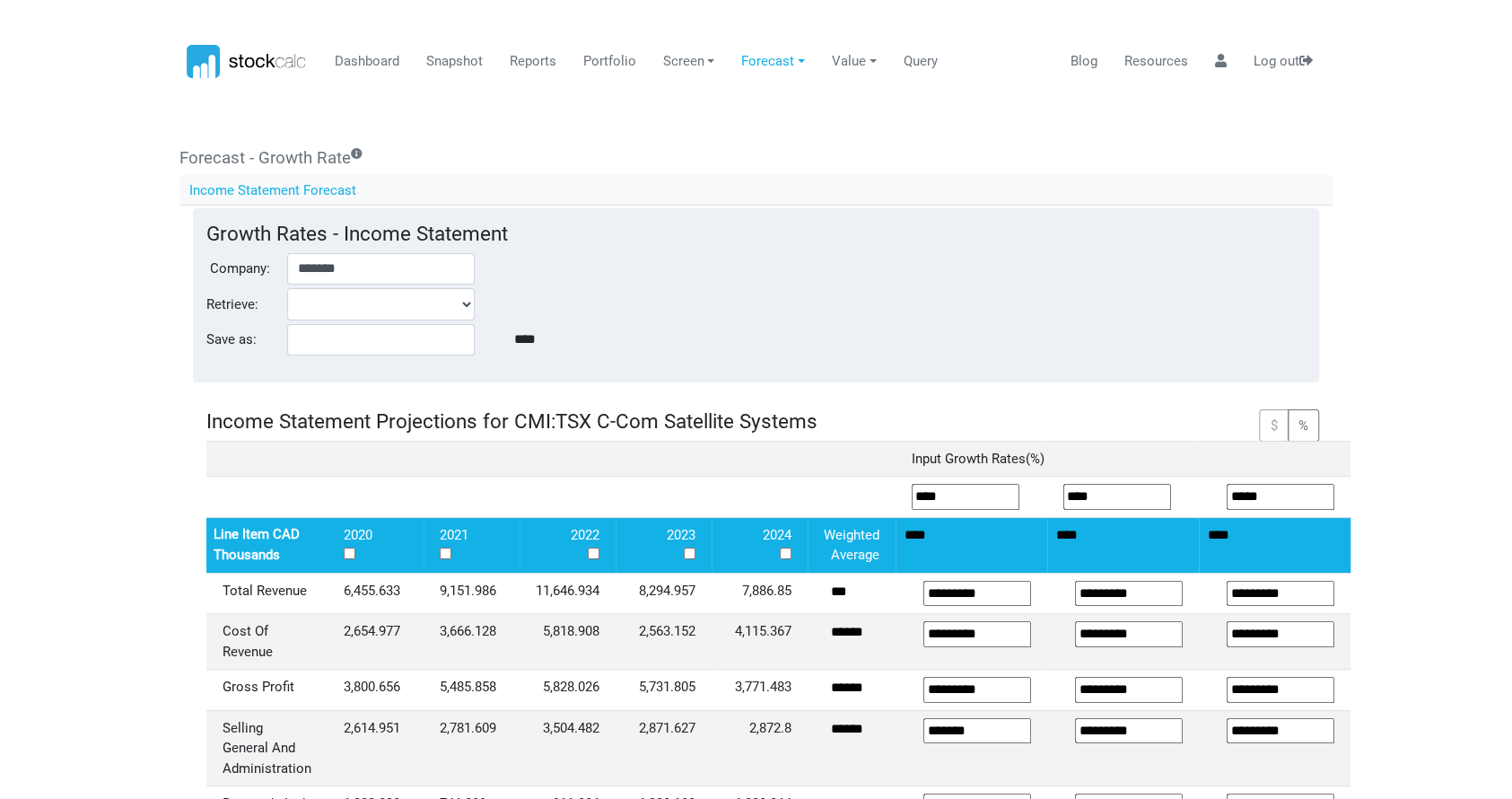 click on "Dashboard
Snapshot
Reports
Portfolio
Screen
Stock Screener
Sector ETF Industry Top Picks" at bounding box center [756, 400] 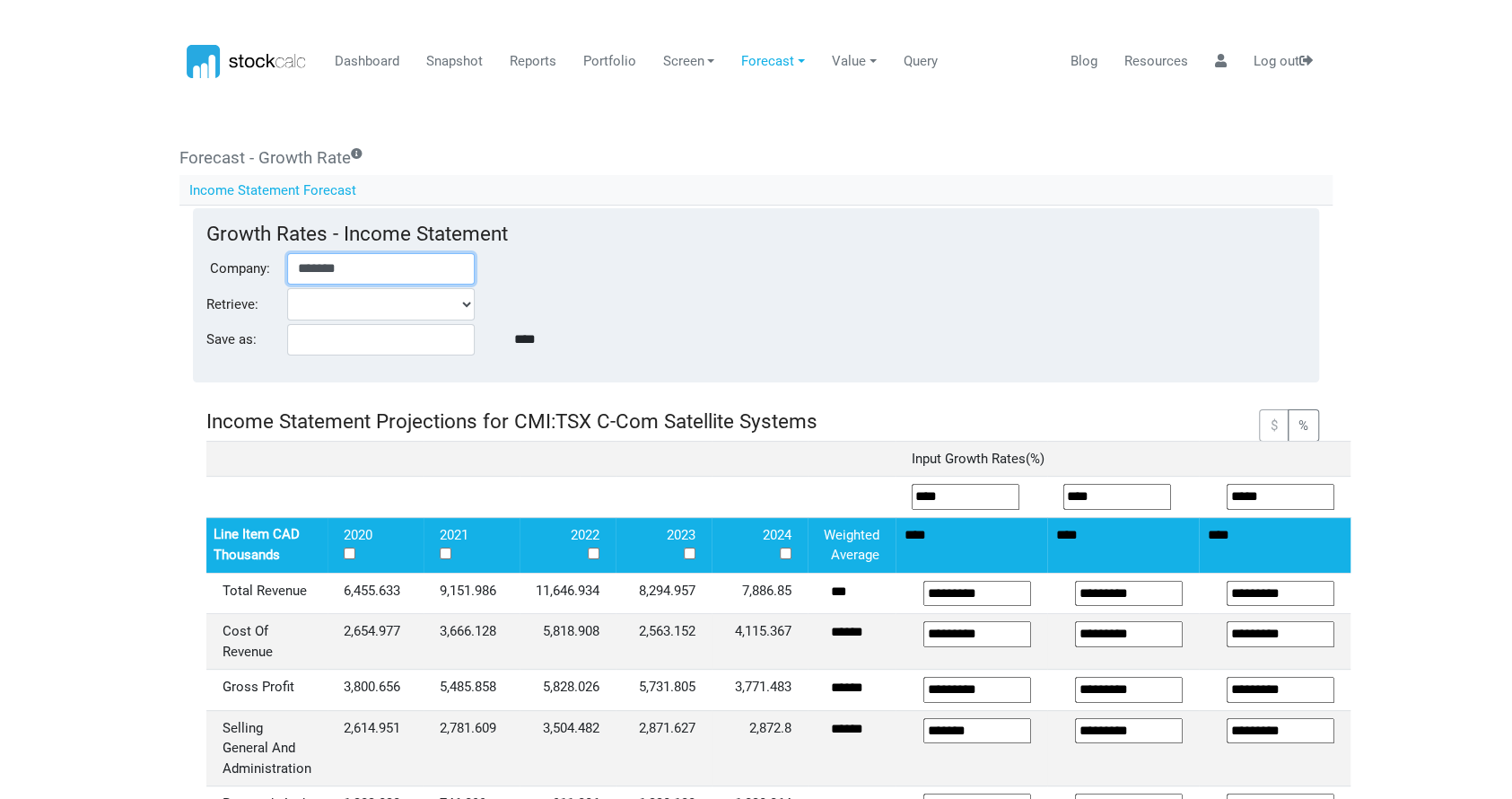 drag, startPoint x: 391, startPoint y: 269, endPoint x: 120, endPoint y: 243, distance: 272.2444 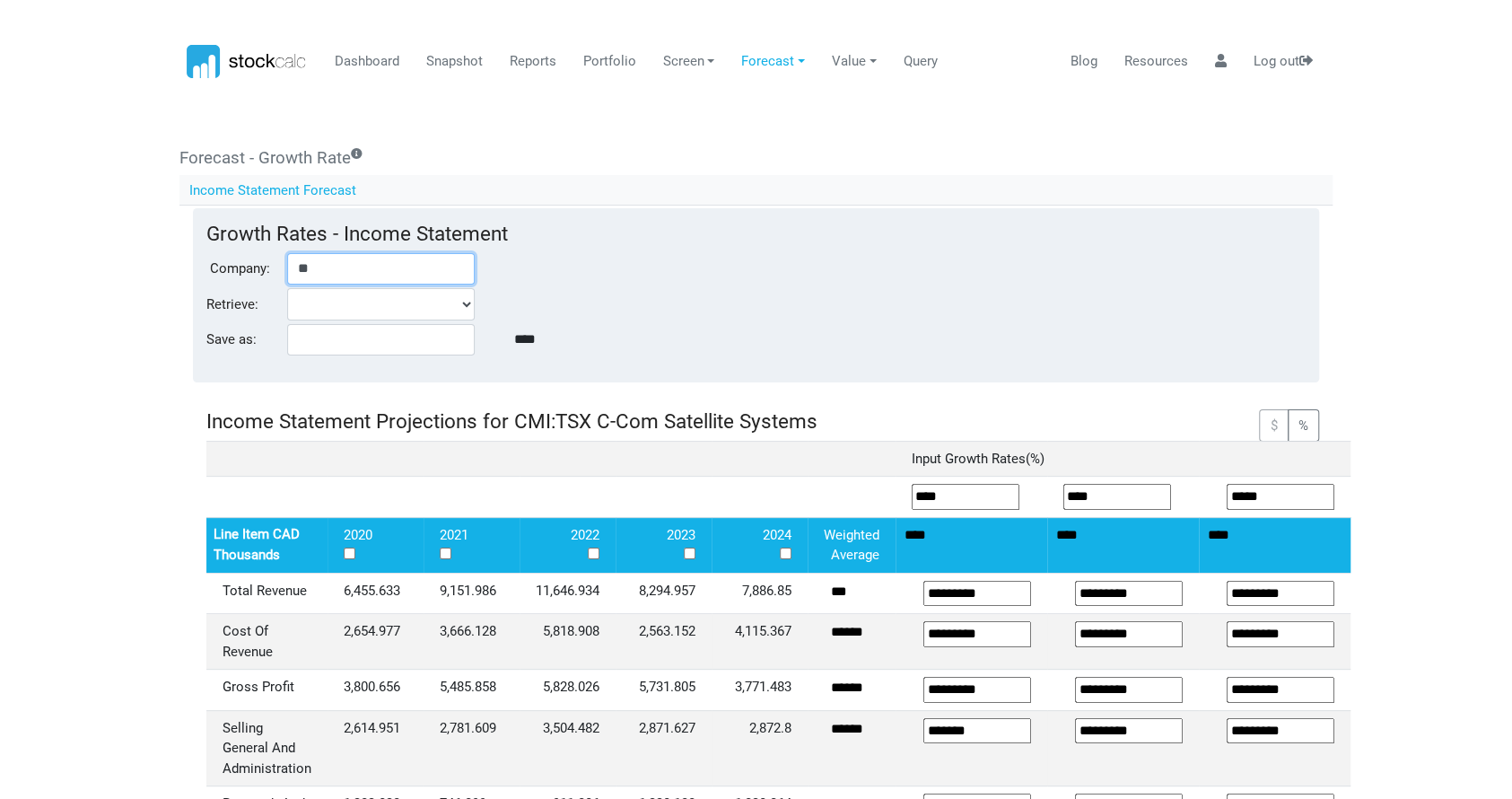 type on "*" 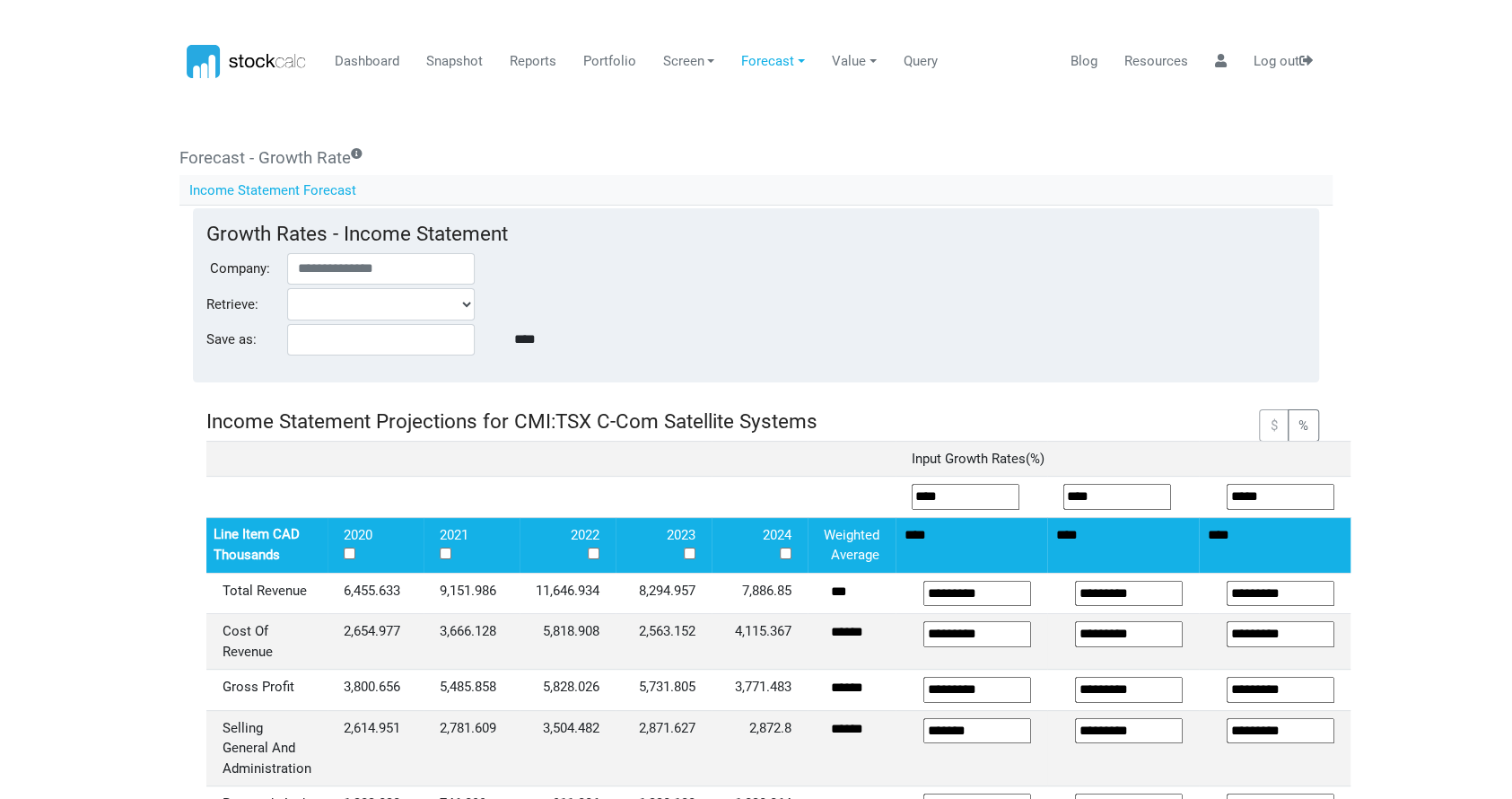 click on "Dashboard
Snapshot
Reports
Portfolio
Screen
Stock Screener
Sector ETF Industry Top Picks" at bounding box center [756, 400] 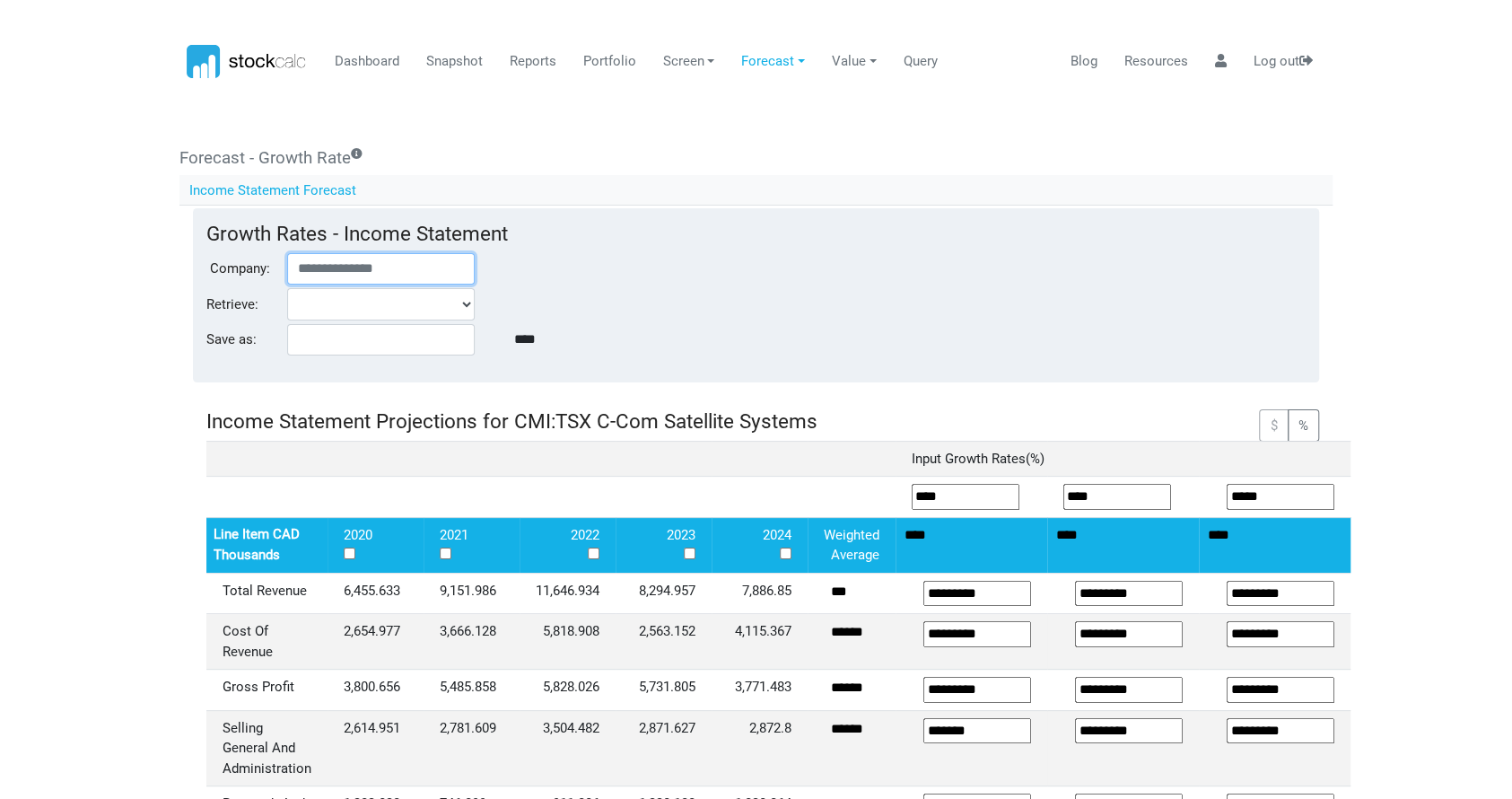 click on "Company:" at bounding box center [380, 269] 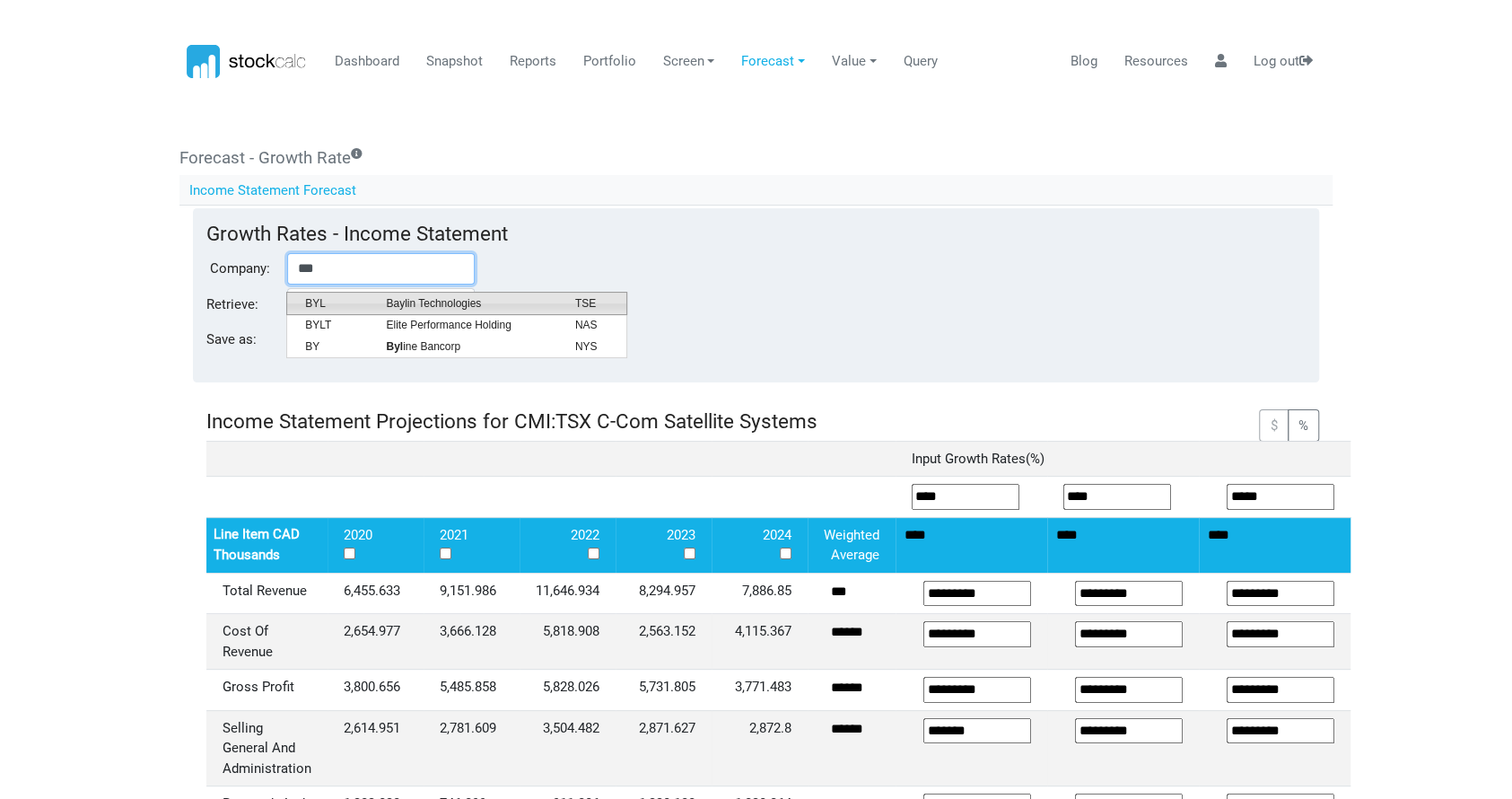 click on "Baylin Technologies" at bounding box center [467, 303] 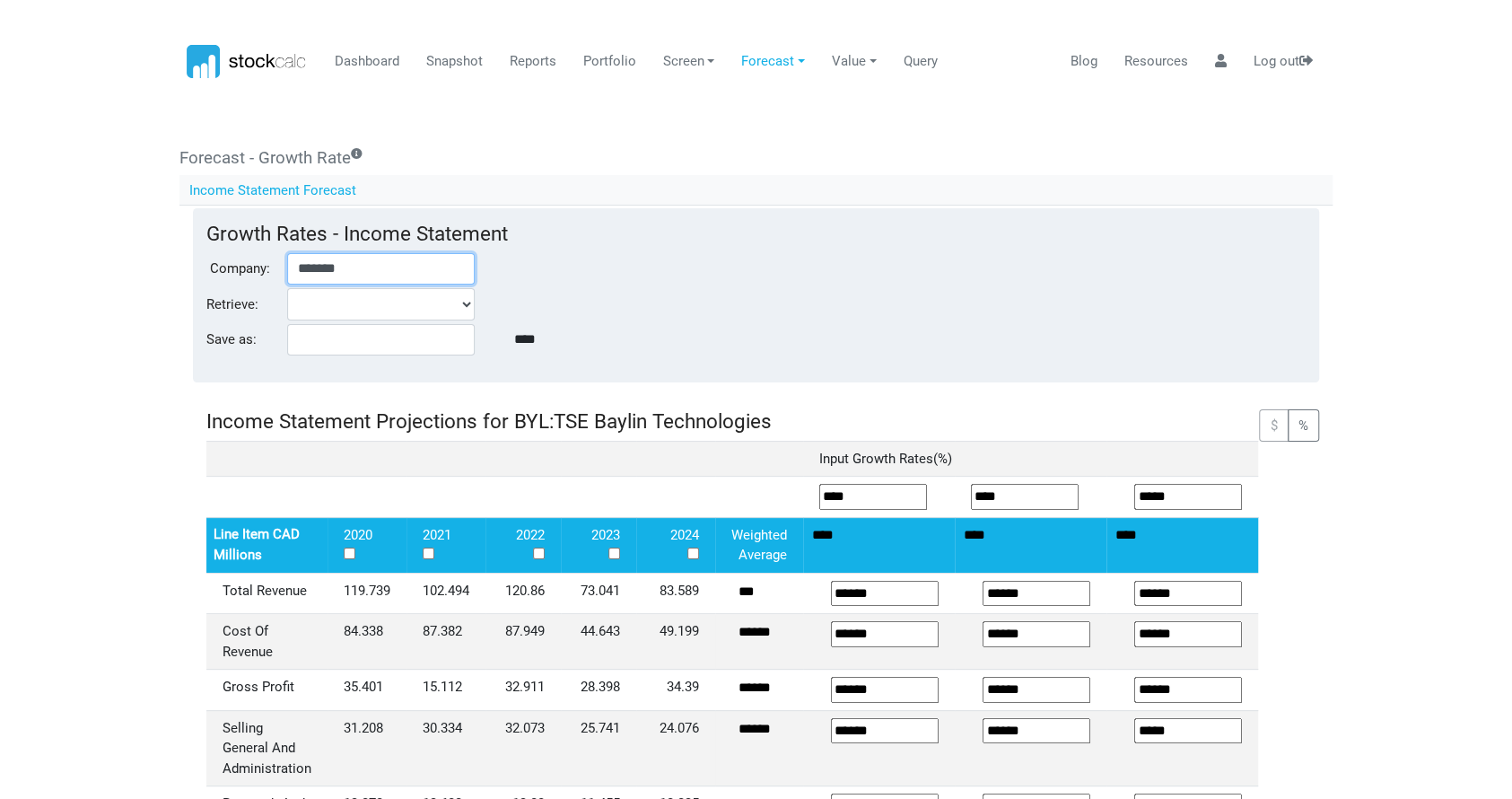 type on "*******" 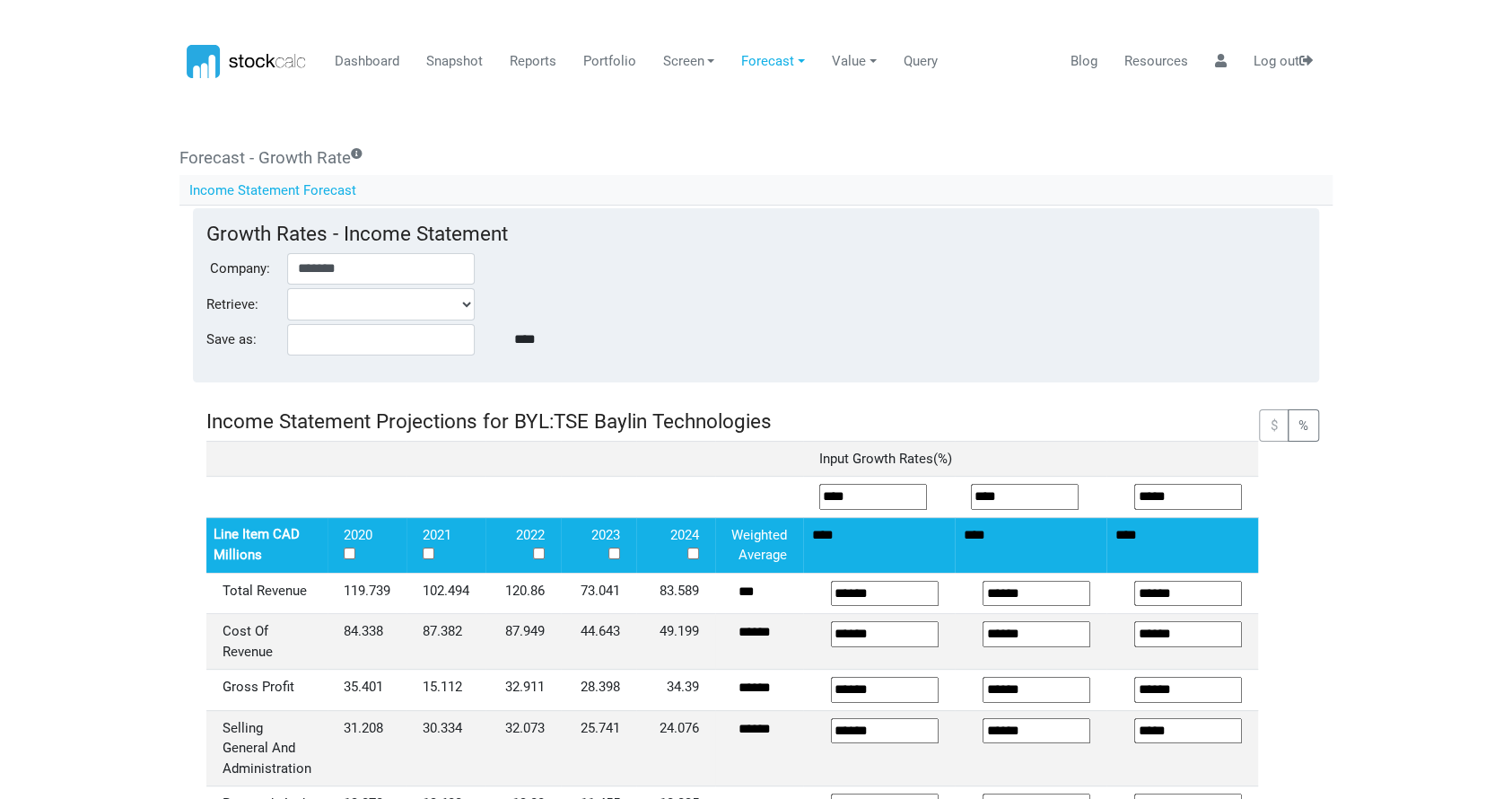 click on "Dashboard
Snapshot
Reports
Portfolio
Screen
Stock Screener
Sector ETF Industry Top Picks" at bounding box center [756, 400] 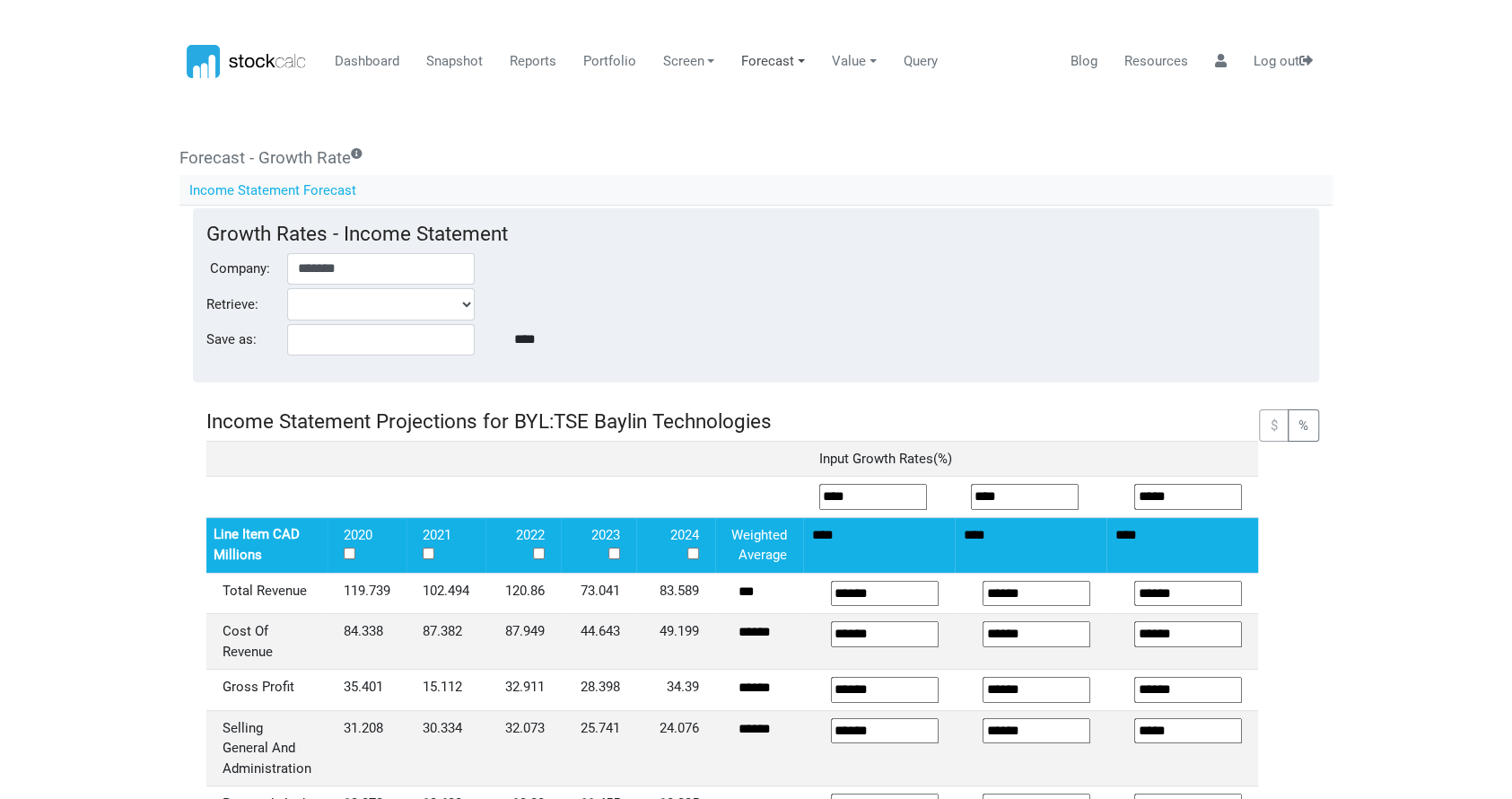 click on "Forecast" at bounding box center [773, 62] 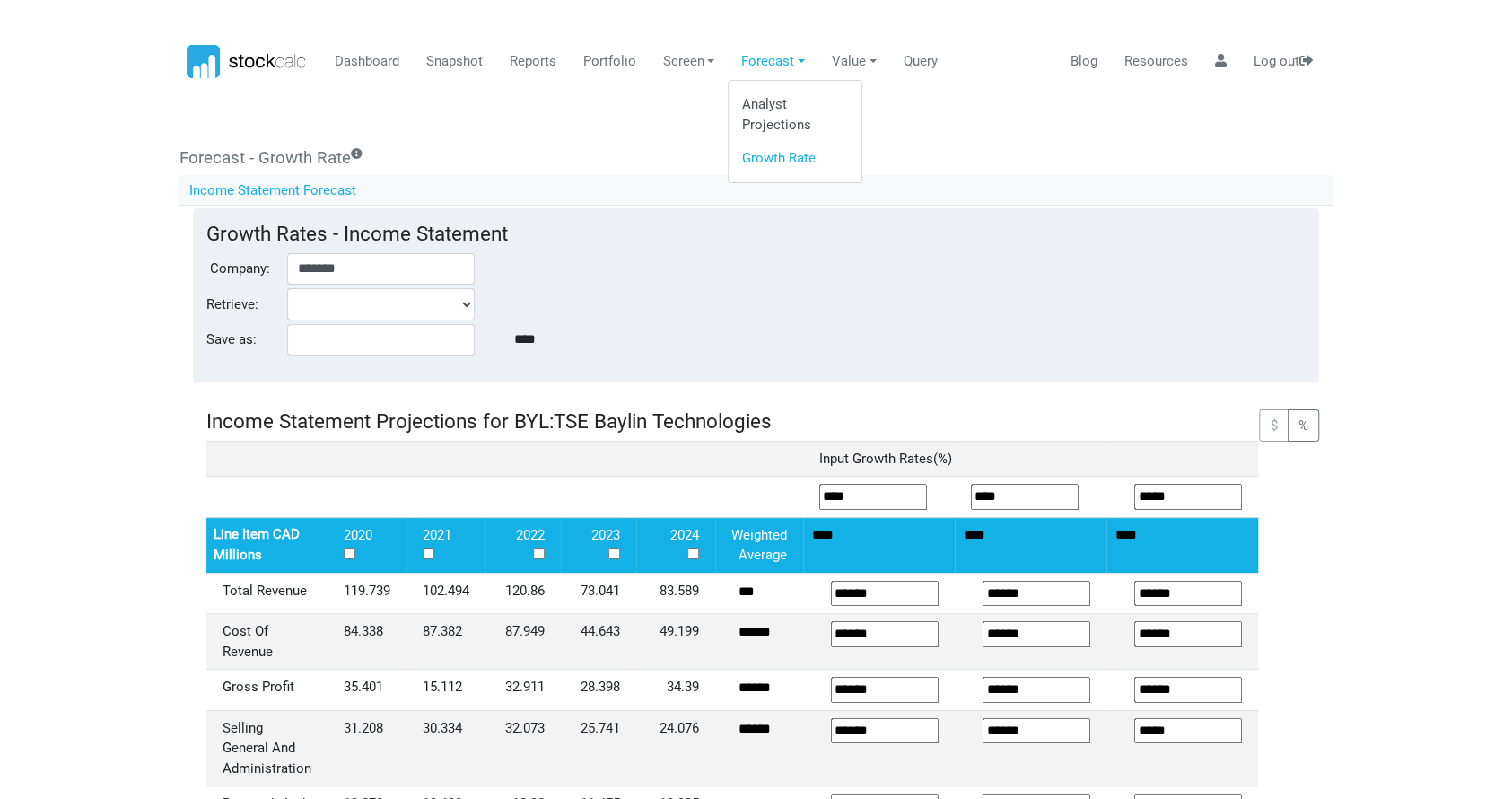 click on "Analyst Projections" at bounding box center (795, 115) 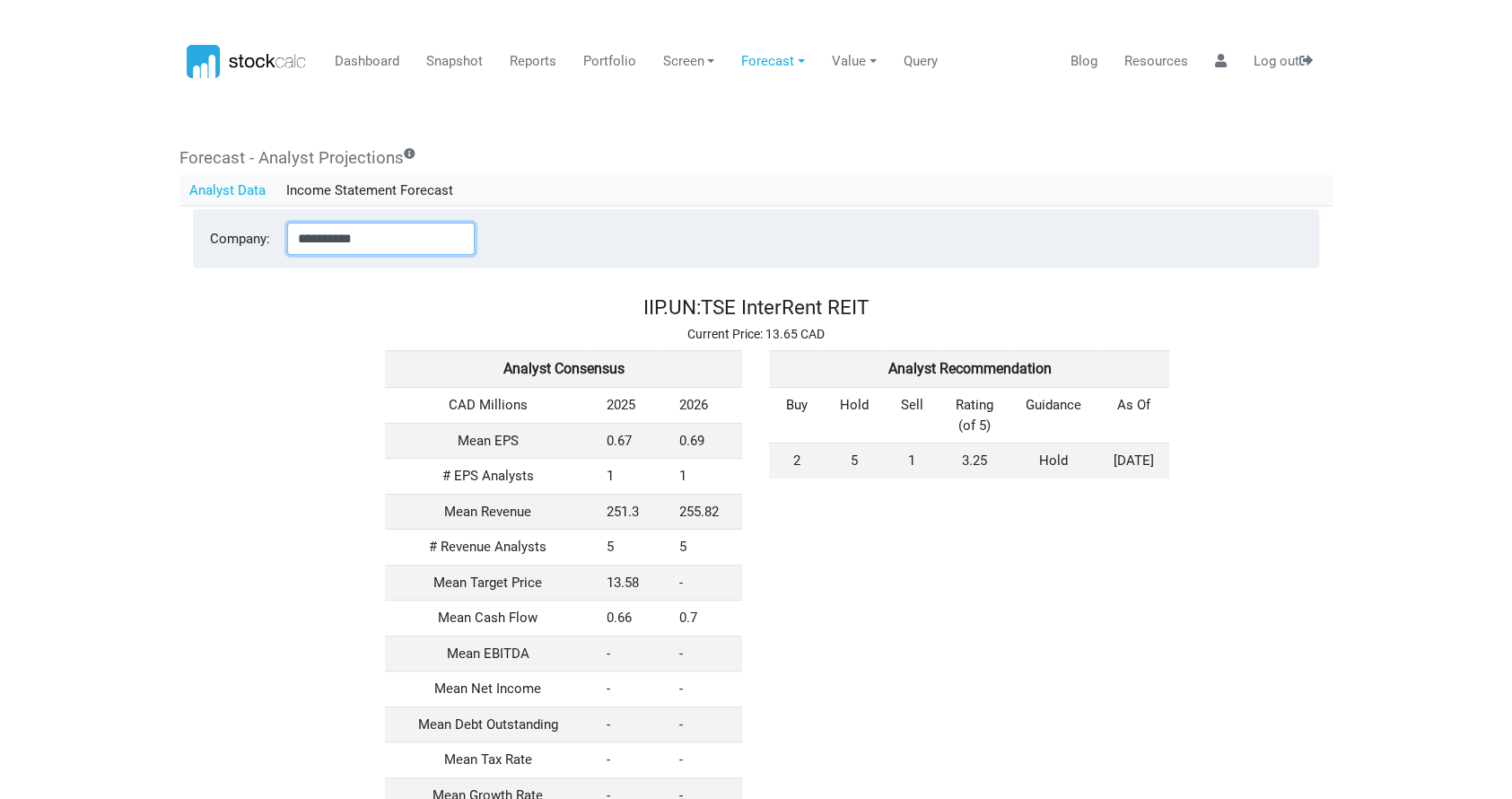 drag, startPoint x: 419, startPoint y: 230, endPoint x: 170, endPoint y: 236, distance: 249.07228 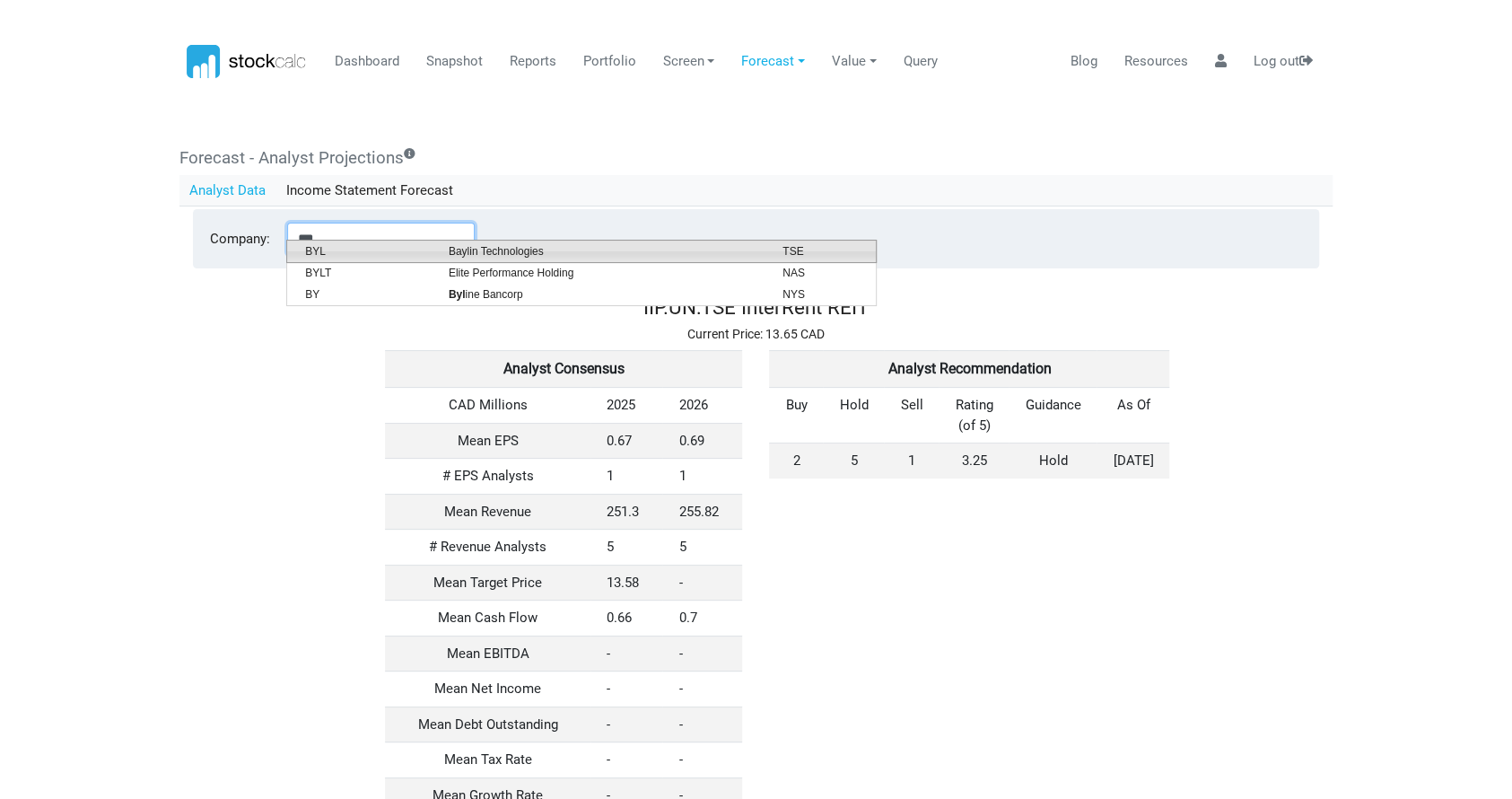 click on "Baylin Technologies" at bounding box center [602, 251] 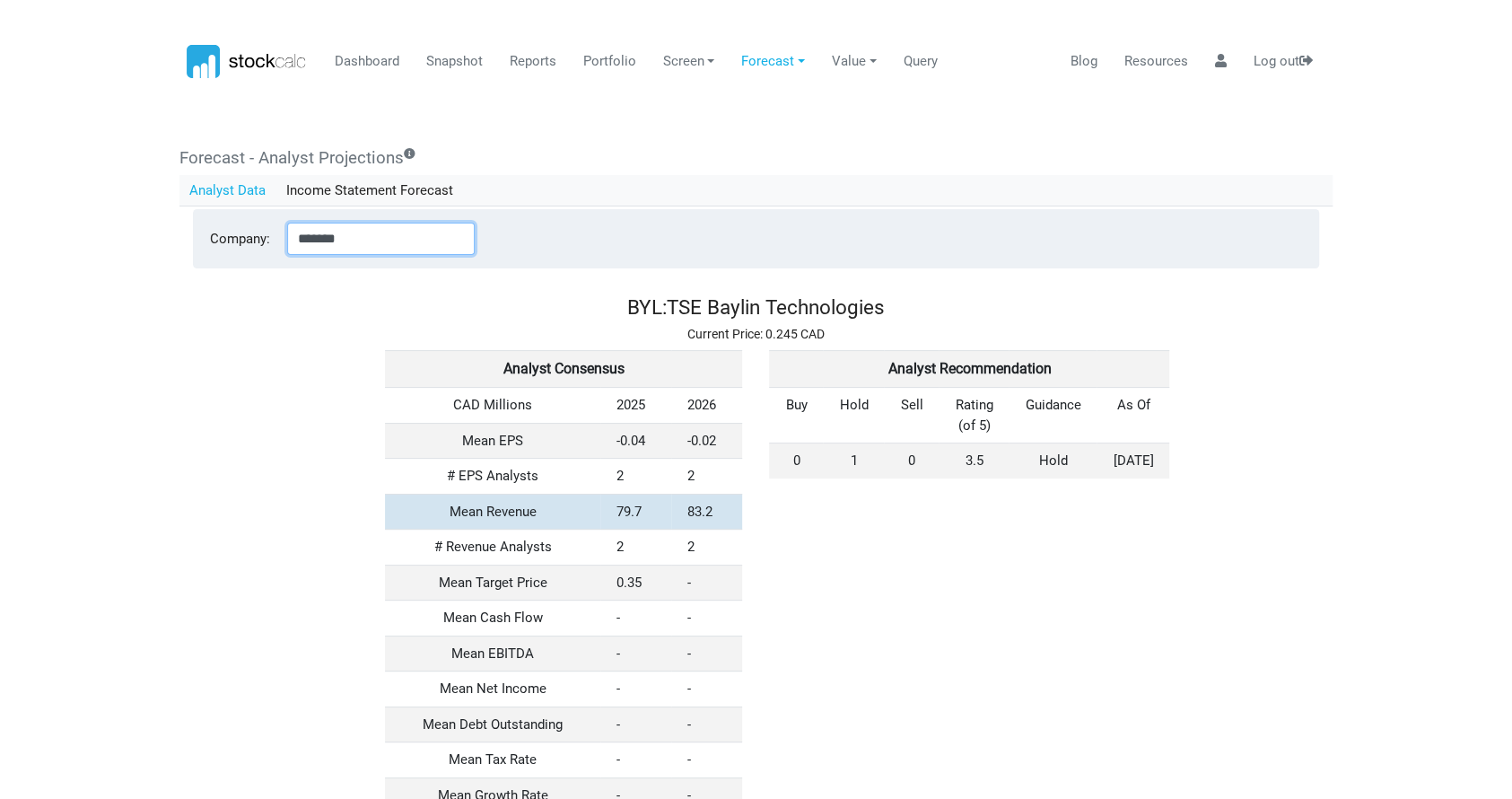 type on "*******" 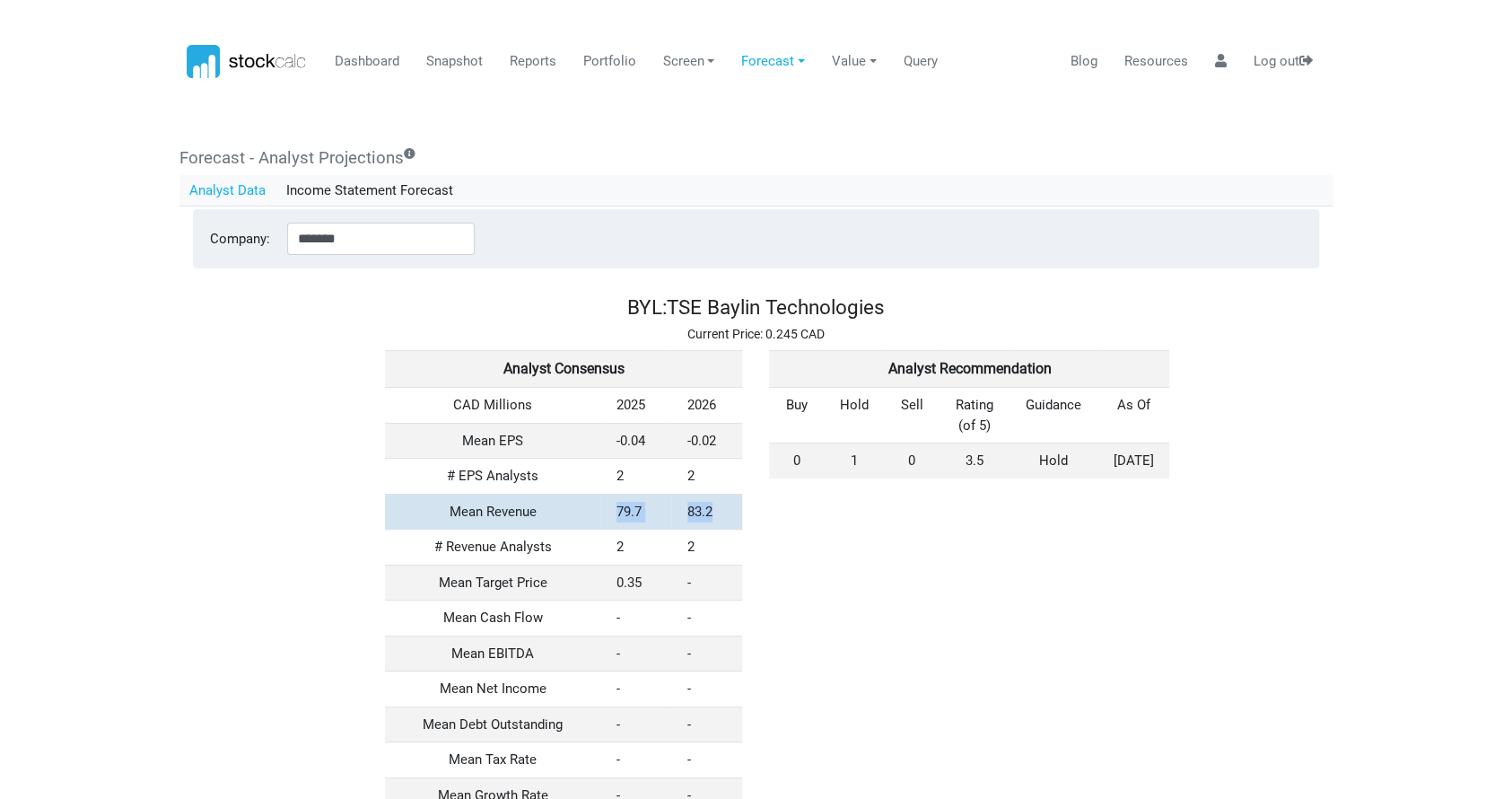 drag, startPoint x: 608, startPoint y: 503, endPoint x: 736, endPoint y: 510, distance: 128.19126 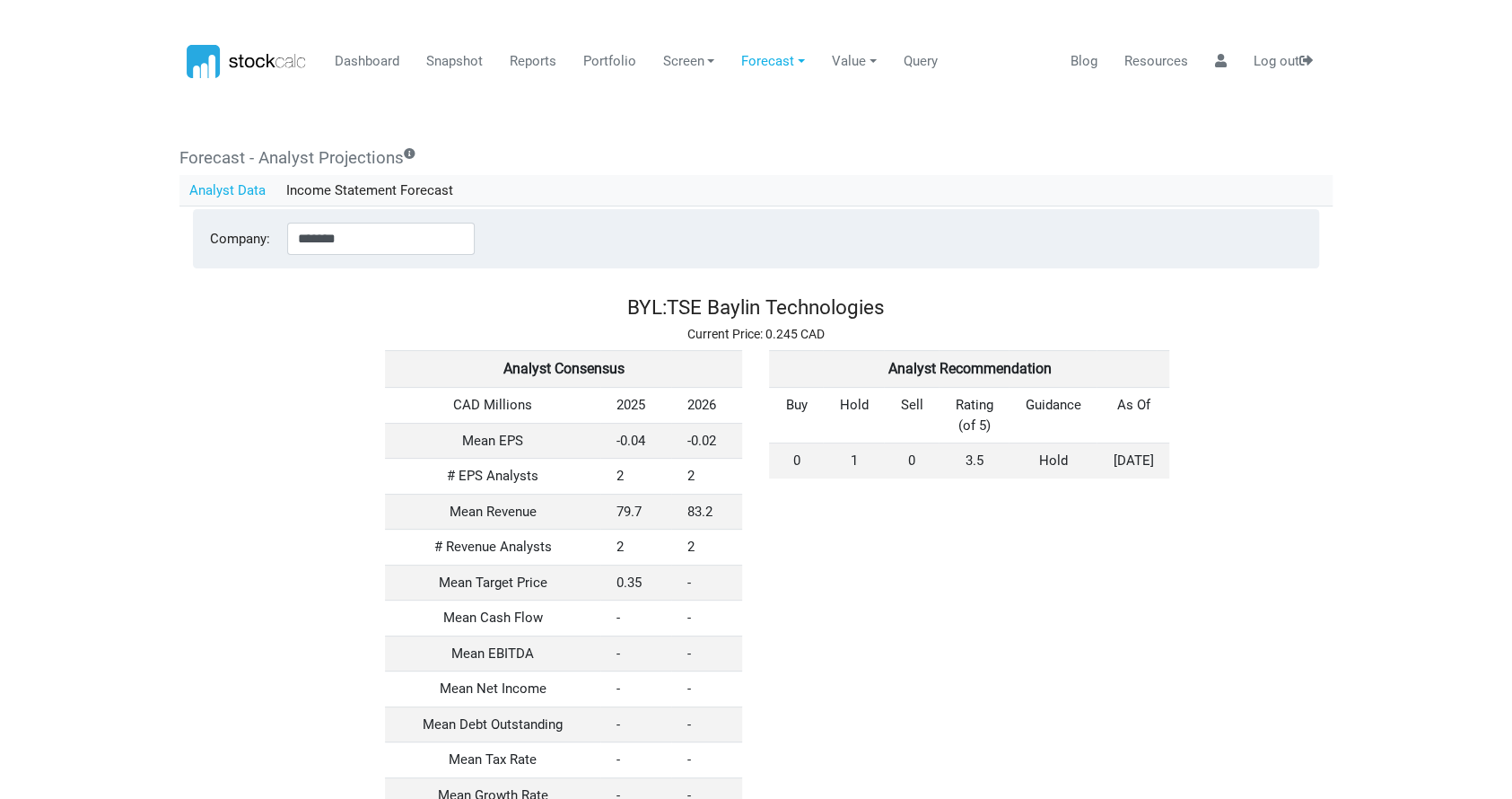 click on "BYL:TSE Baylin Technologies Current Price: 0.245 CAD
No analyst consensus. No analyst recommendation.
Analyst Consensus CAD Millions 2025 2026 Mean EPS -0.04 -0.02 # EPS Analysts 2 2 Mean Revenue 79.7 83.2 # Revenue Analysts 2 2 Mean Target Price 0.35 - Mean Cash Flow - - Mean EBITDA - - Mean Net Income - - Mean Debt Outstanding - - Mean Tax Rate - - Mean Growth Rate - - Mean Capital Expenditure - -
Analyst Recommendation Buy Hold Sell Rating (of 5) Guidance As Of 0 1 0 3.5 Hold [DATE]" at bounding box center [756, 578] 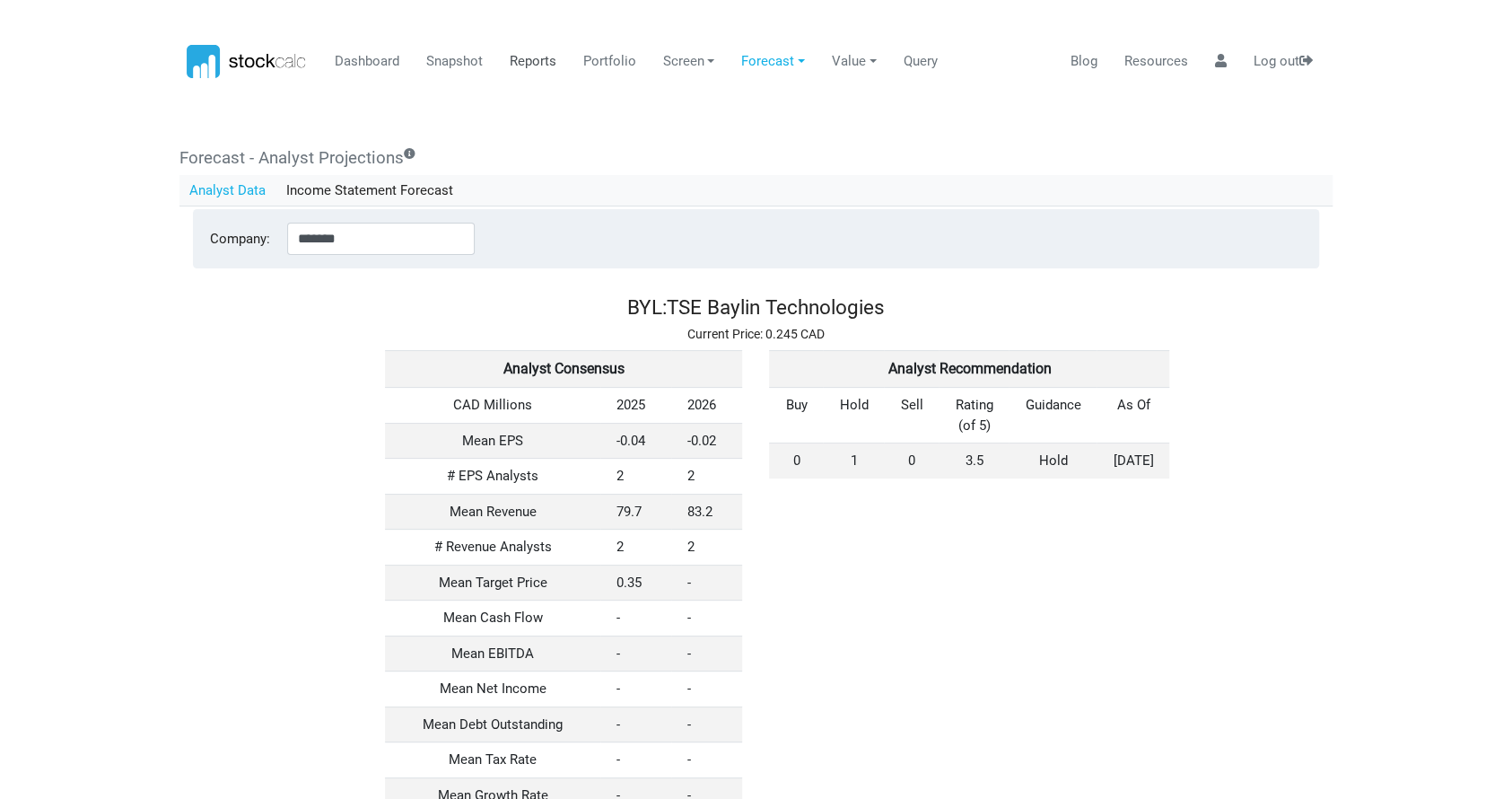 click on "Reports" at bounding box center (532, 62) 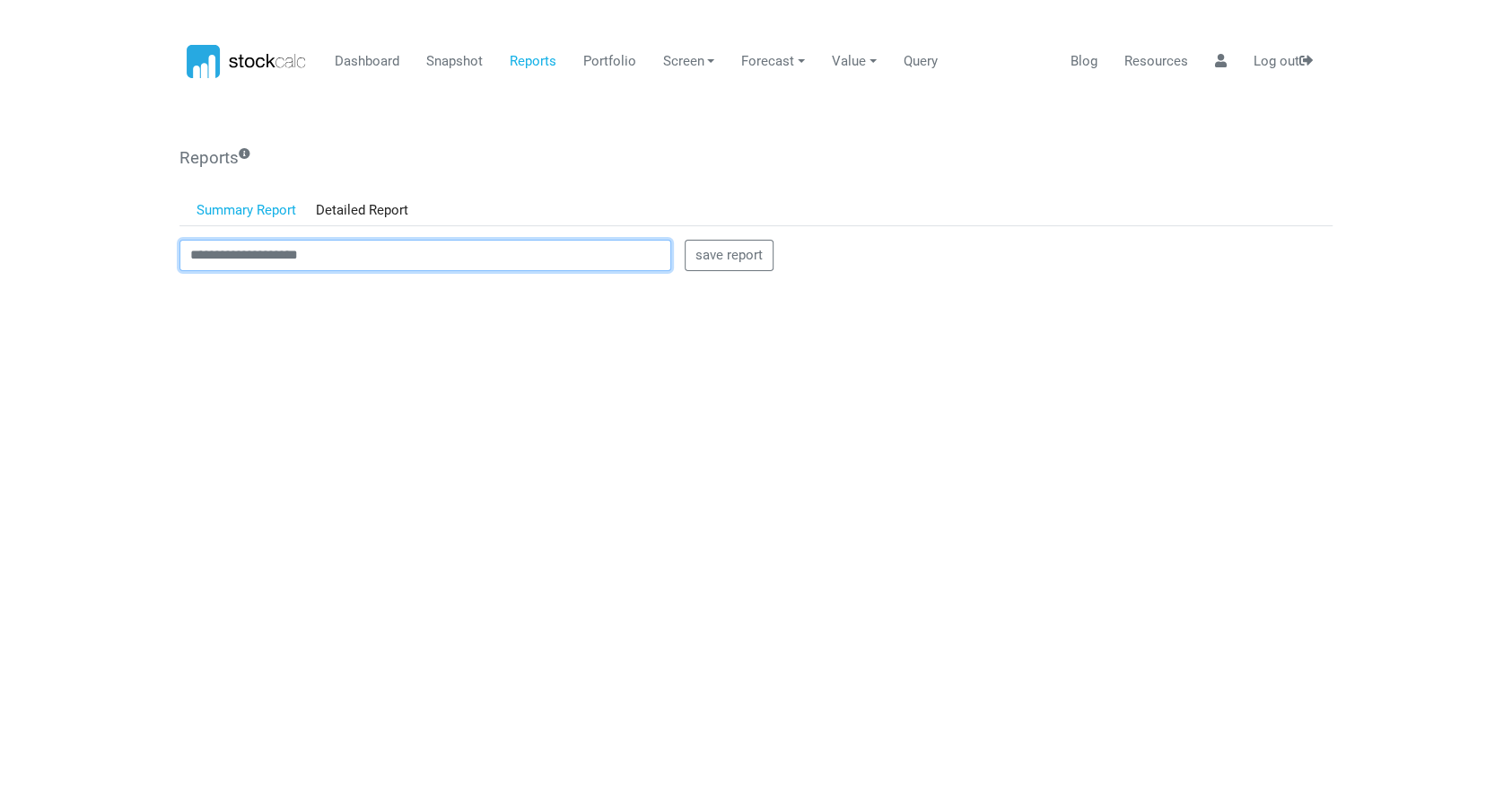 click at bounding box center (425, 256) 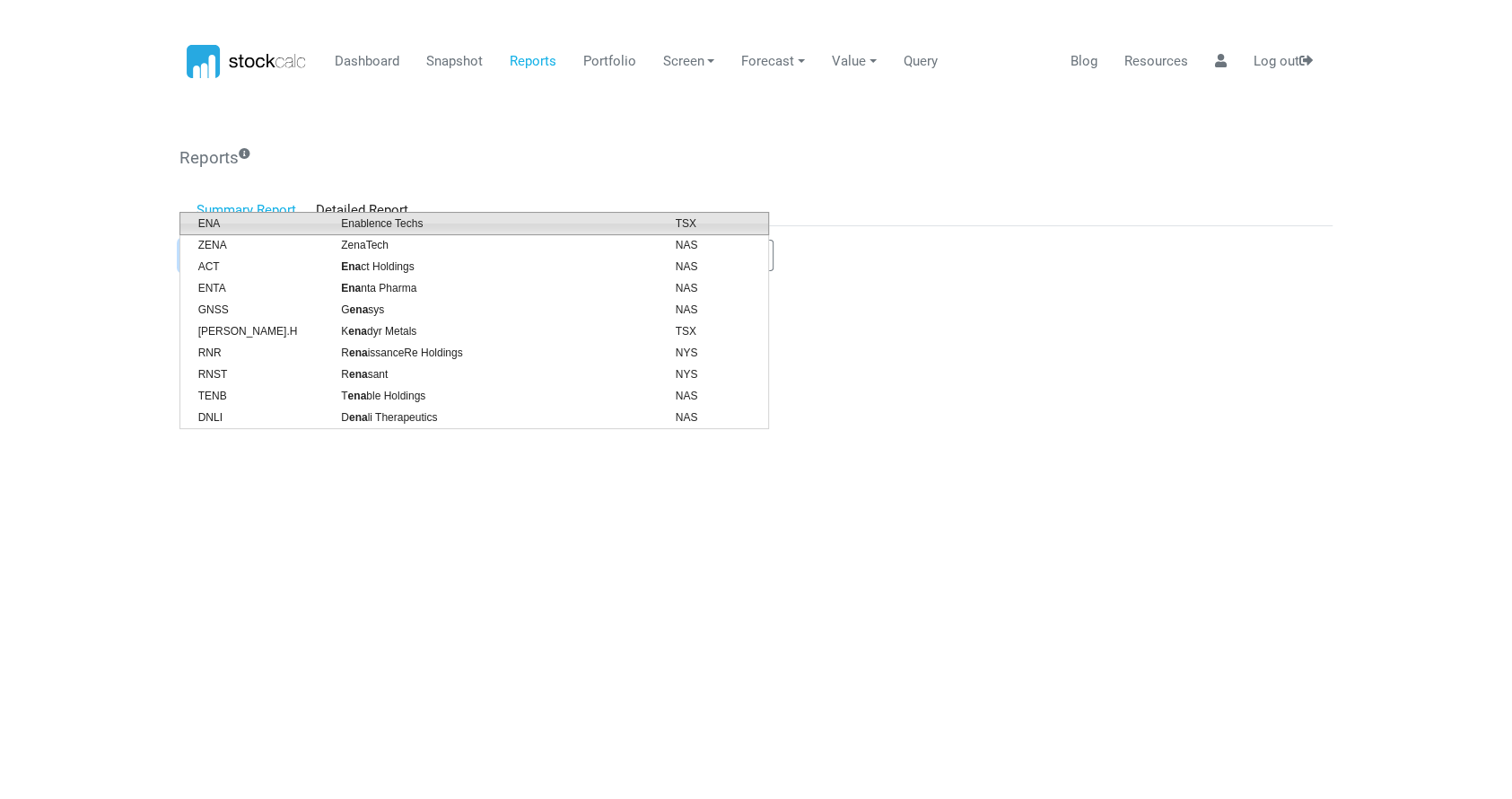 click on "Enablence Techs" at bounding box center (494, 224) 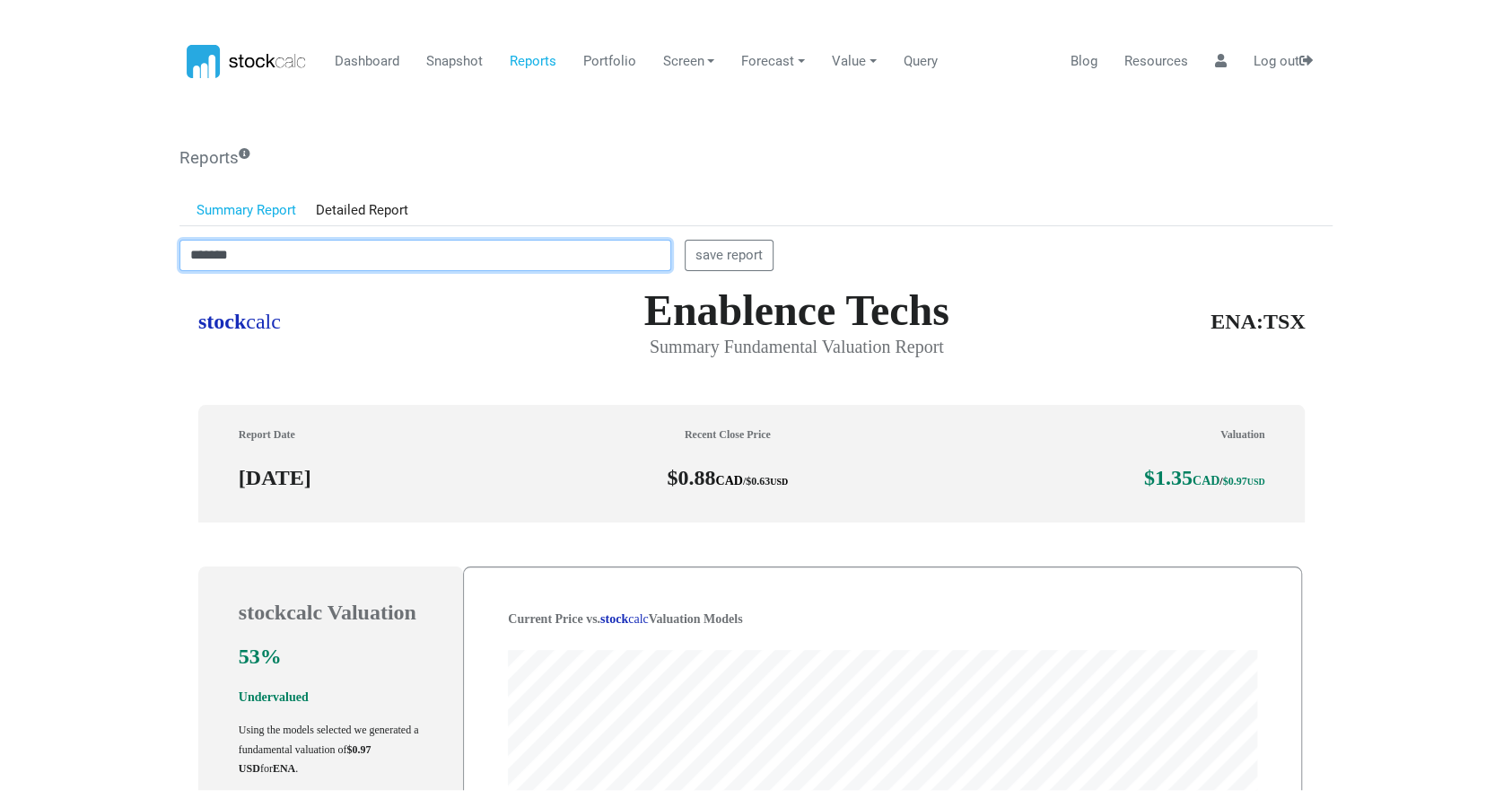 scroll, scrollTop: 0, scrollLeft: 0, axis: both 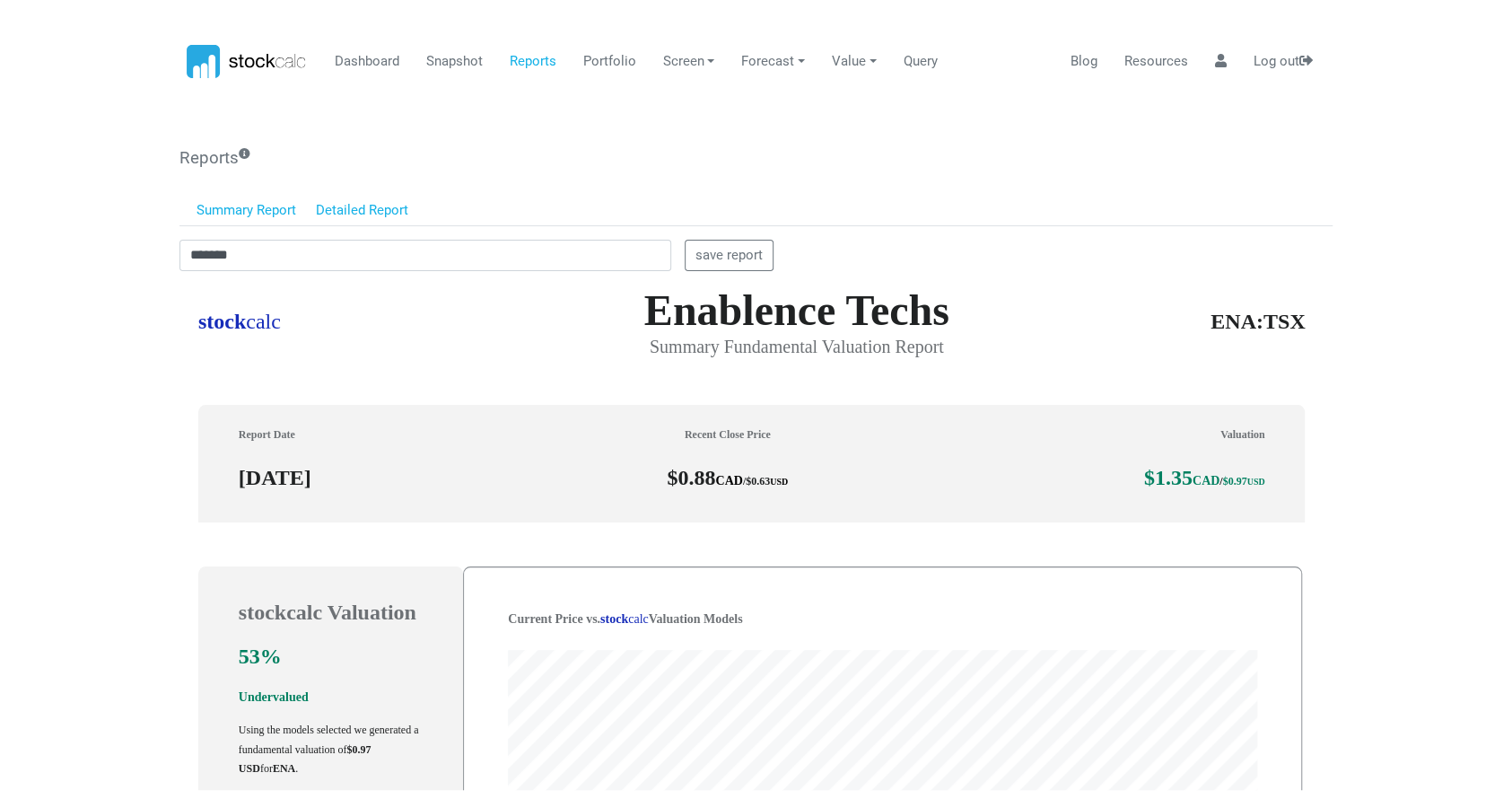click on "Detailed Report" at bounding box center (363, 211) 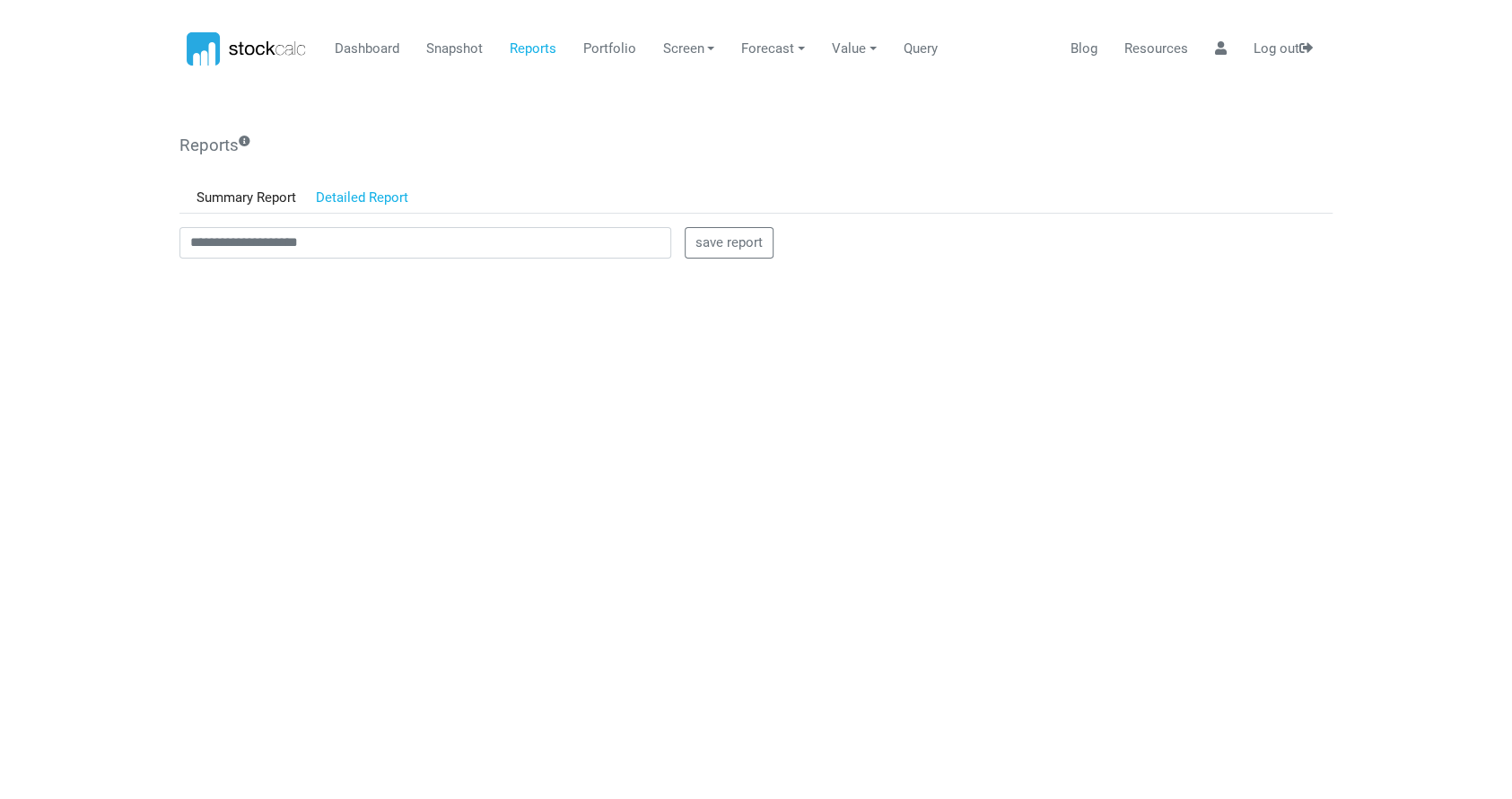 scroll, scrollTop: 0, scrollLeft: 0, axis: both 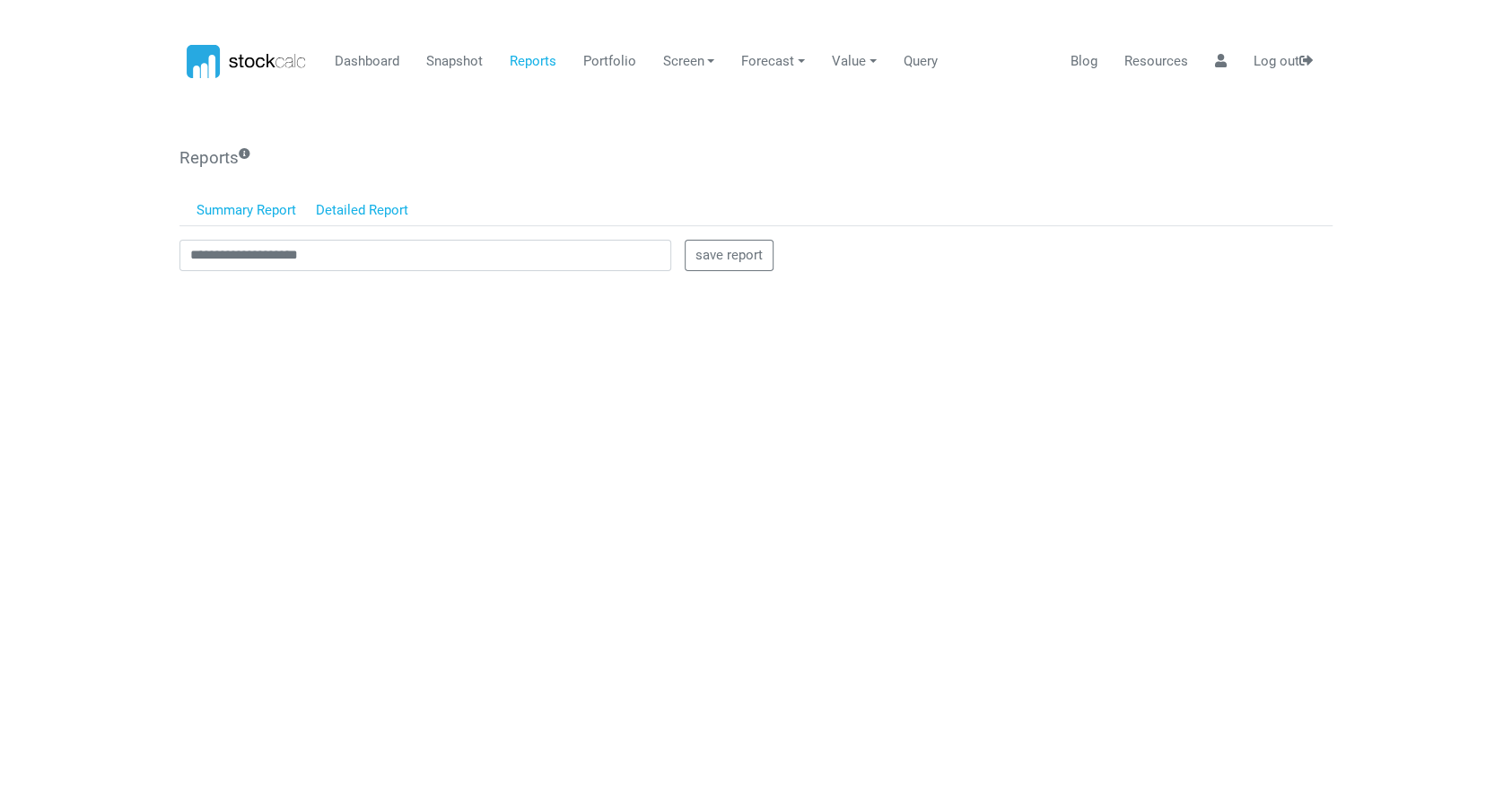 click on "Summary Report" at bounding box center [247, 211] 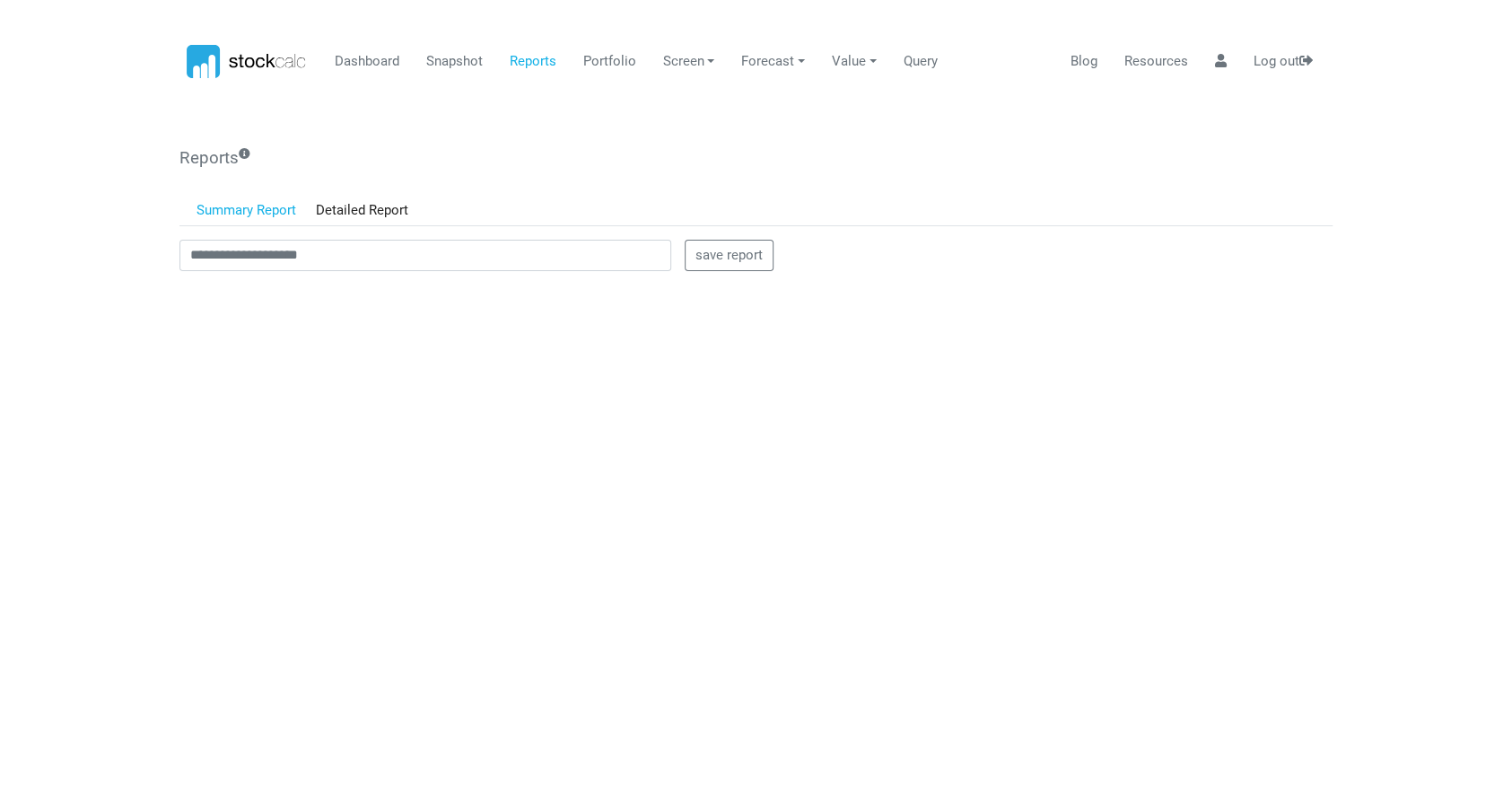 scroll, scrollTop: 897261, scrollLeft: 896196, axis: both 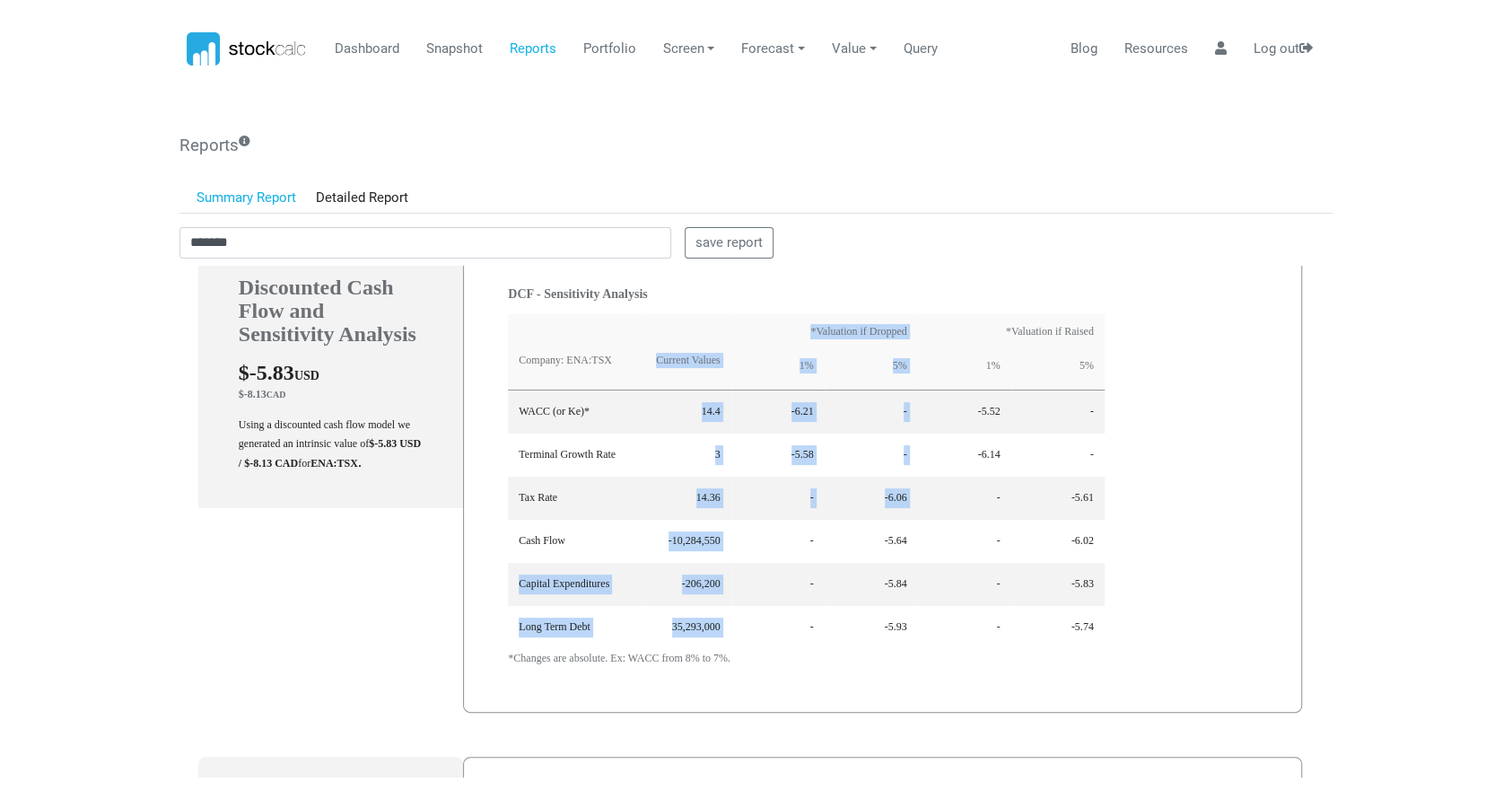 drag, startPoint x: 642, startPoint y: 540, endPoint x: 770, endPoint y: 535, distance: 128.09762 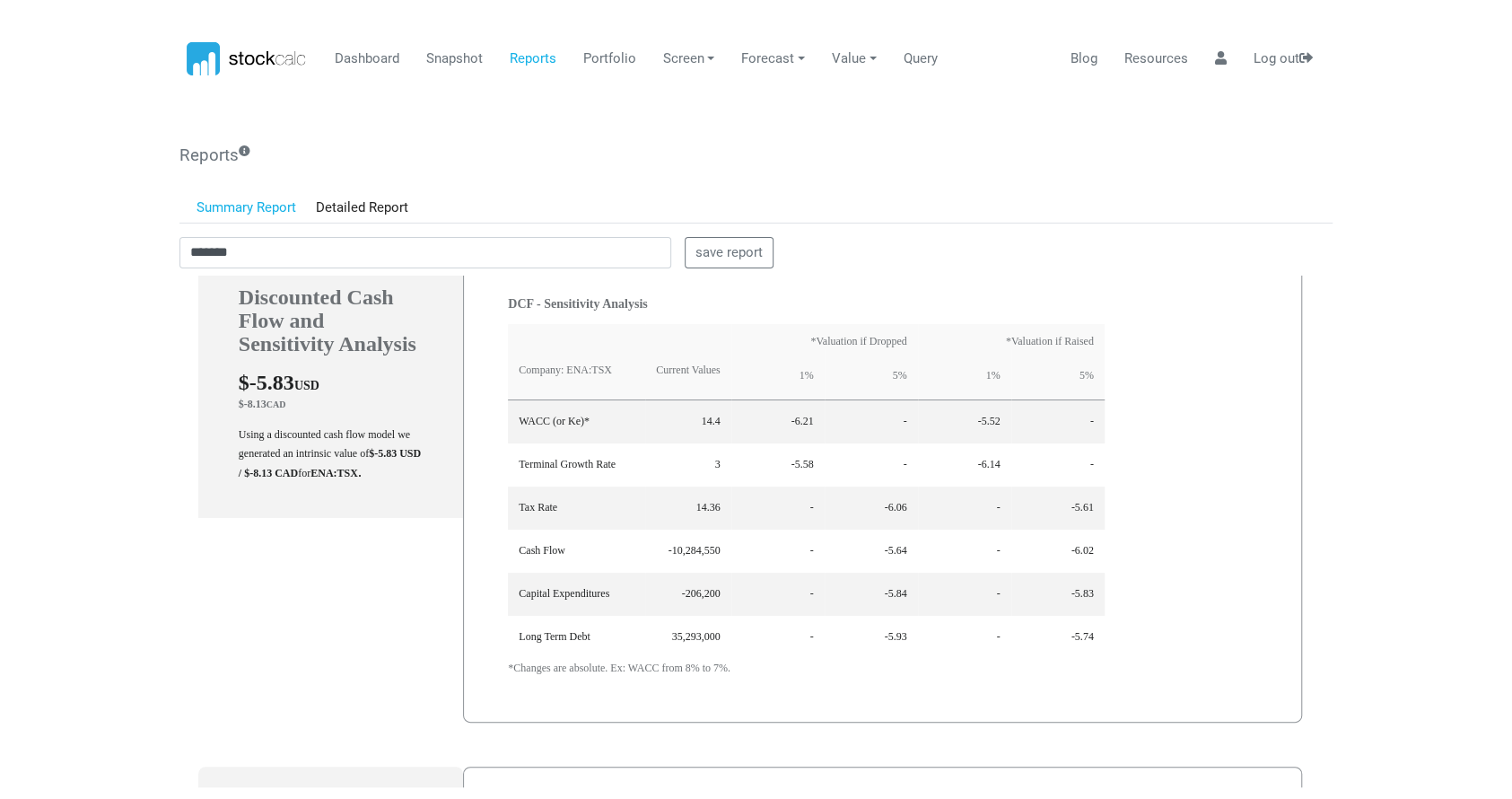 scroll, scrollTop: 0, scrollLeft: 0, axis: both 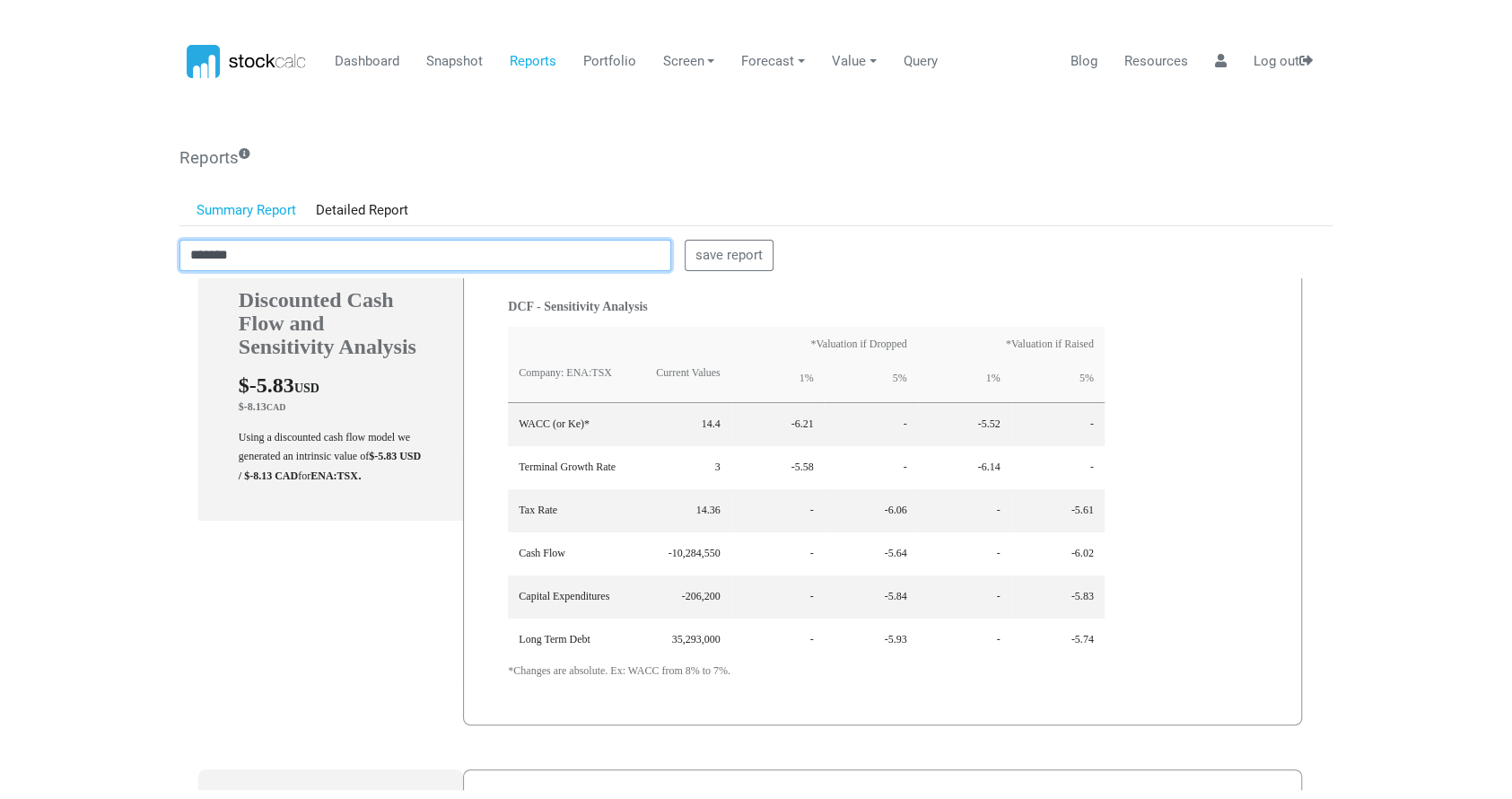 drag, startPoint x: 324, startPoint y: 253, endPoint x: 66, endPoint y: 255, distance: 258.00775 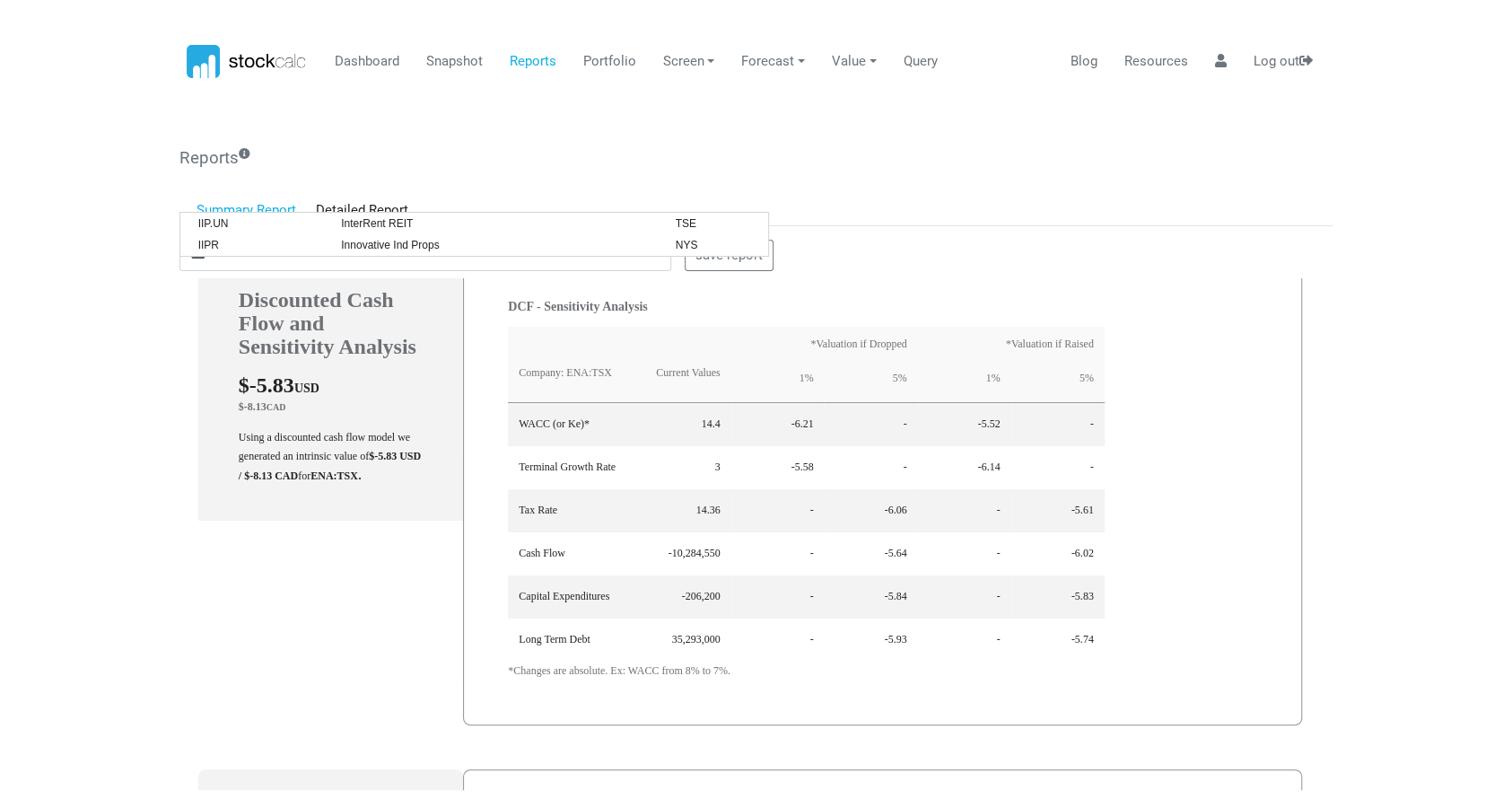 click on "Reports" at bounding box center [756, 158] 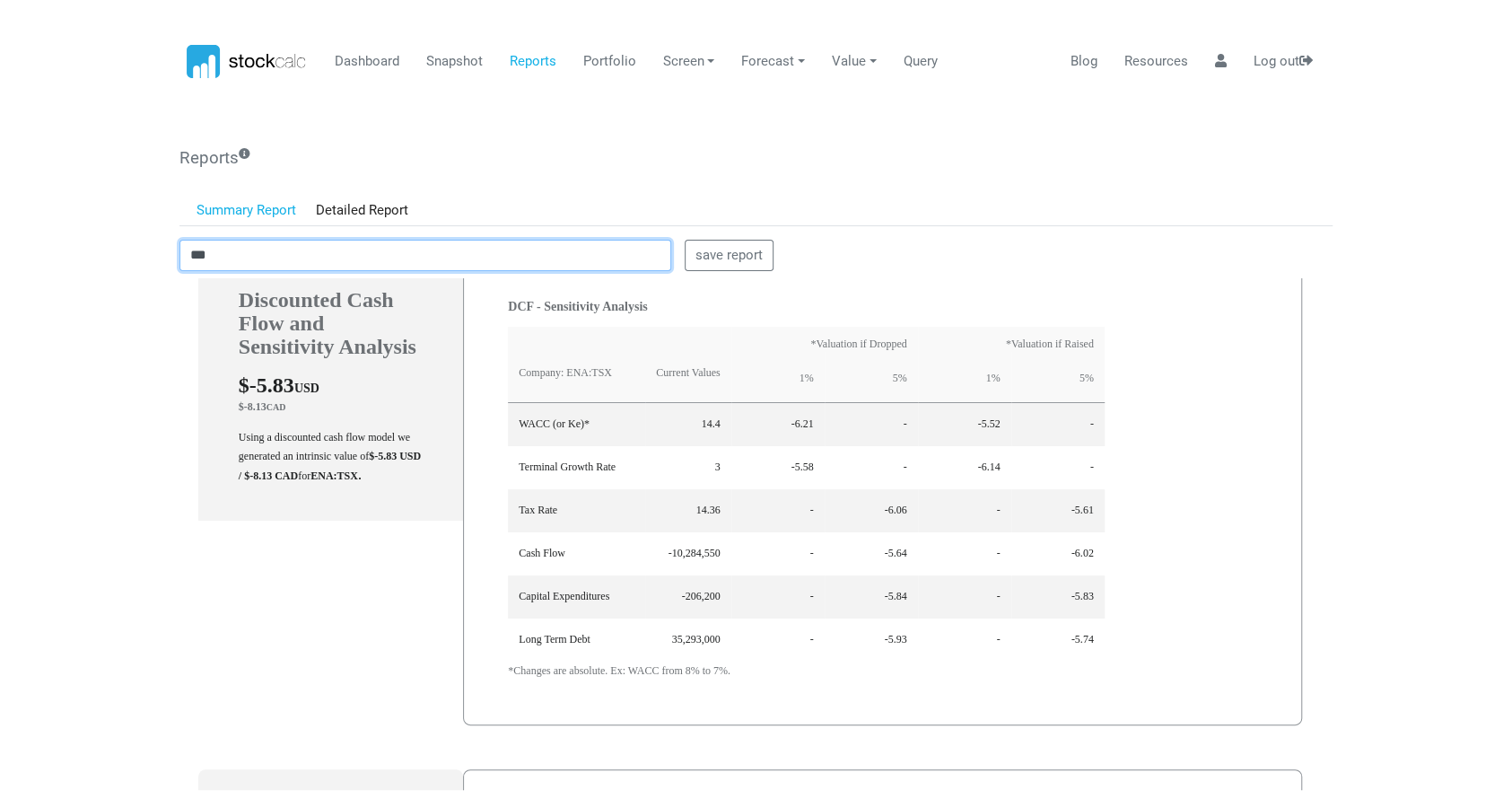 click on "***" at bounding box center [425, 256] 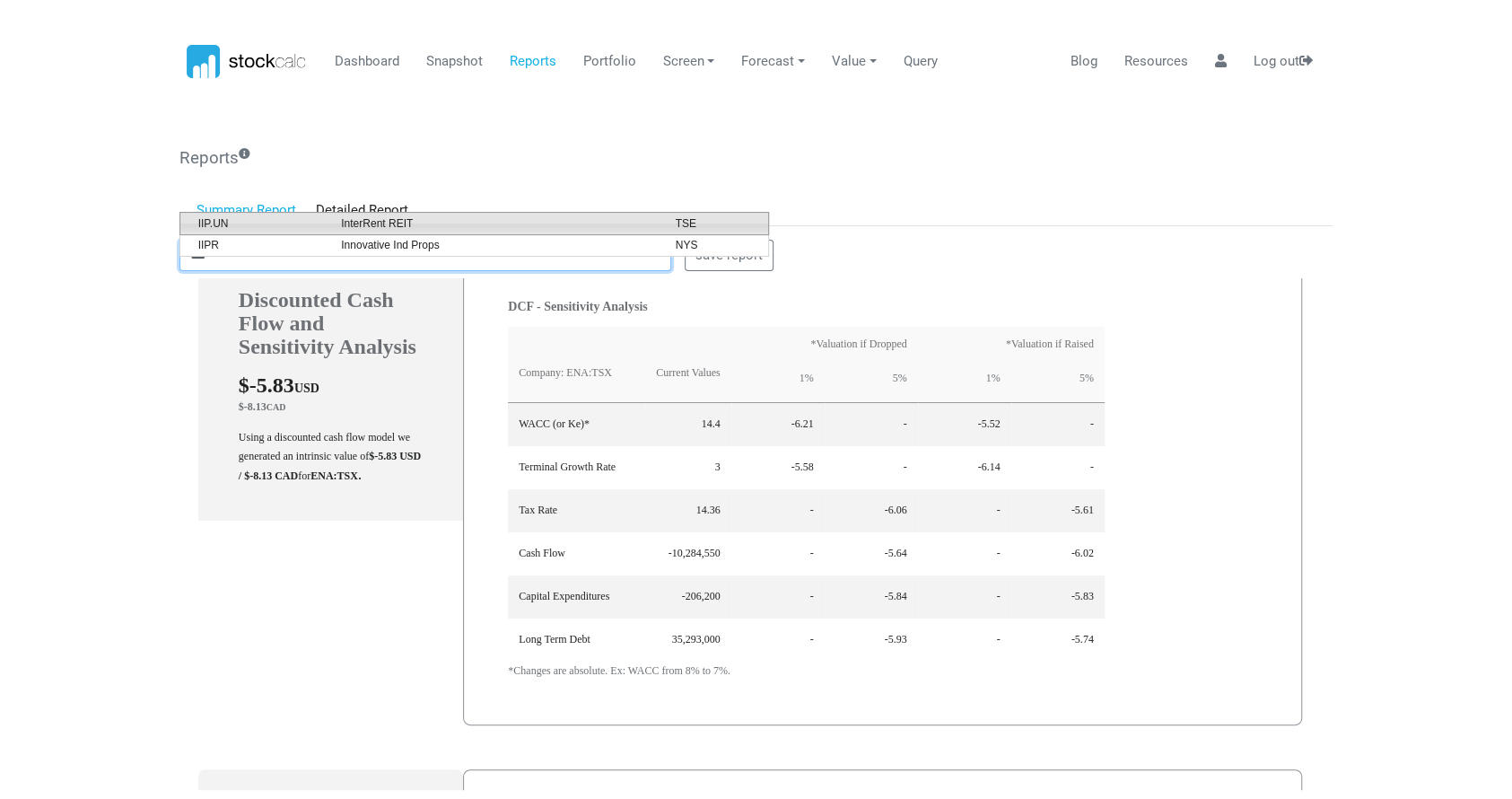 click on "InterRent REIT" at bounding box center (494, 224) 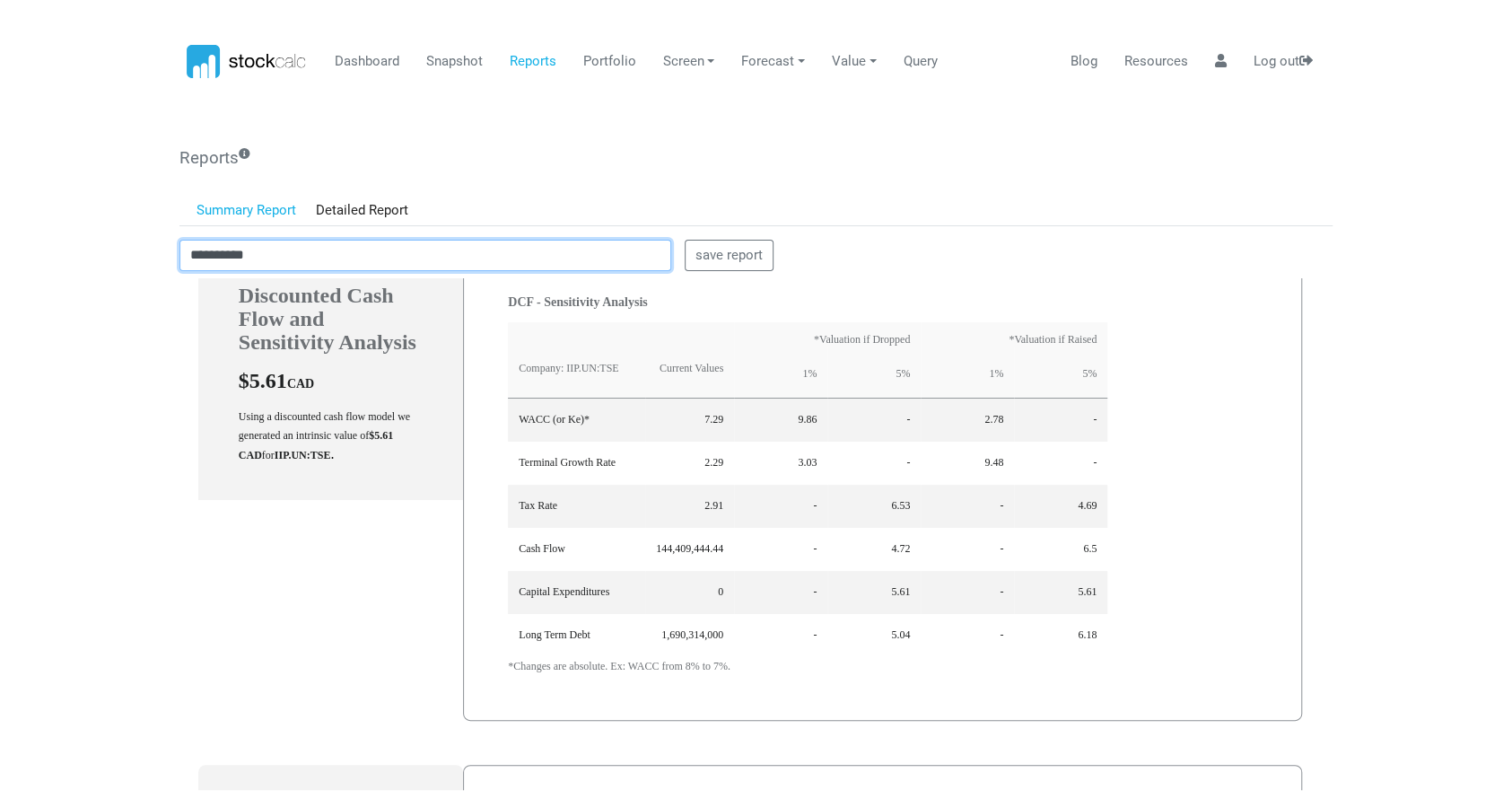 scroll, scrollTop: 2982, scrollLeft: 0, axis: vertical 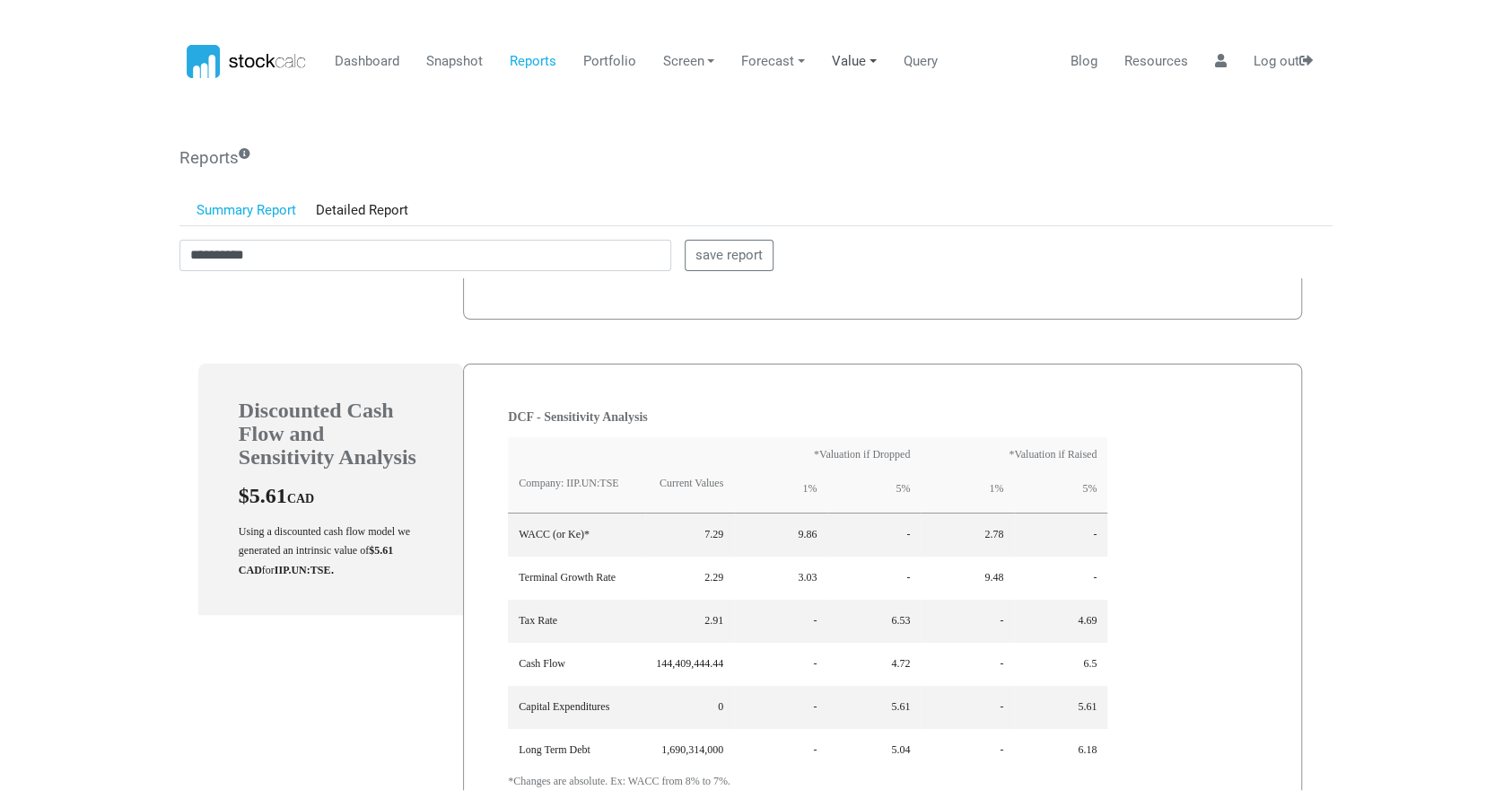 click on "Value" at bounding box center (854, 62) 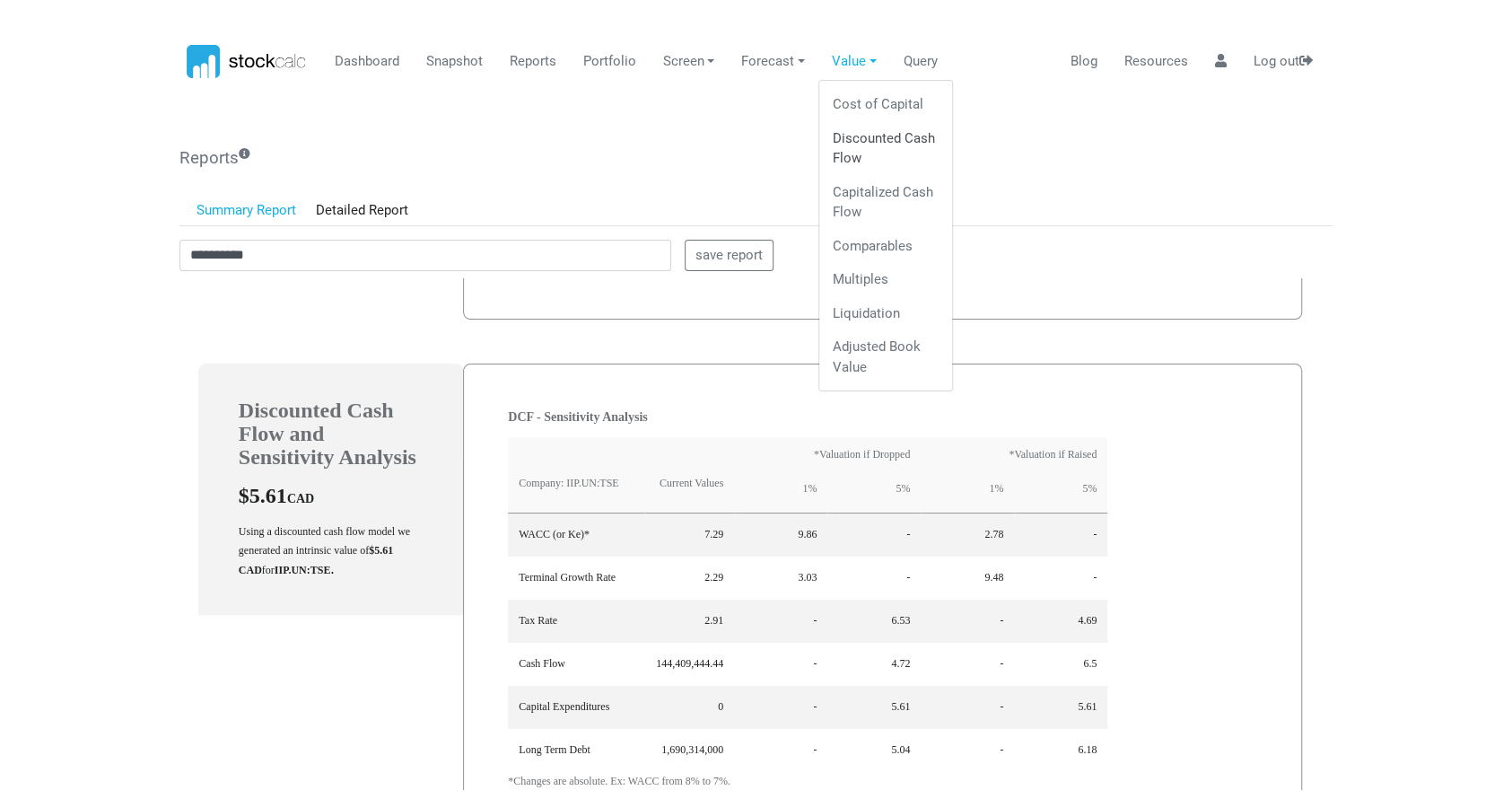 click on "Discounted Cash Flow" at bounding box center [886, 148] 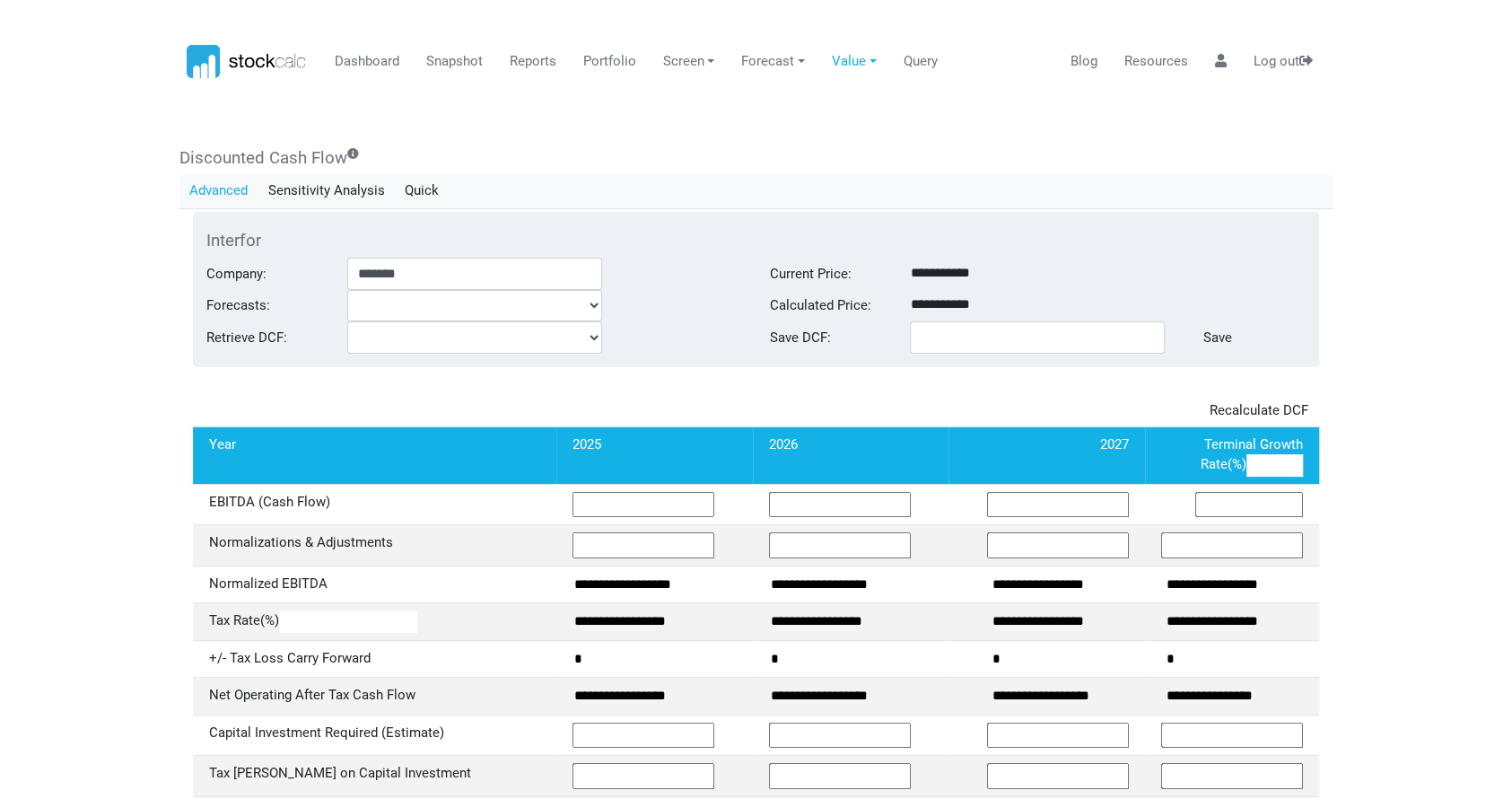 scroll, scrollTop: 0, scrollLeft: 0, axis: both 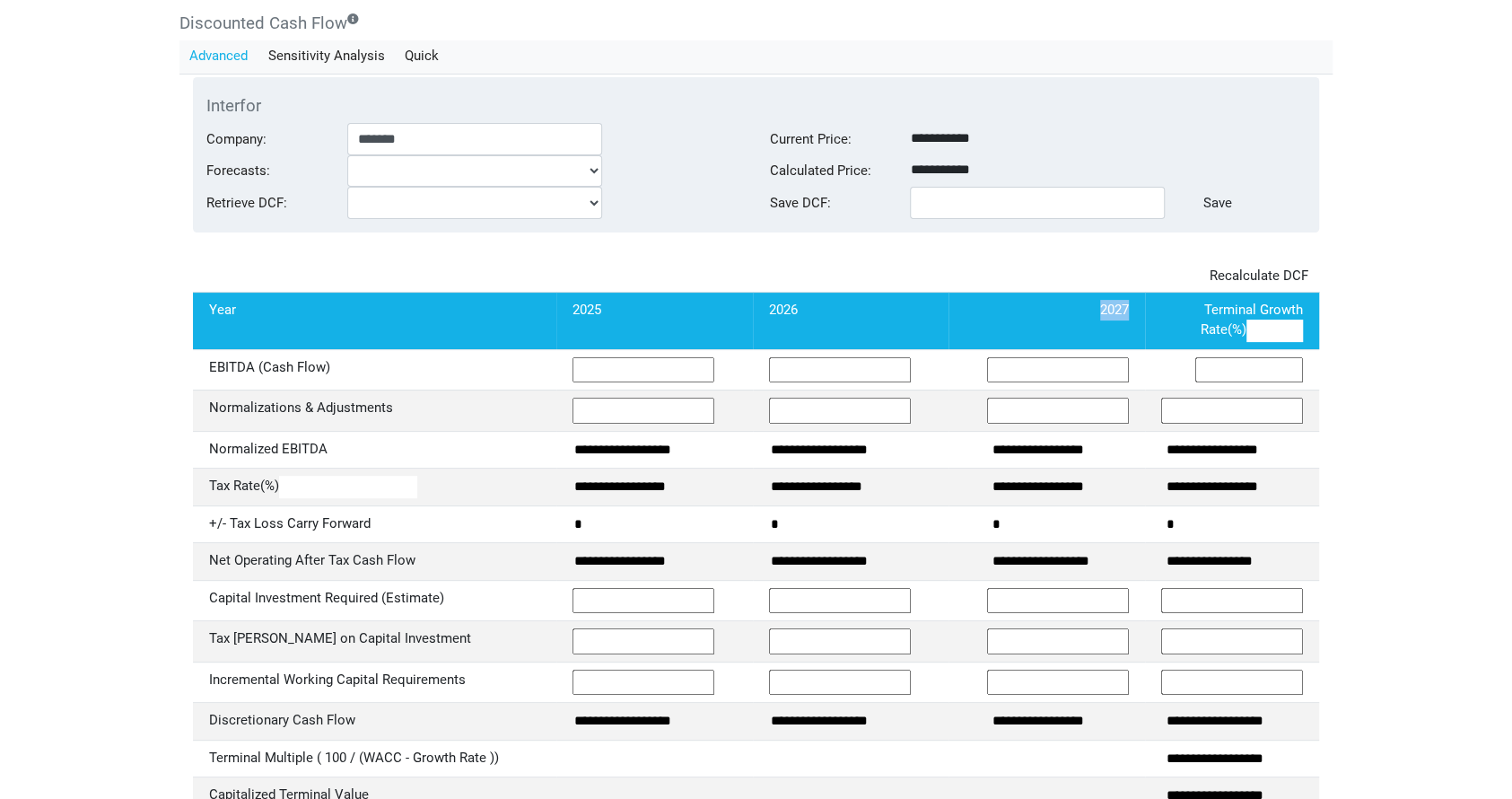 drag, startPoint x: 1076, startPoint y: 305, endPoint x: 1113, endPoint y: 306, distance: 37.01351 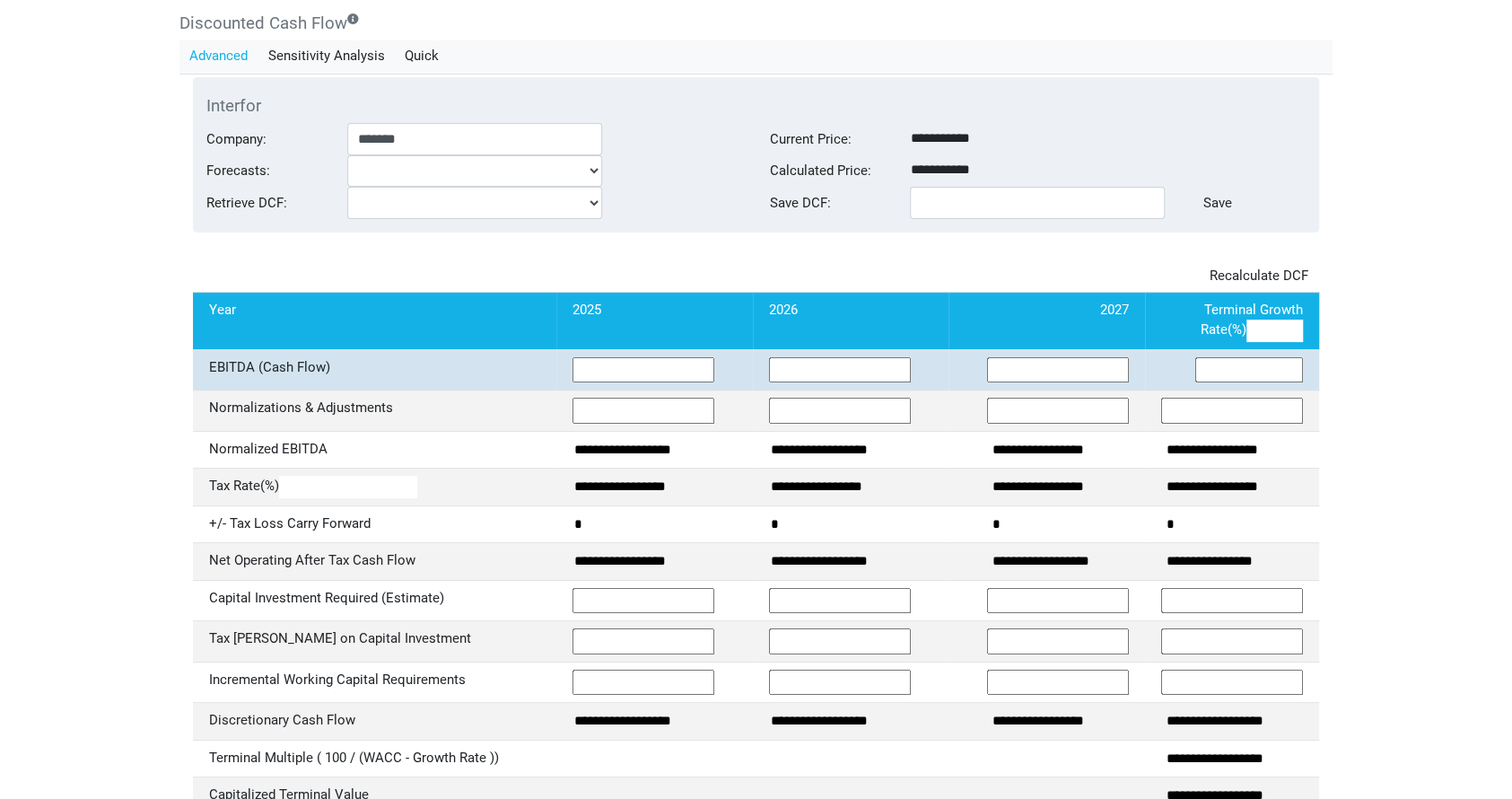 click on "**********" at bounding box center (1058, 370) 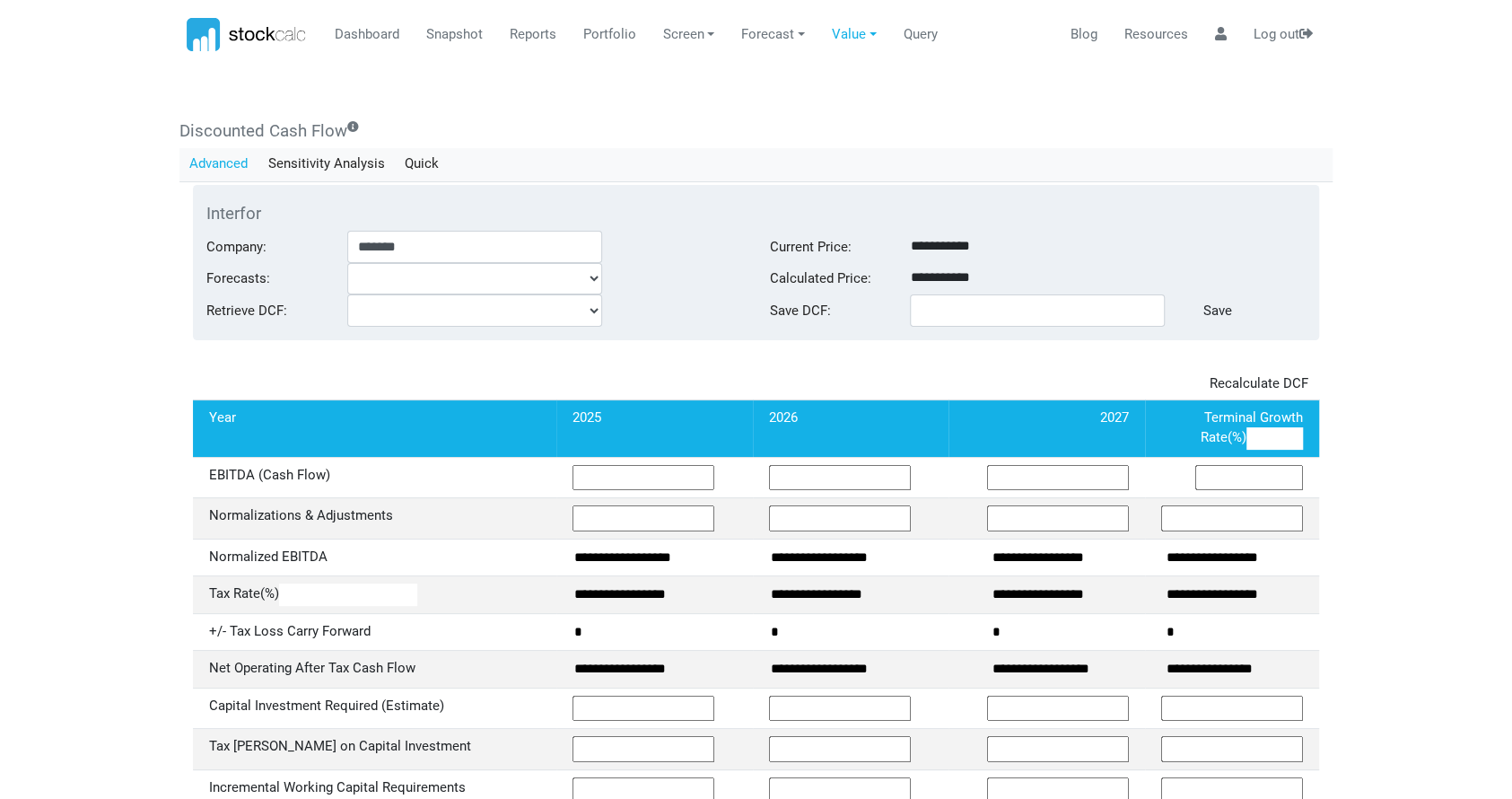 scroll, scrollTop: 0, scrollLeft: 0, axis: both 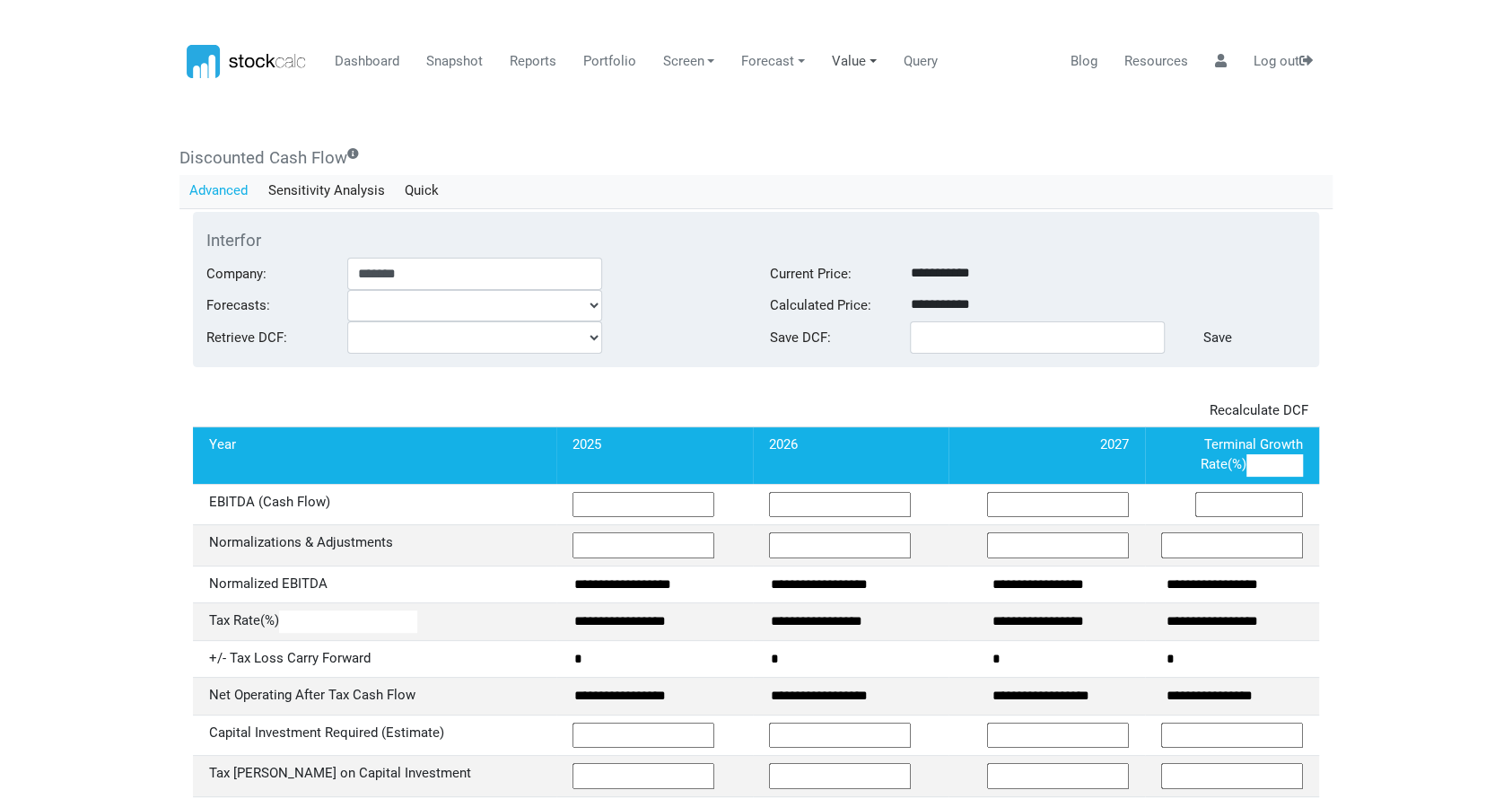 click on "Value" at bounding box center (854, 62) 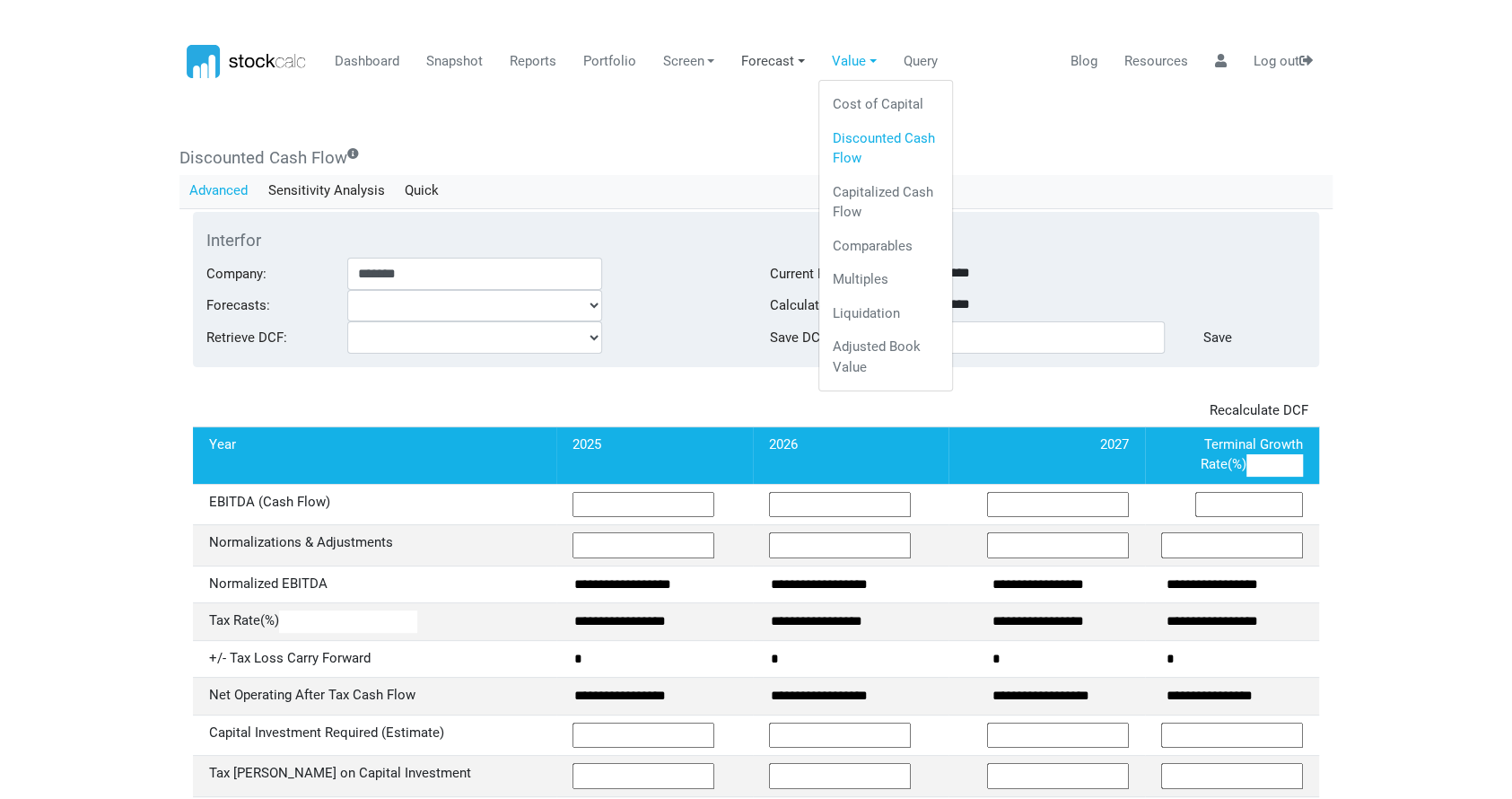 click on "Forecast" at bounding box center [773, 62] 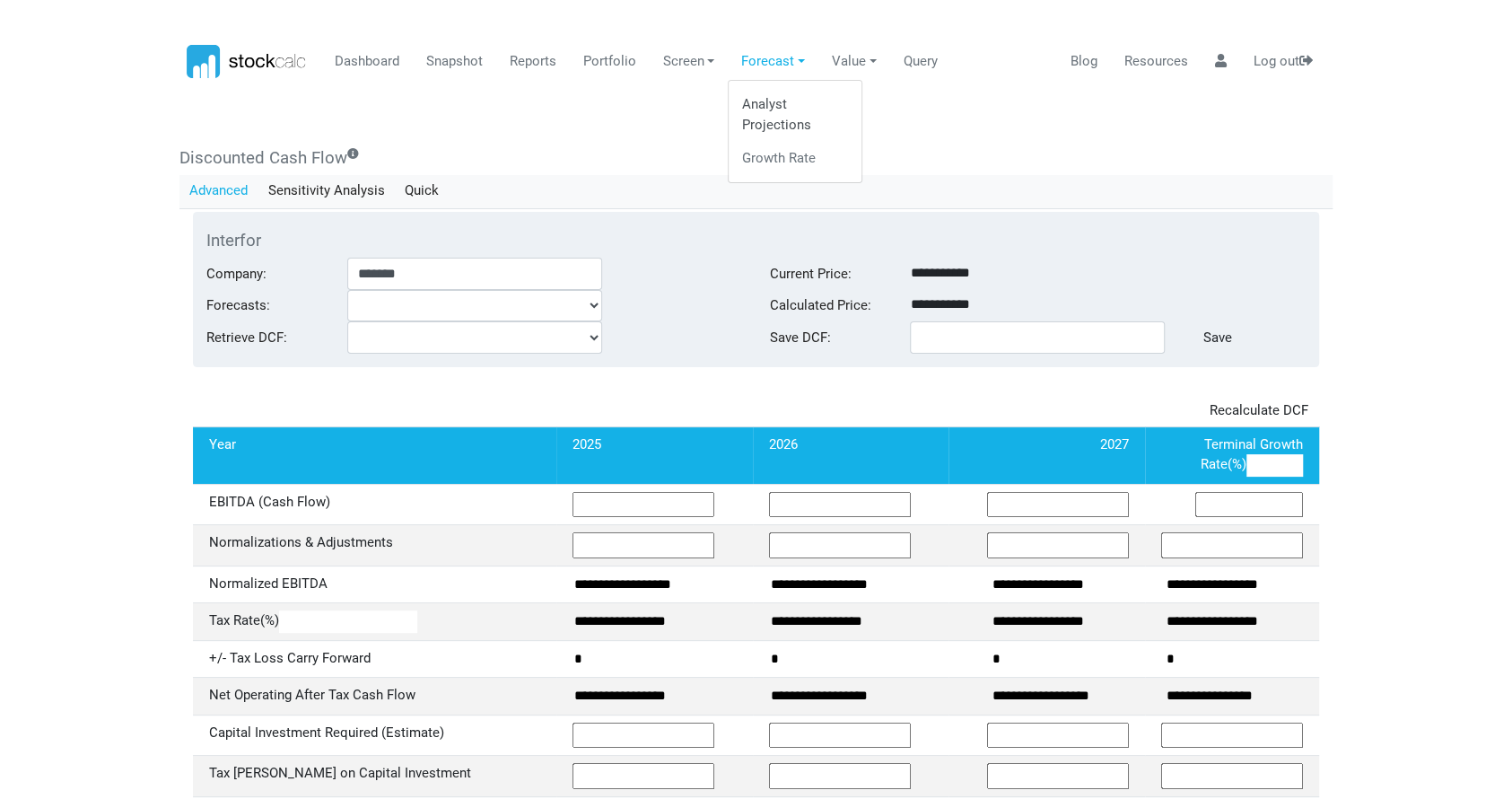 click on "Analyst Projections" at bounding box center [795, 115] 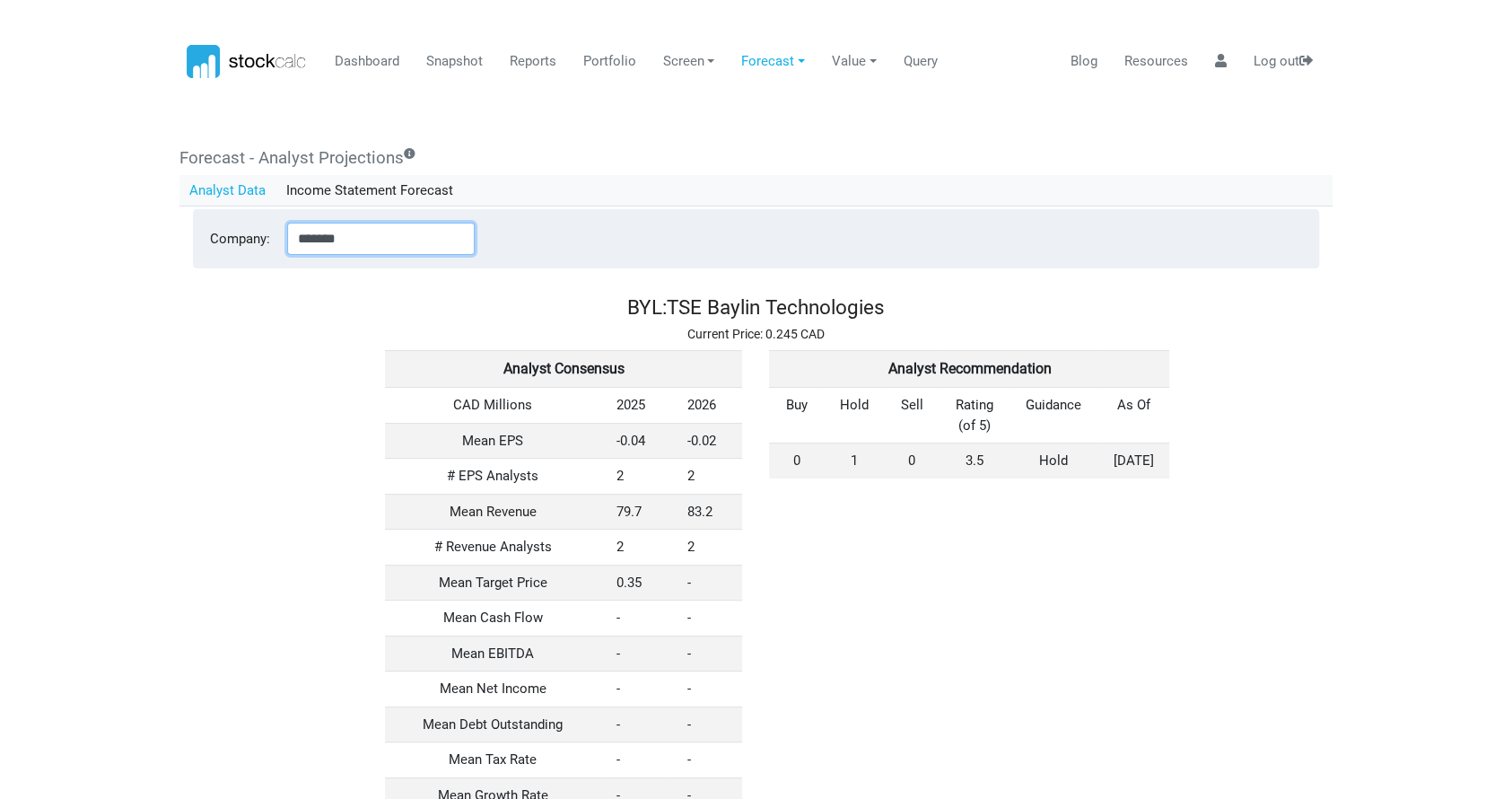 drag, startPoint x: 373, startPoint y: 244, endPoint x: 124, endPoint y: 222, distance: 249.97 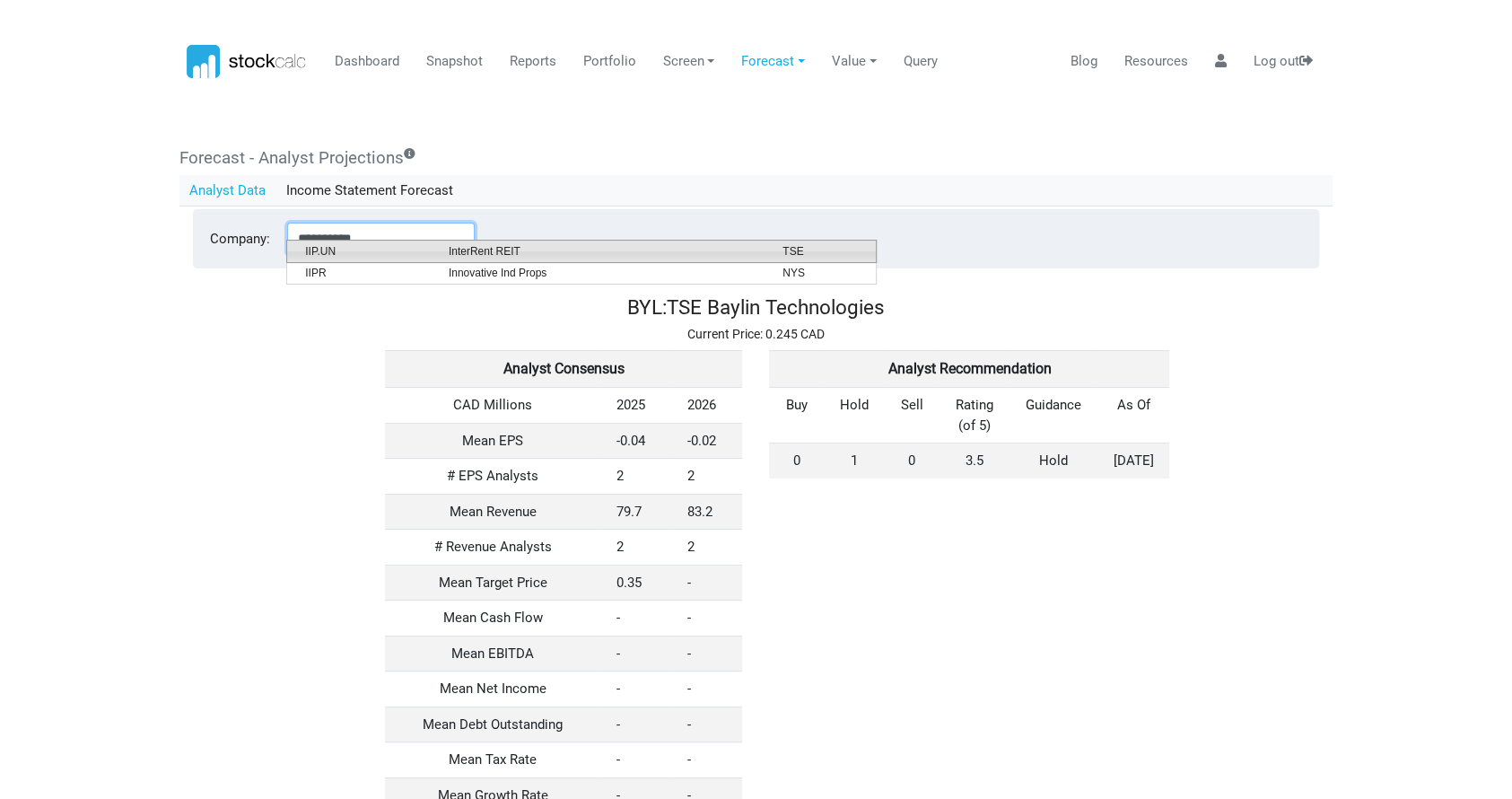 click on "InterRent REIT" at bounding box center (602, 251) 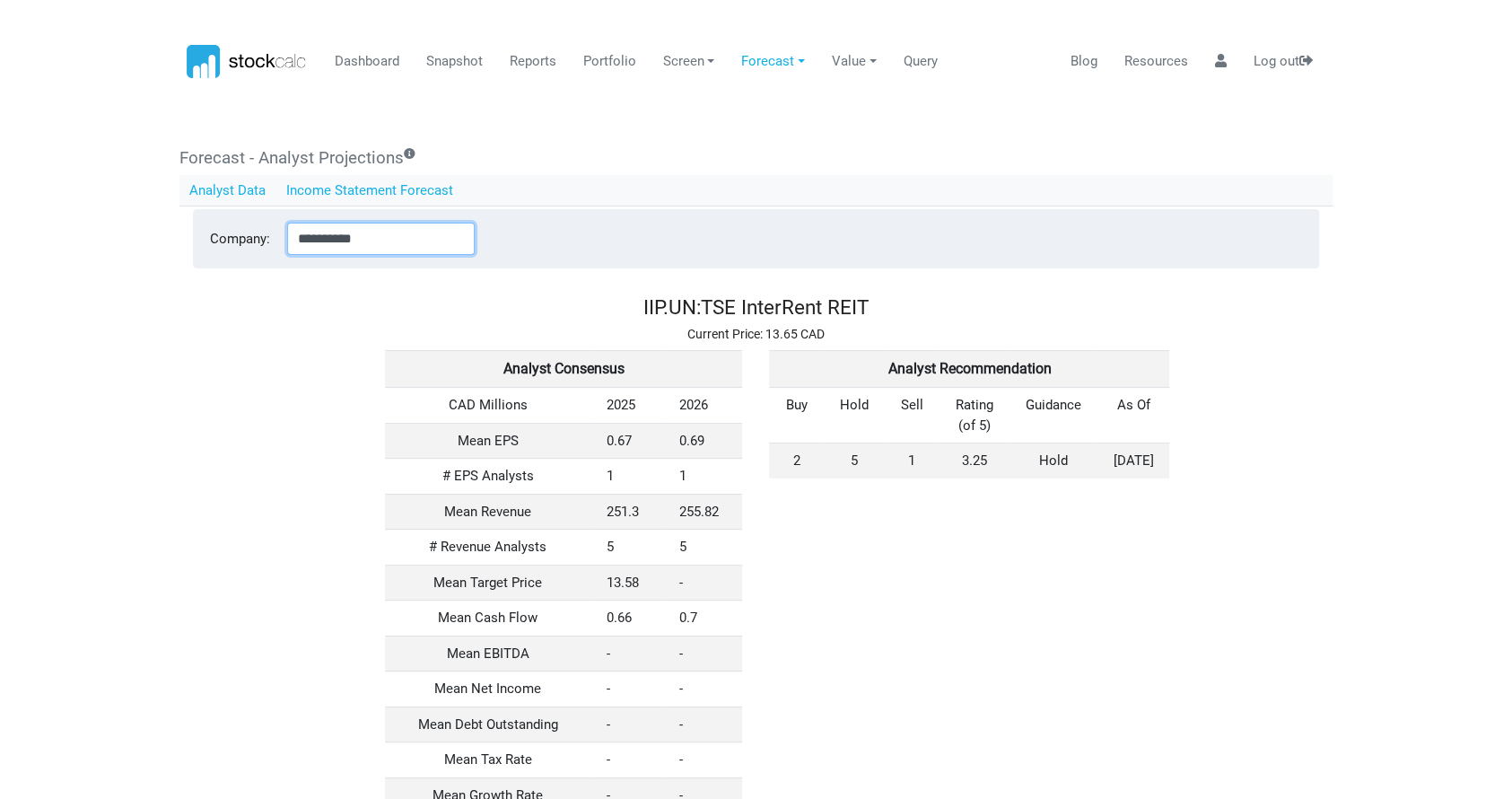 type on "**********" 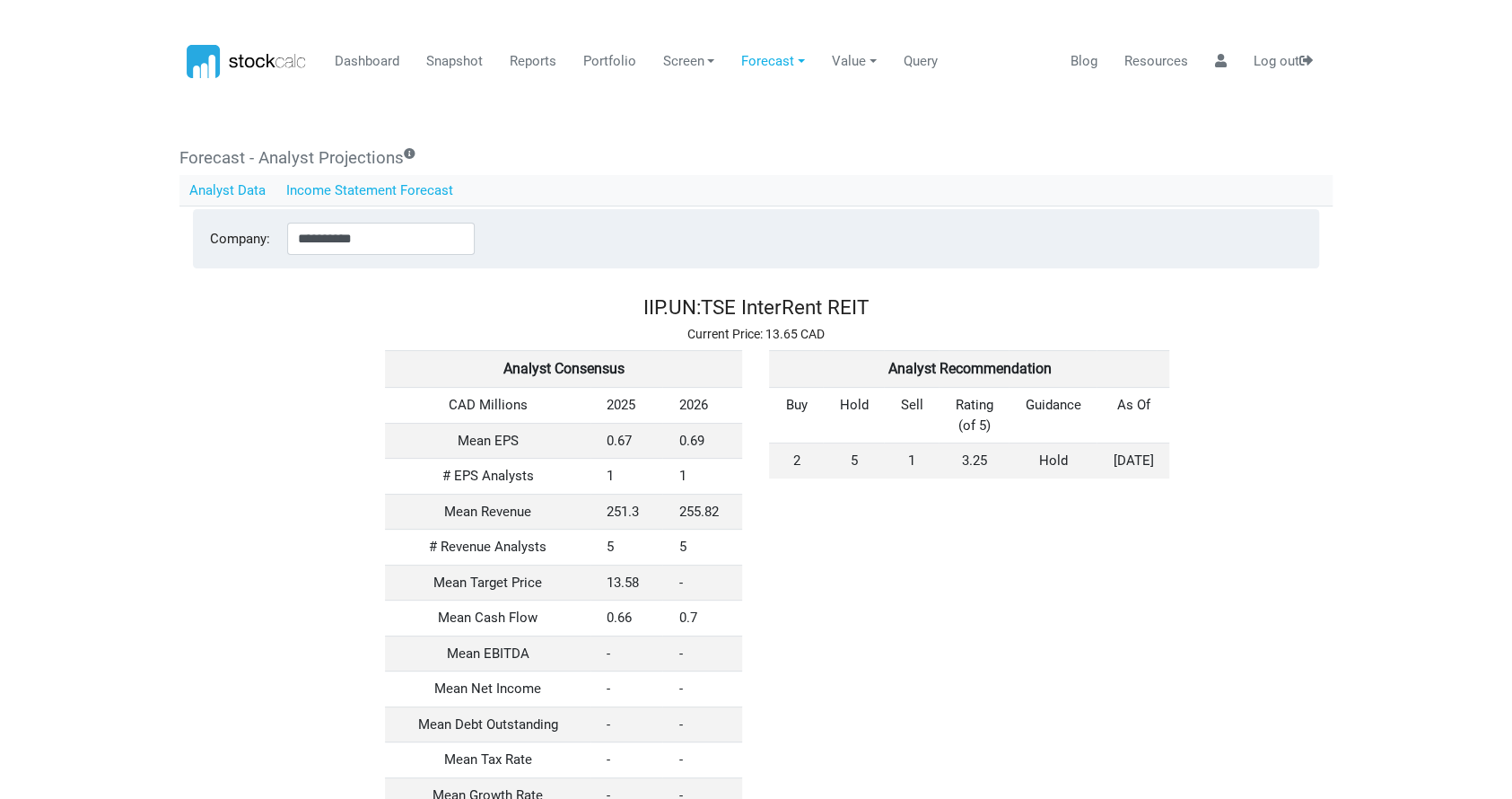 click on "Income Statement Forecast" at bounding box center (370, 190) 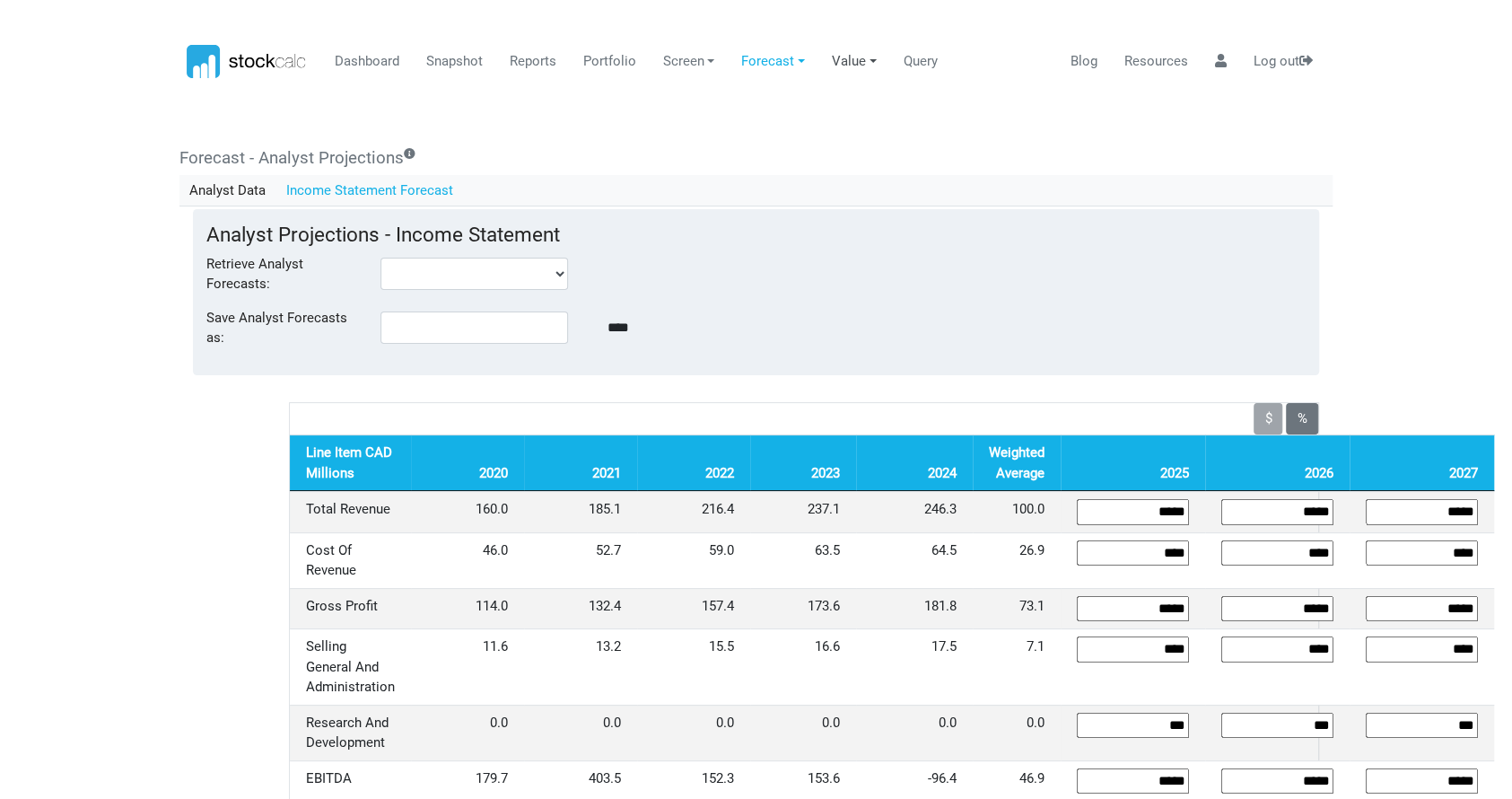 click on "Value" at bounding box center (854, 62) 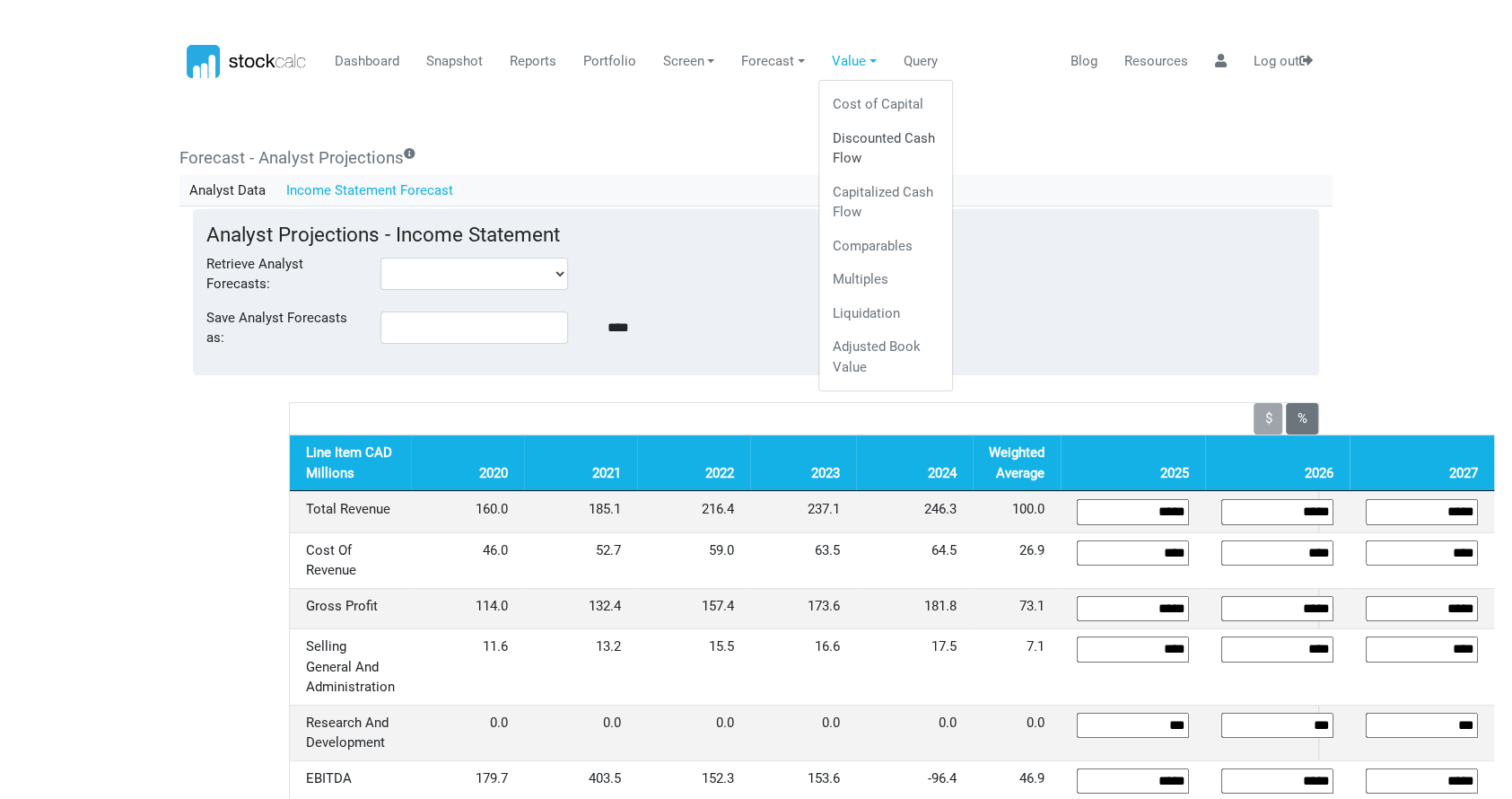click on "Discounted Cash Flow" at bounding box center (886, 148) 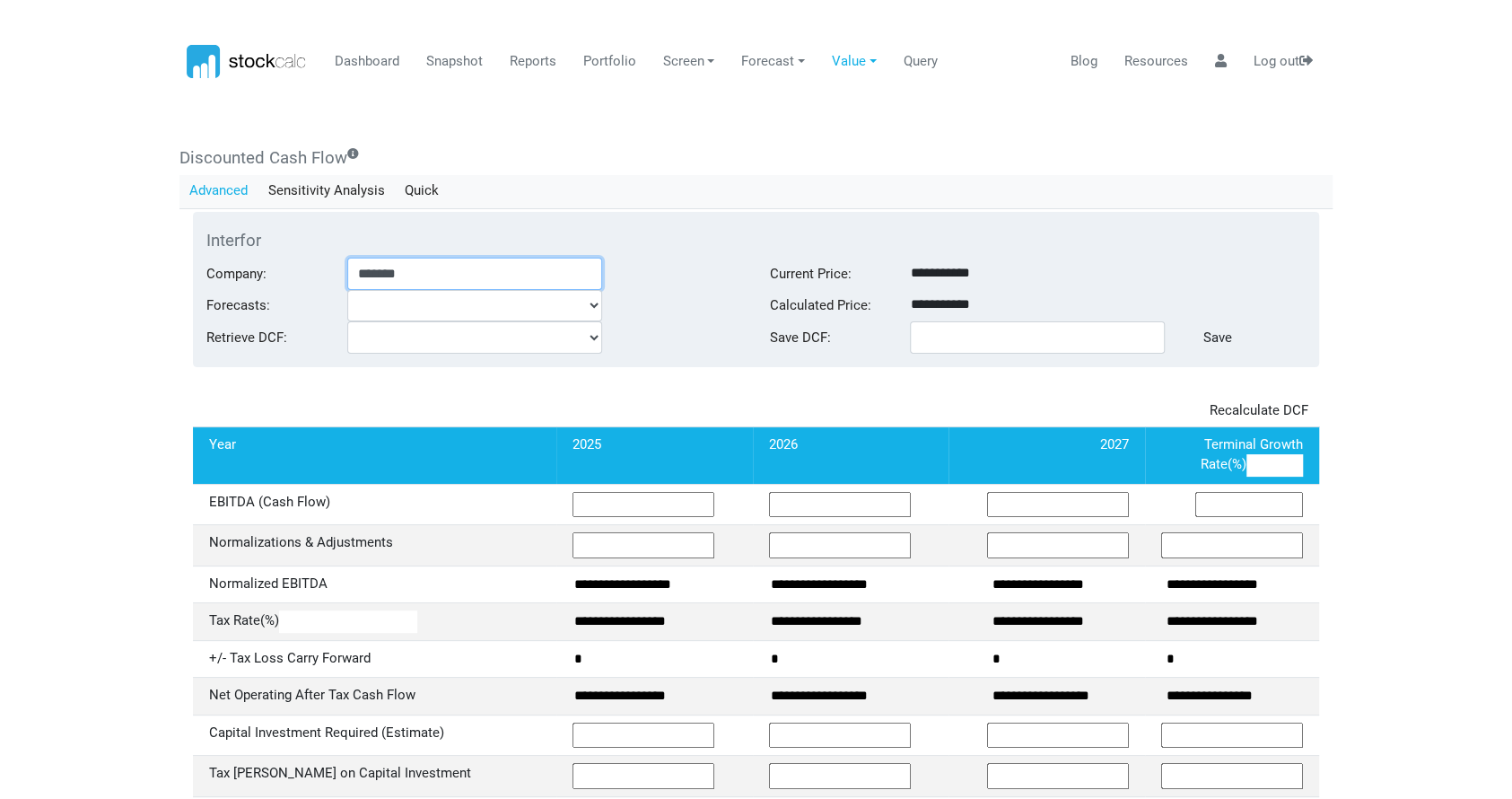 drag, startPoint x: 385, startPoint y: 273, endPoint x: 129, endPoint y: 272, distance: 256.00195 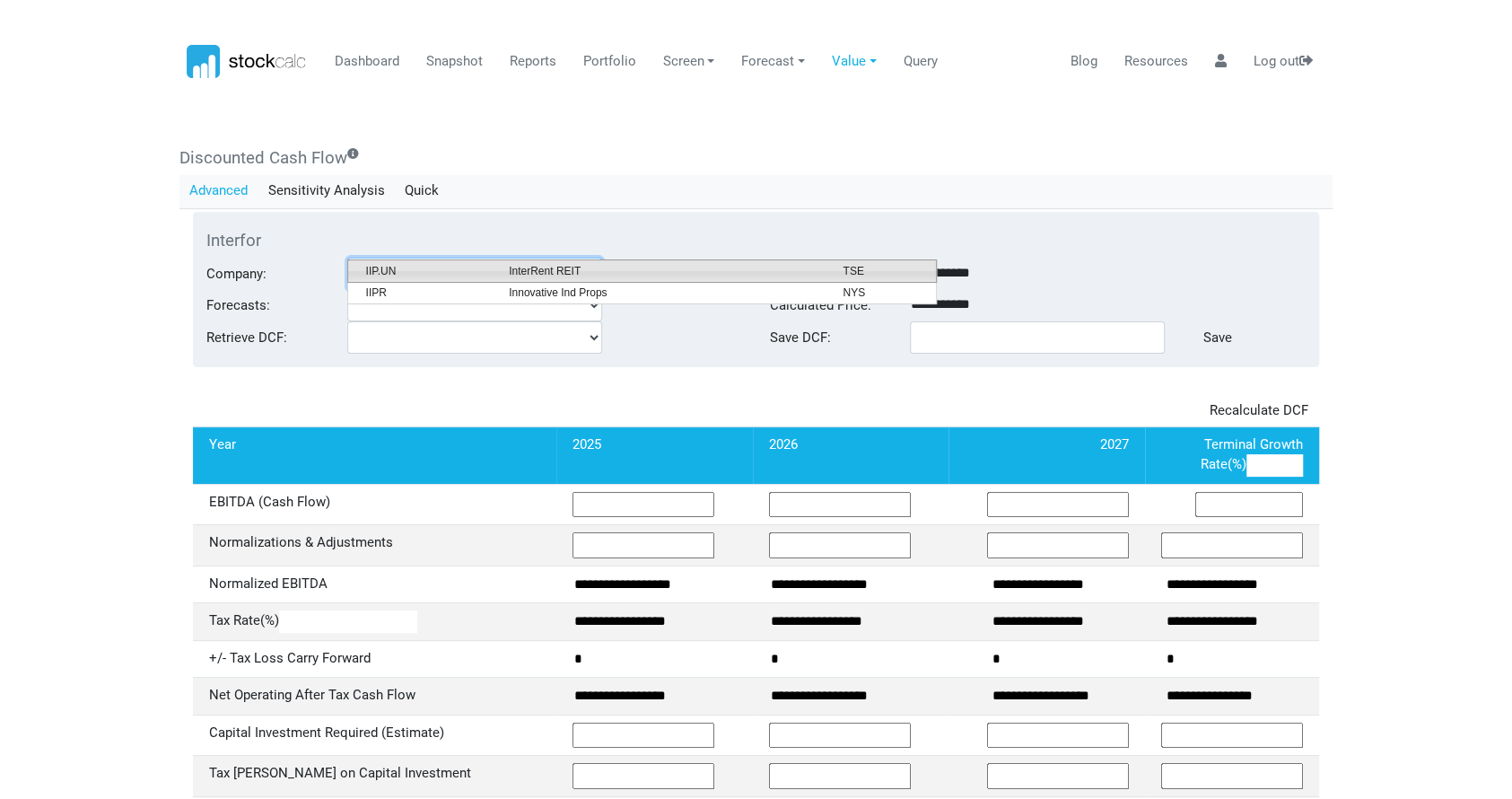 click on "InterRent REIT" at bounding box center (662, 271) 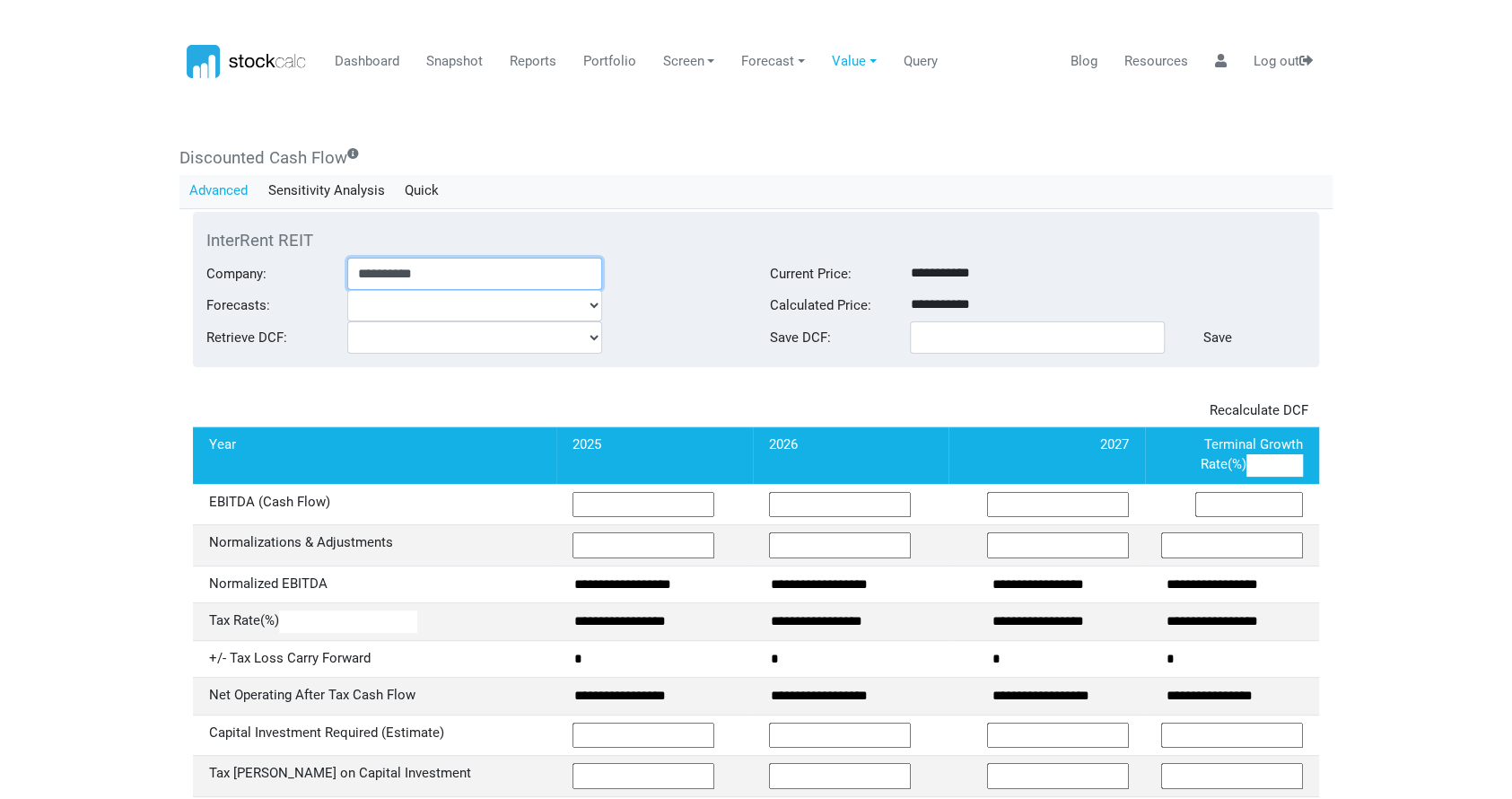 type 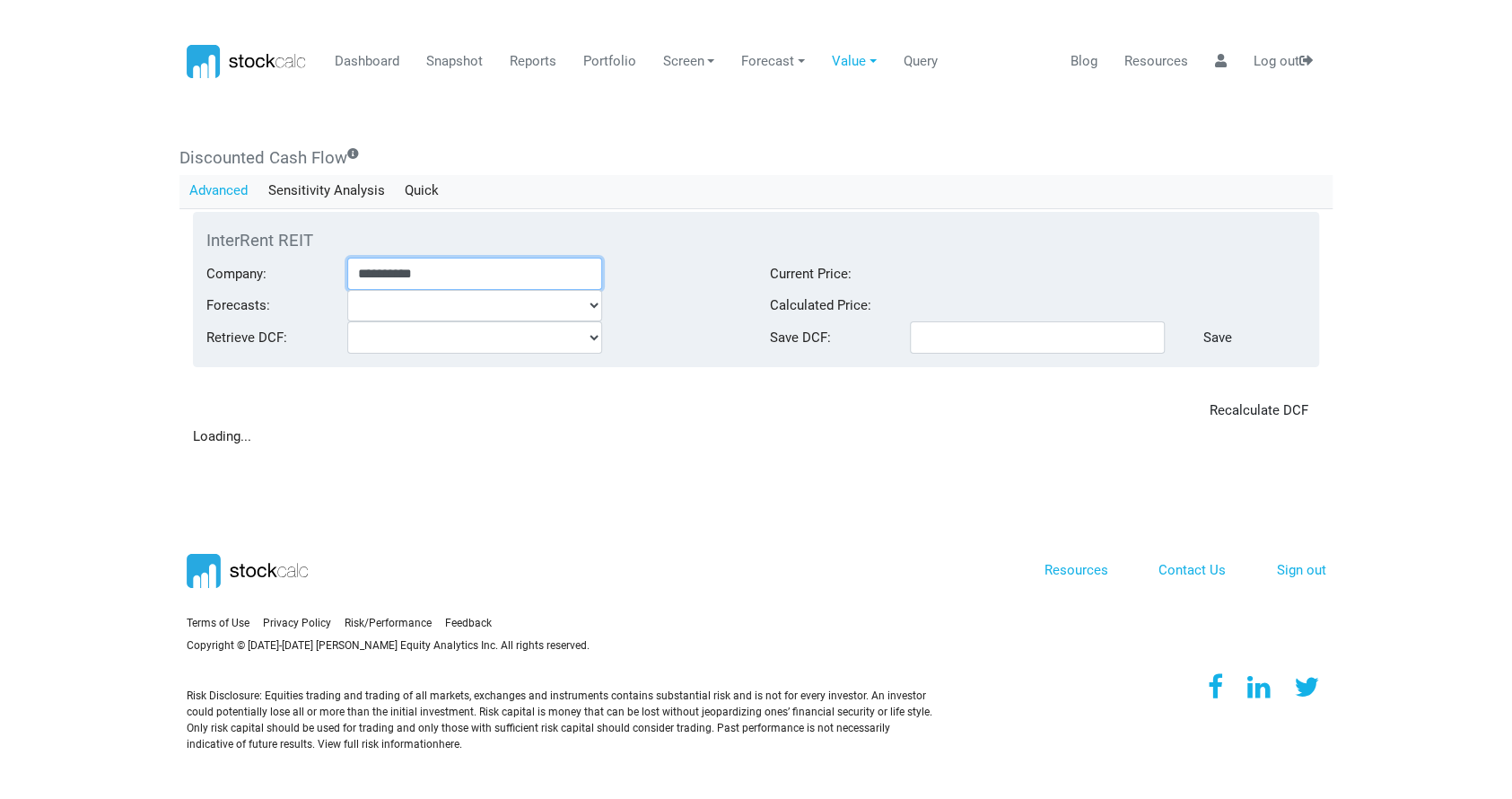 type on "**********" 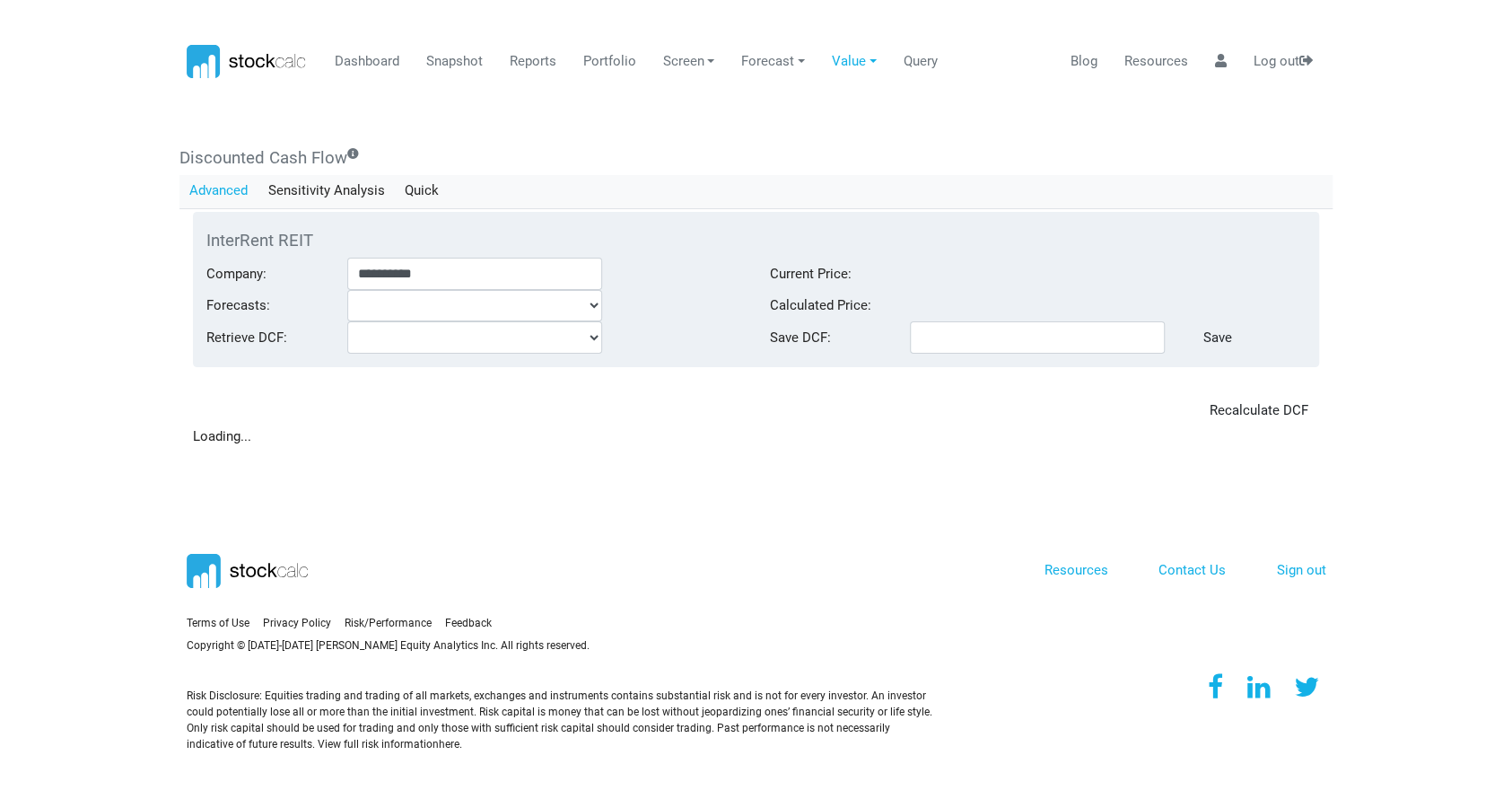 type on "**********" 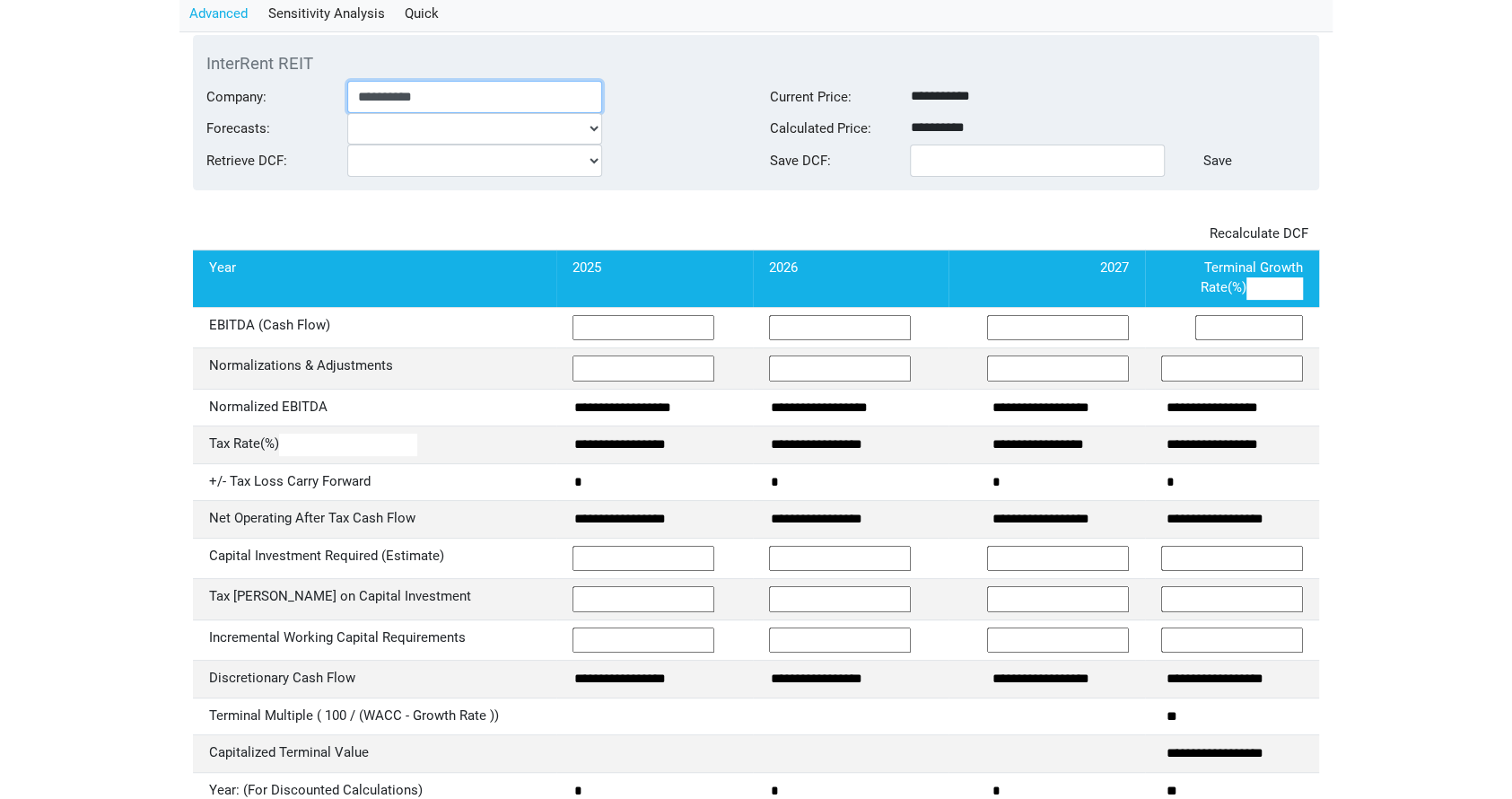 scroll, scrollTop: 0, scrollLeft: 0, axis: both 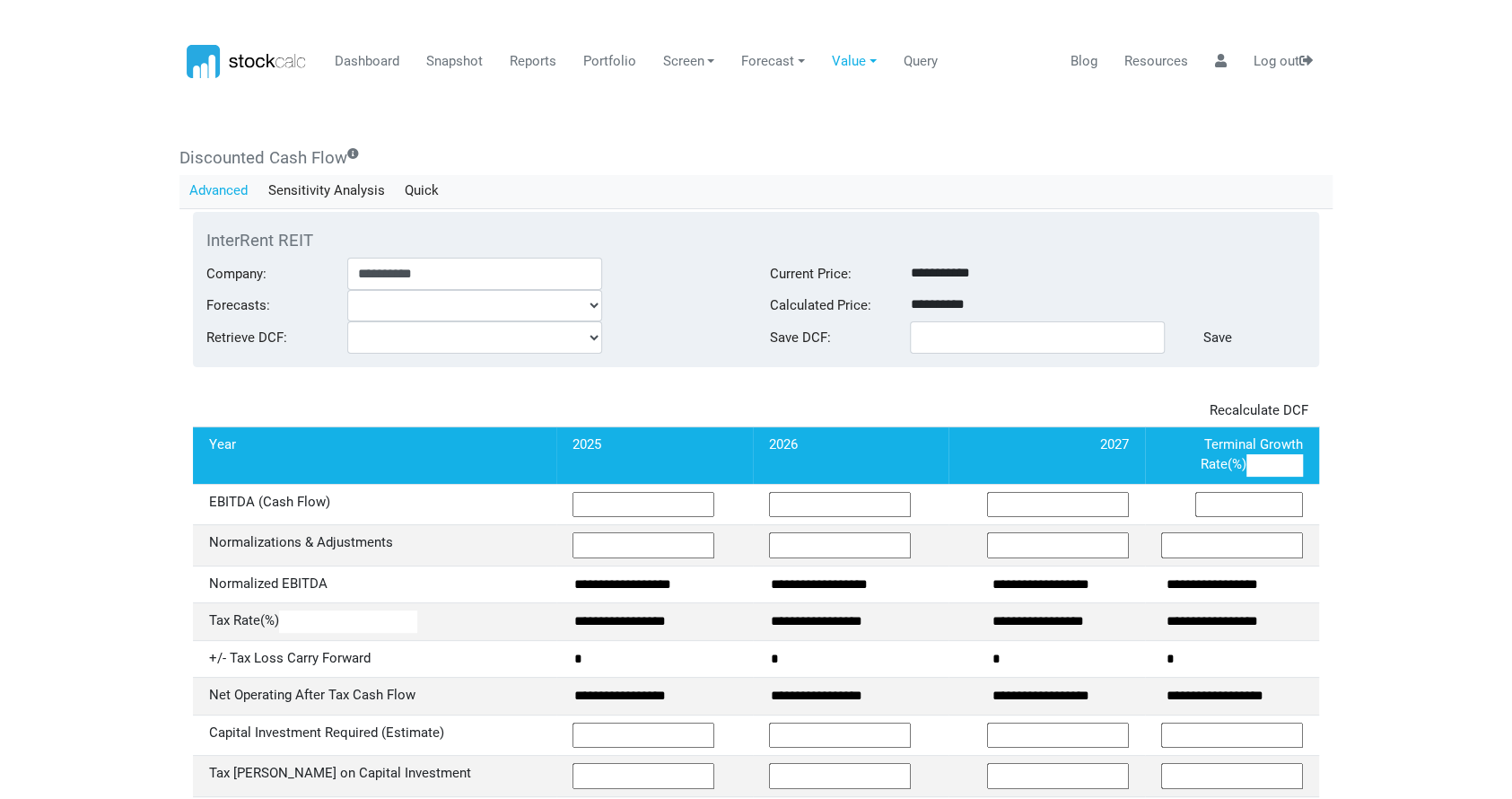 click on "Dashboard
Snapshot
Reports
Portfolio
Screen
Stock Screener
Sector ETF Industry Top Picks" at bounding box center (756, 400) 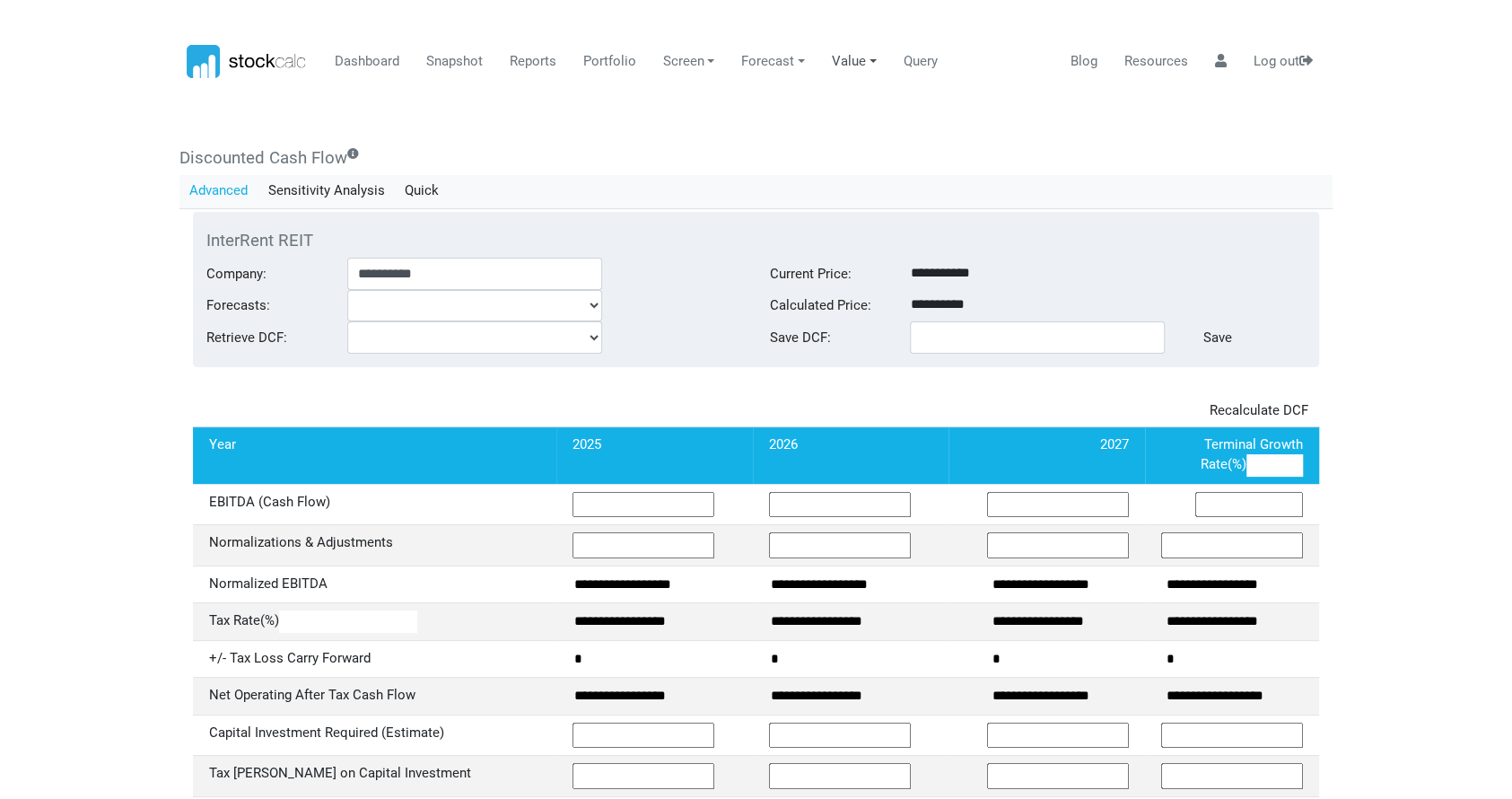 click on "Value" at bounding box center [854, 62] 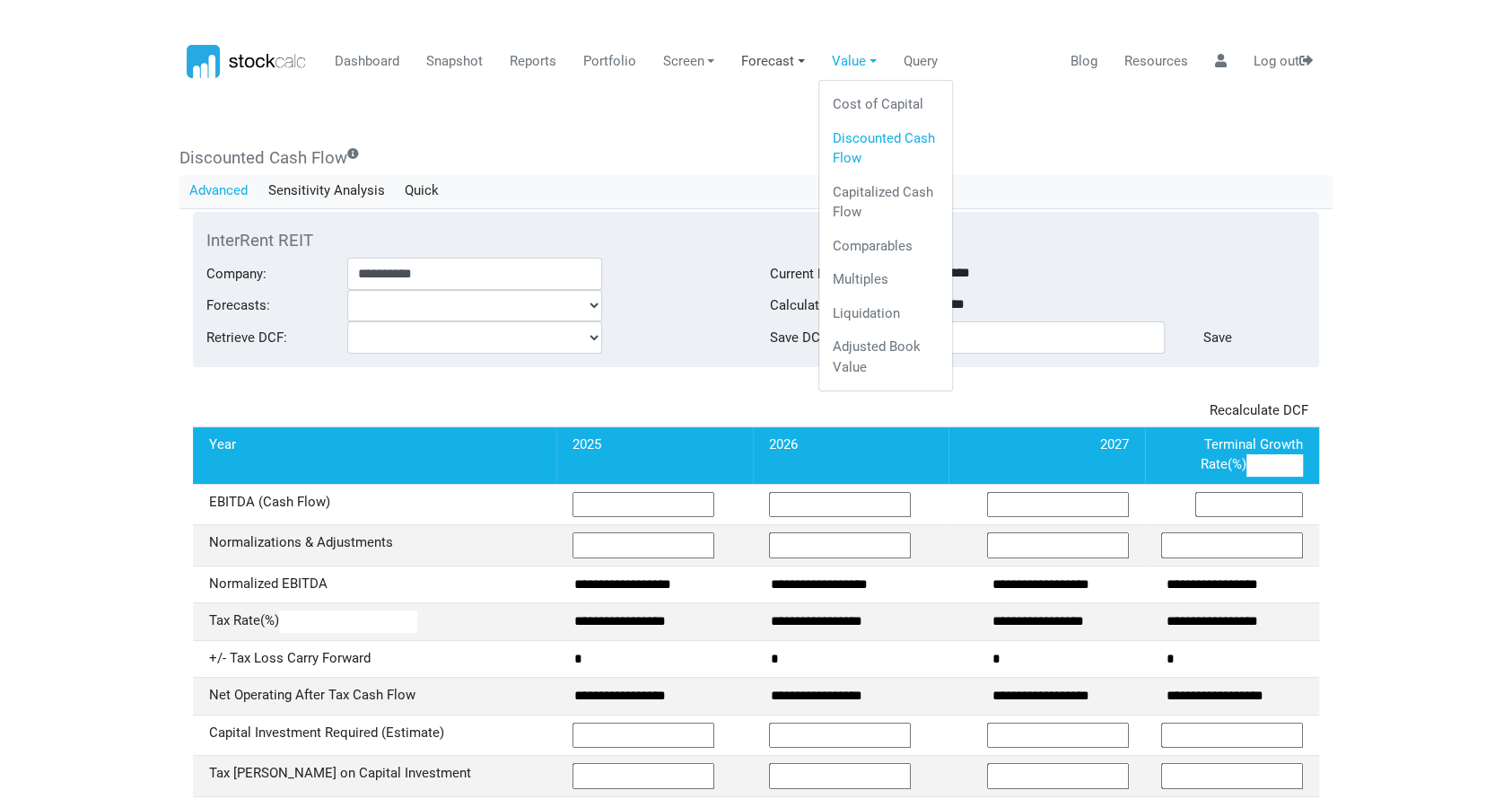 click on "Forecast" at bounding box center [773, 62] 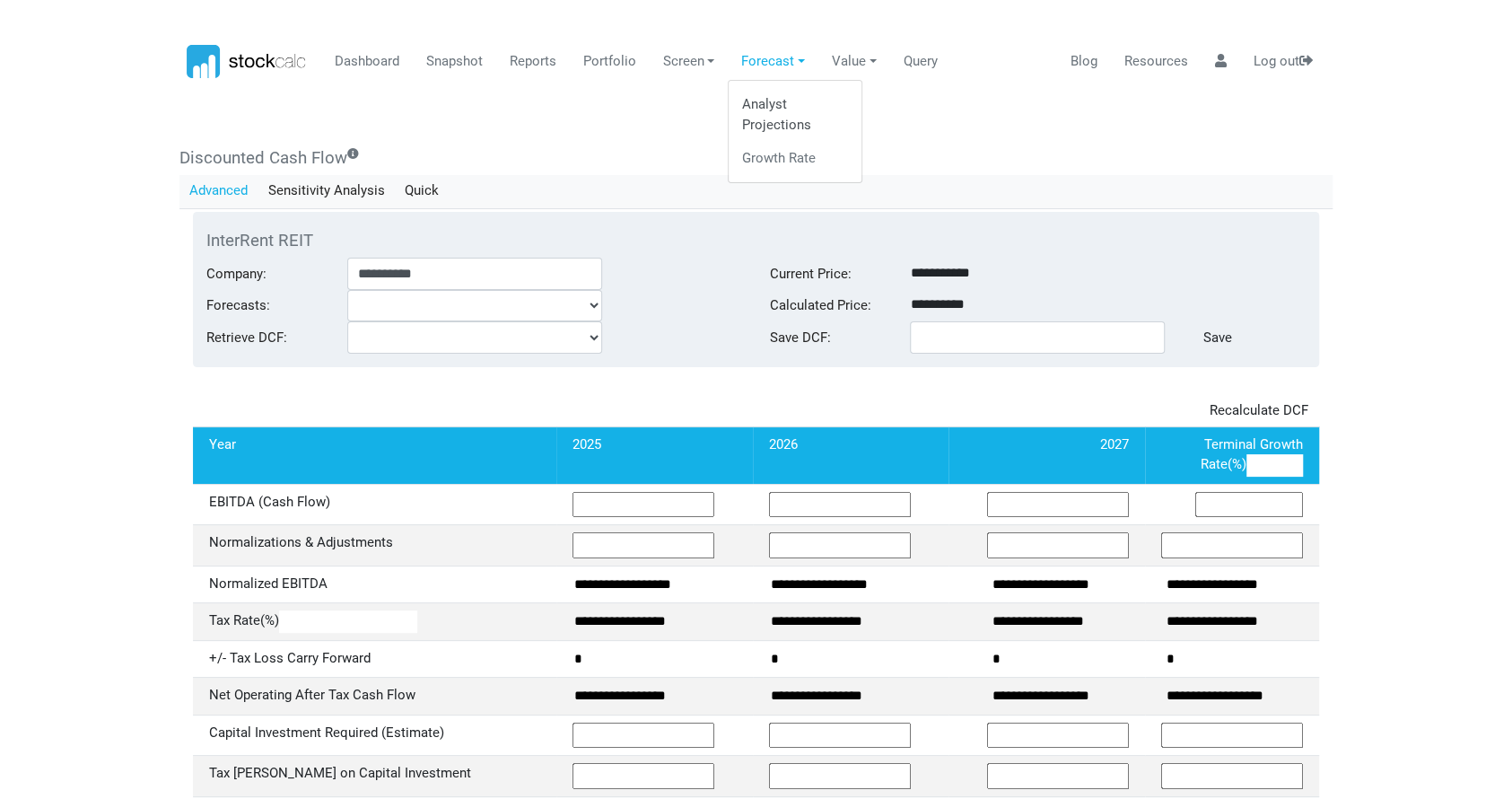 click on "Analyst Projections" at bounding box center [795, 115] 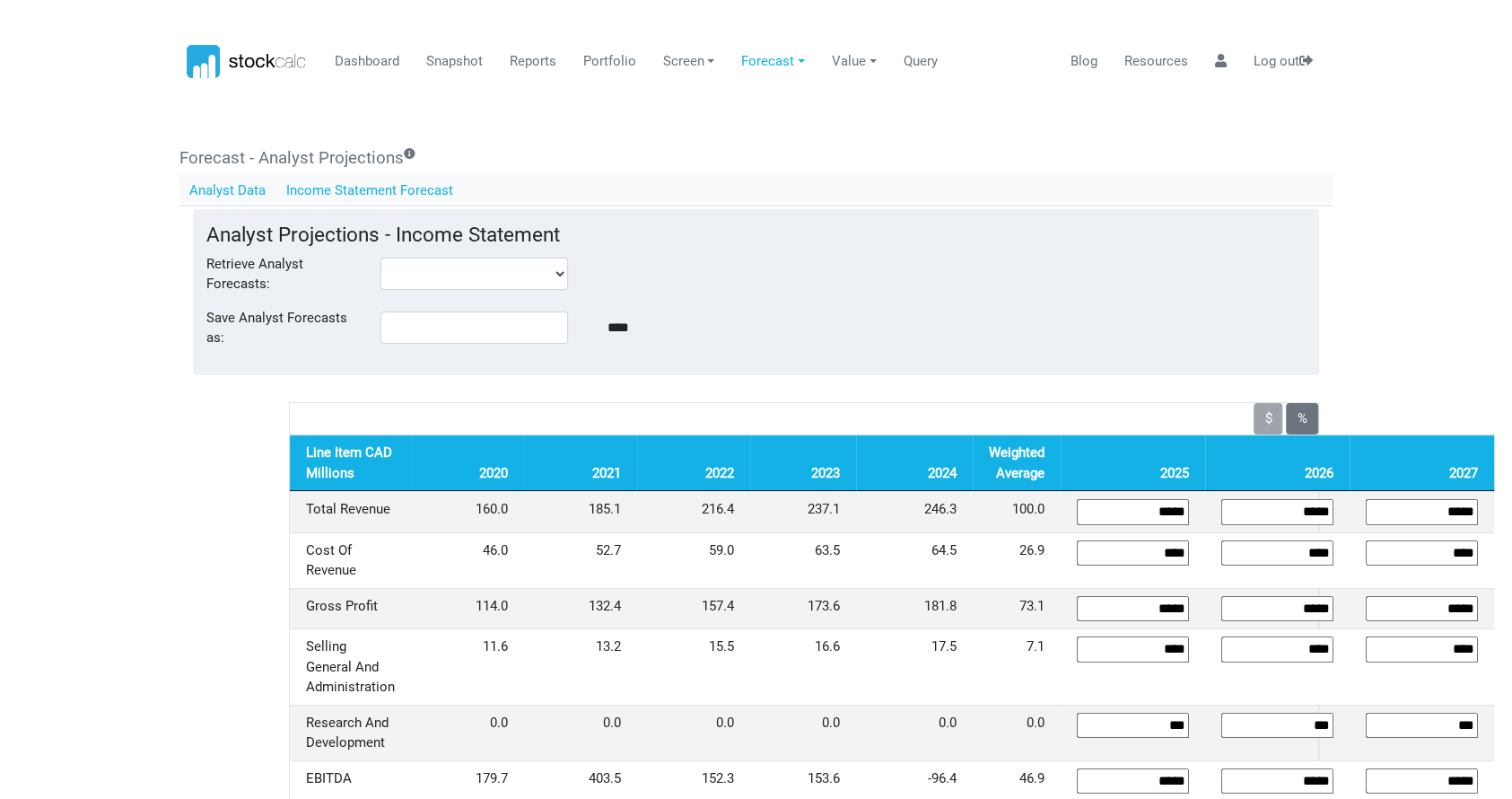 click on "Analyst Data" at bounding box center [228, 190] 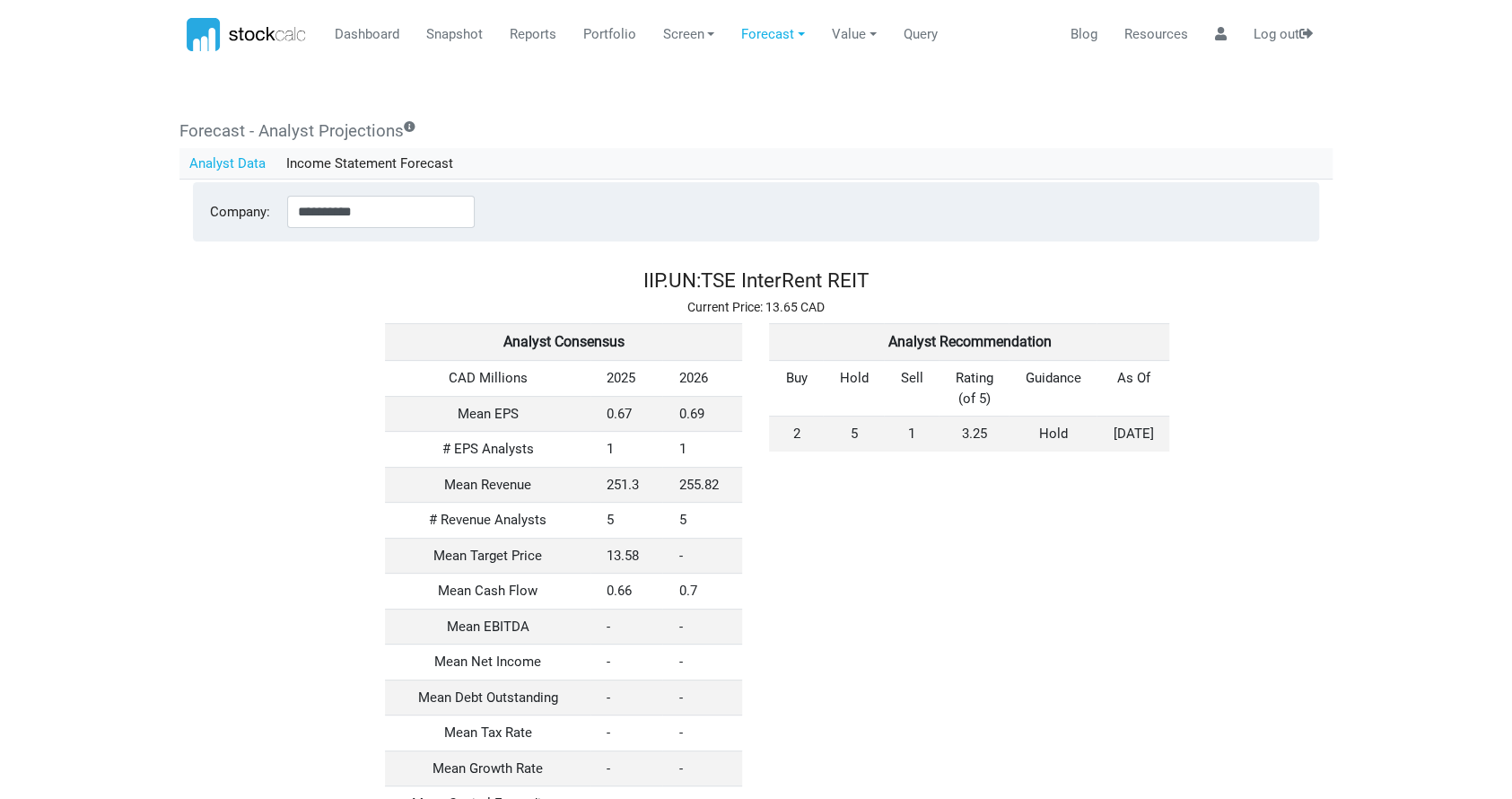 scroll, scrollTop: 0, scrollLeft: 0, axis: both 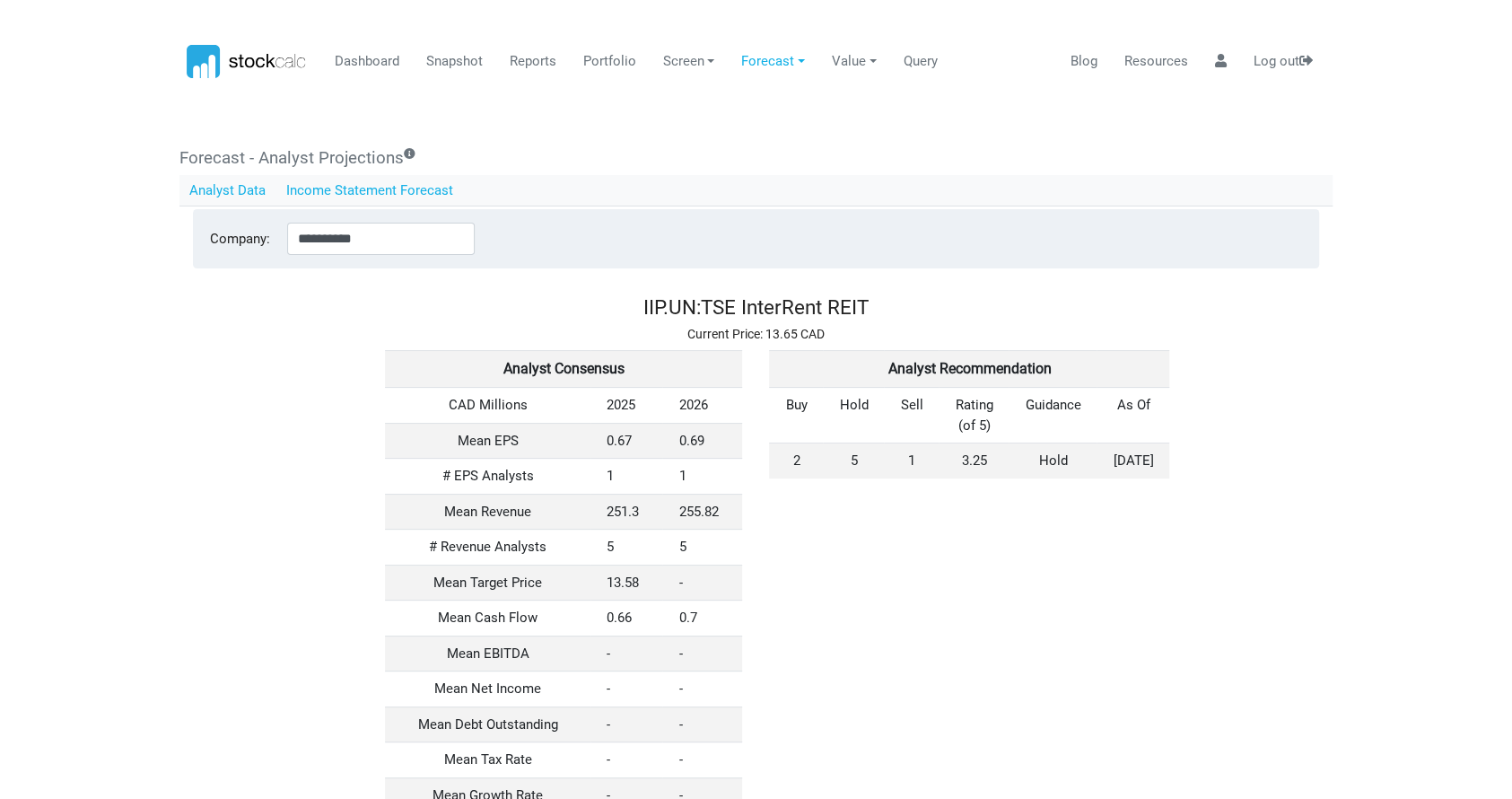 click on "Income Statement Forecast" at bounding box center (370, 190) 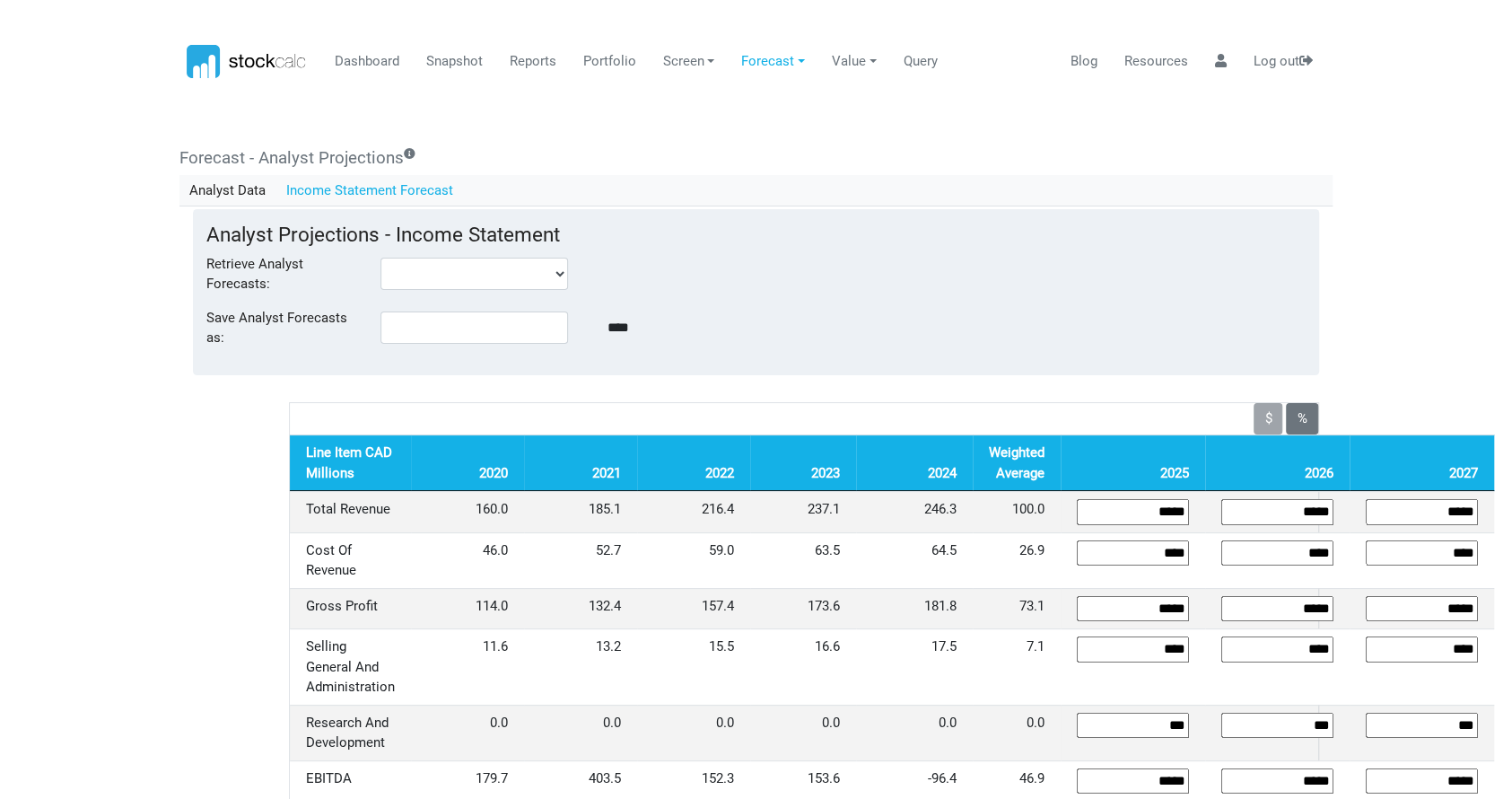 drag, startPoint x: 1448, startPoint y: 496, endPoint x: 1512, endPoint y: 503, distance: 64.38167 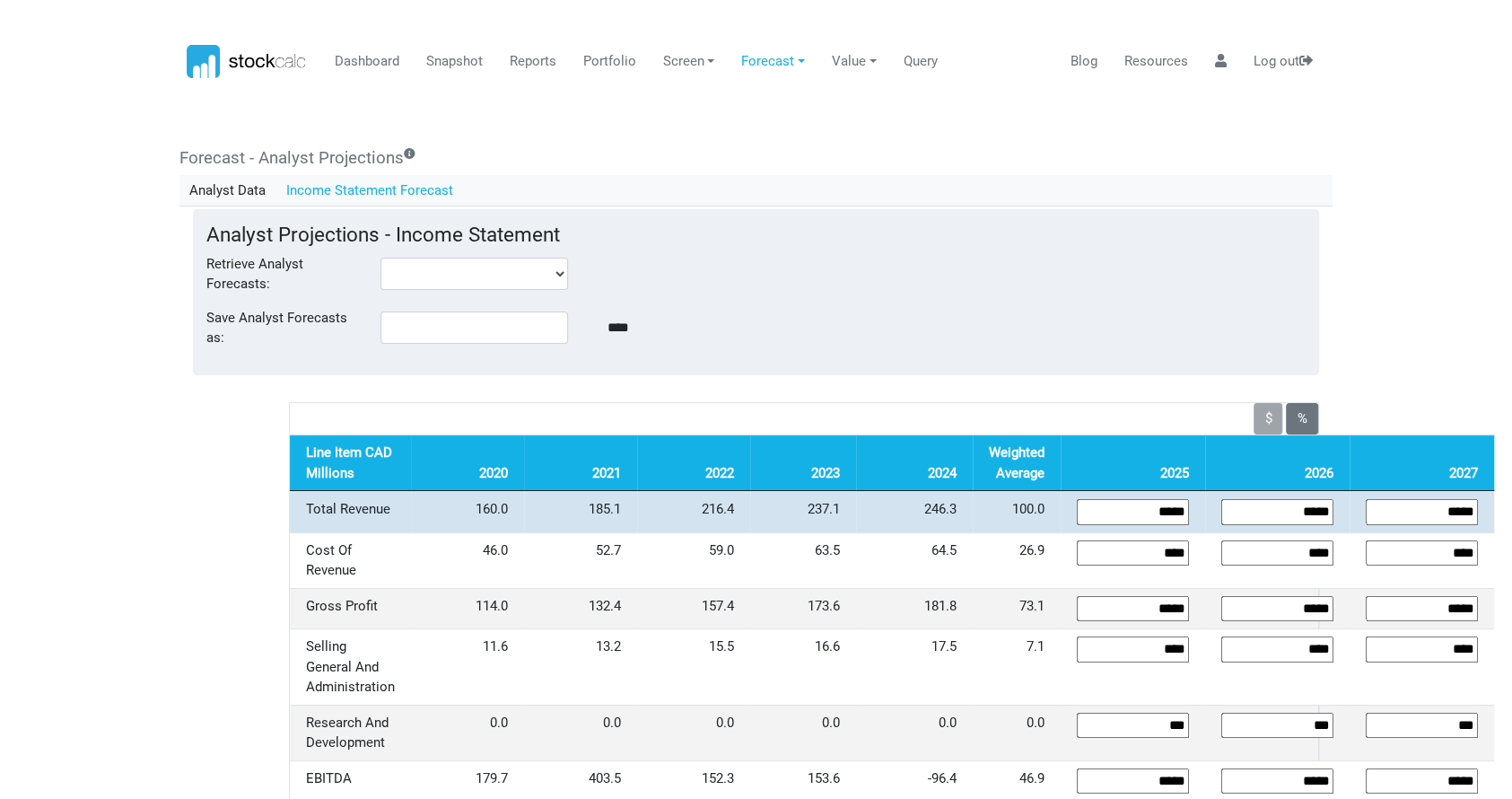 click on "*****" at bounding box center [1421, 512] 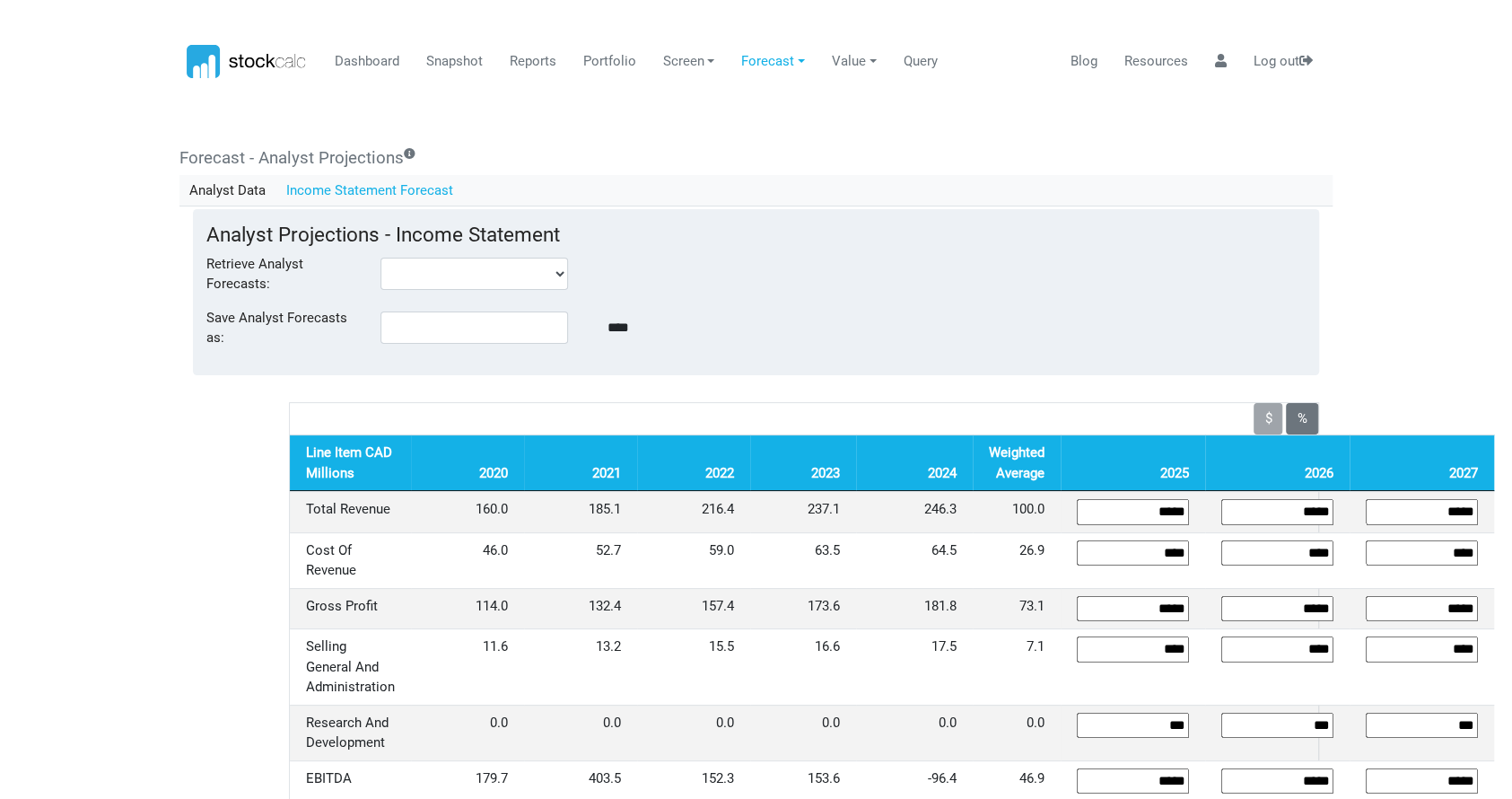 click on "Dashboard
Snapshot
Reports
Portfolio
Screen
Stock Screener
Sector ETF Industry Top Picks" at bounding box center [756, 400] 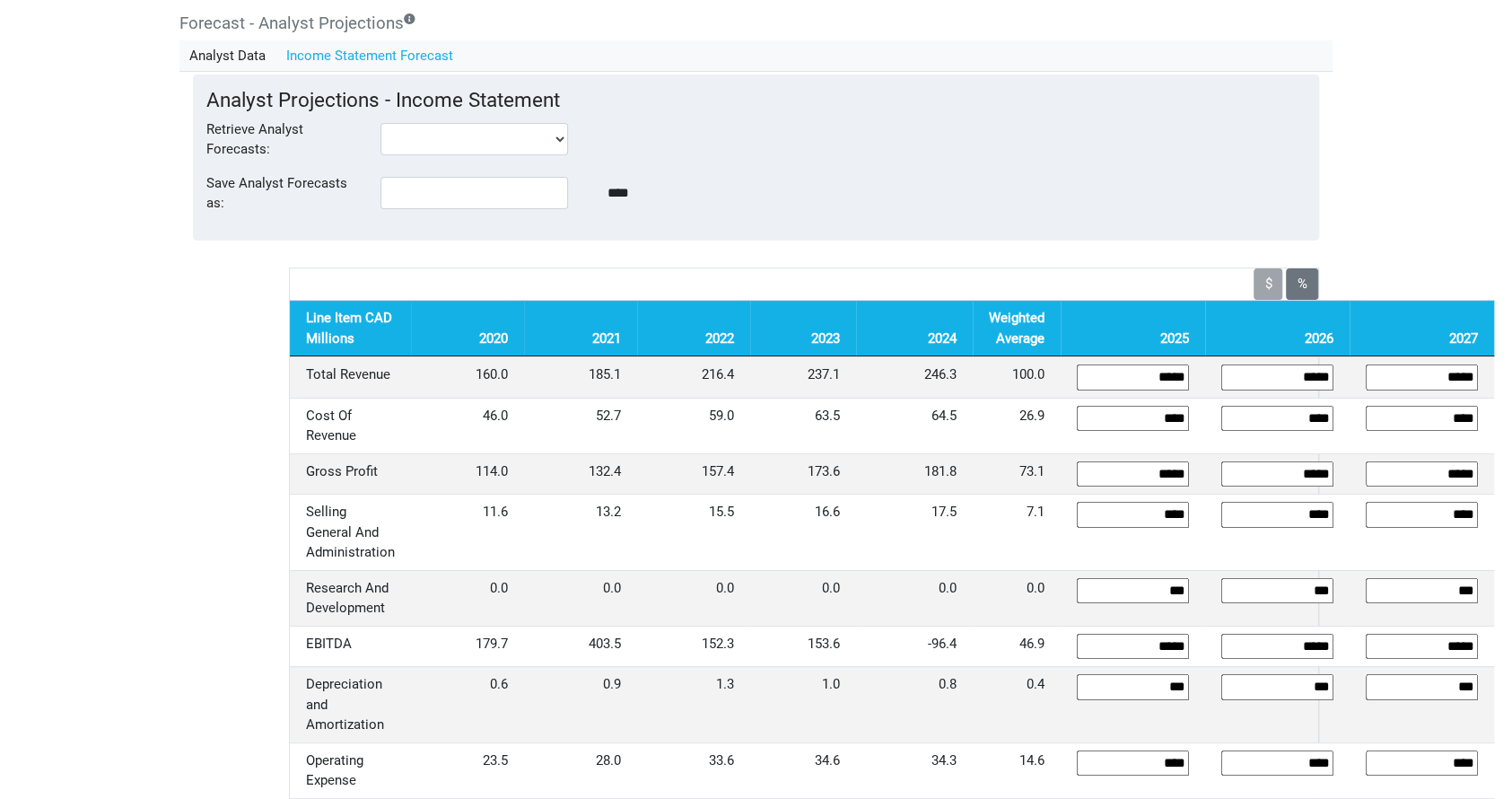 click on "Dashboard
Snapshot
Reports
Portfolio
Screen
Stock Screener
Sector ETF Industry Top Picks" at bounding box center [756, 265] 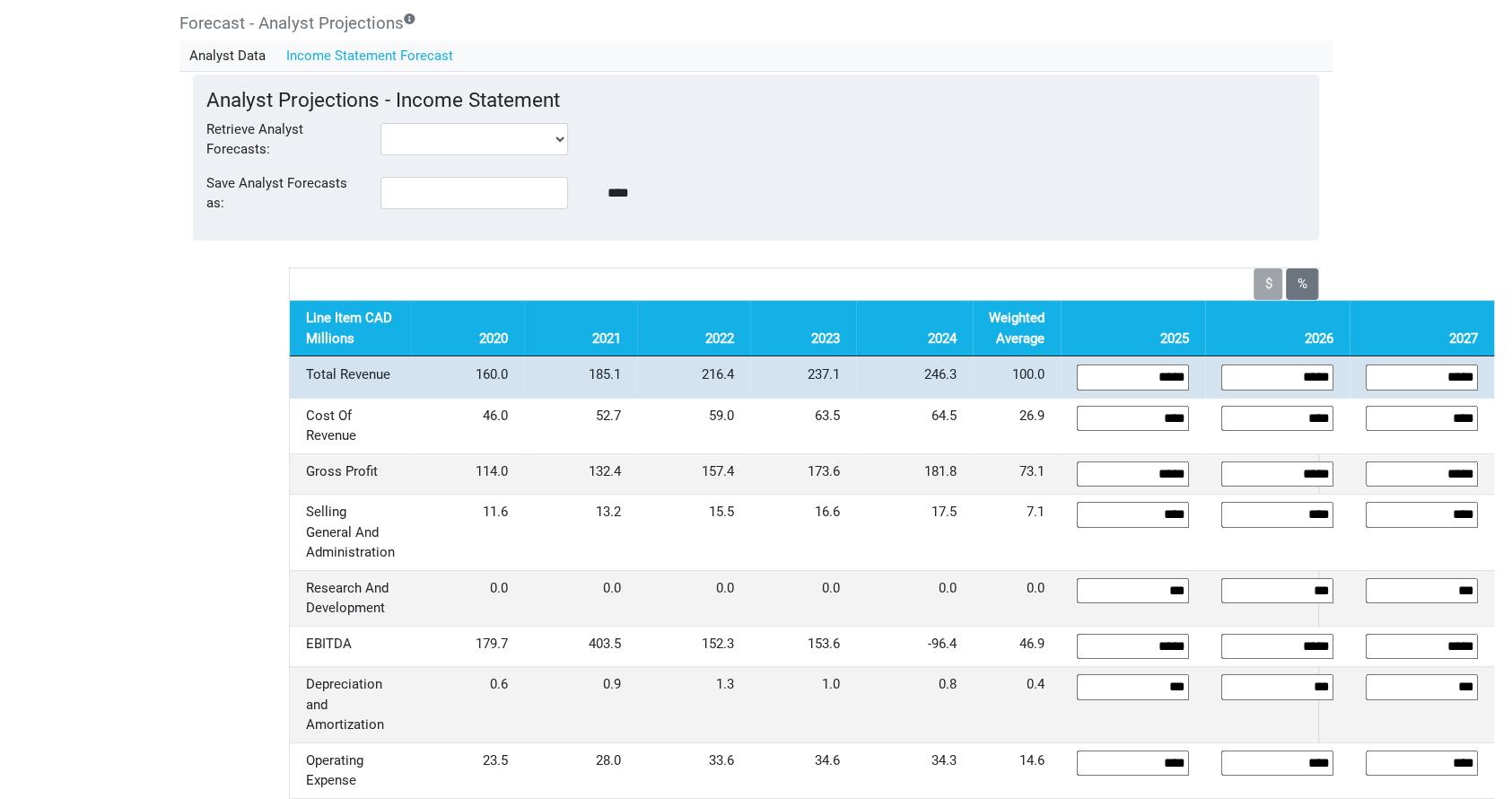 drag, startPoint x: 1443, startPoint y: 368, endPoint x: 1497, endPoint y: 362, distance: 54.33231 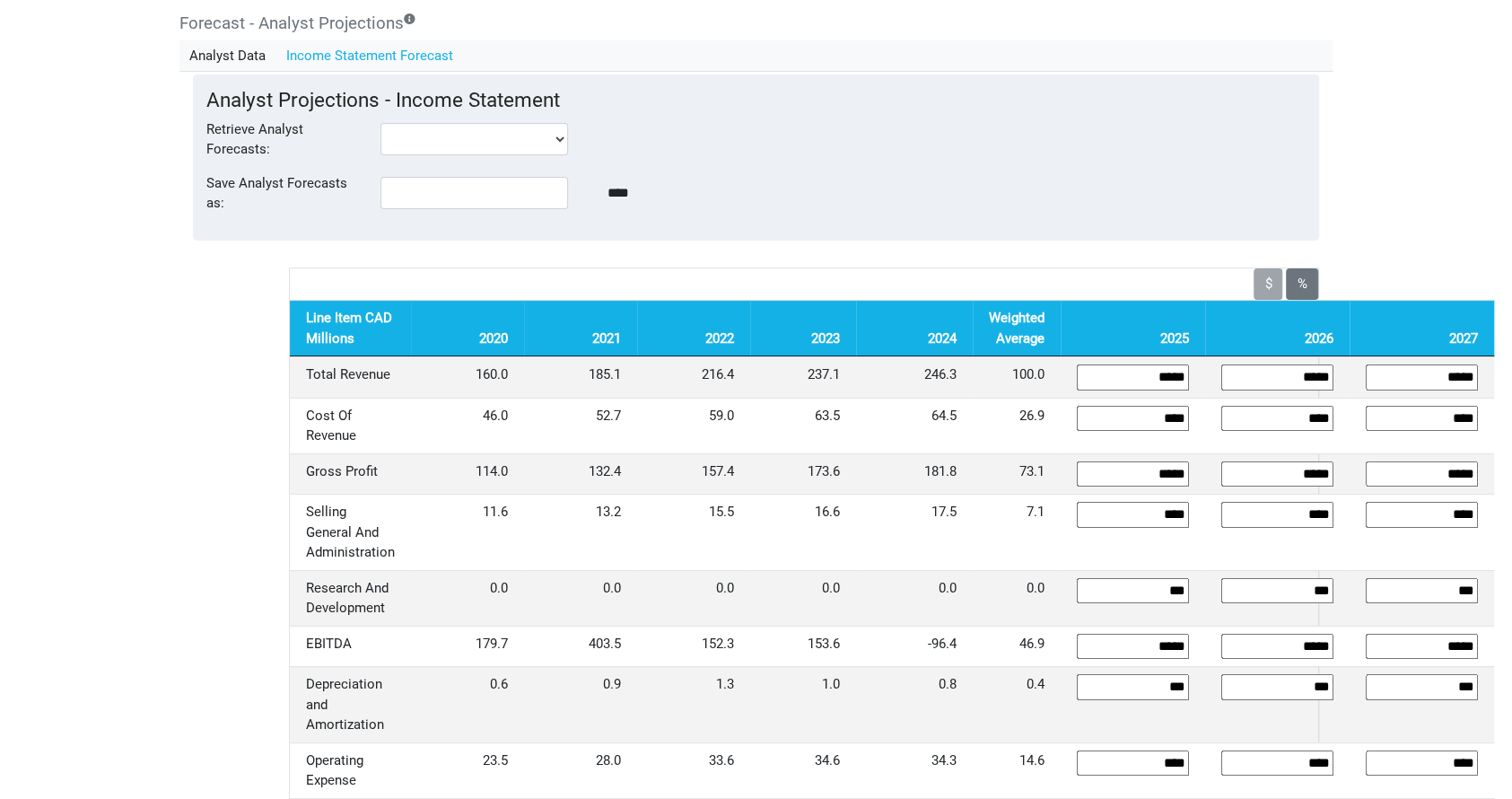 click on "Dashboard
Snapshot
Reports
Portfolio
Screen
Stock Screener
Sector ETF Industry Top Picks" at bounding box center [756, 265] 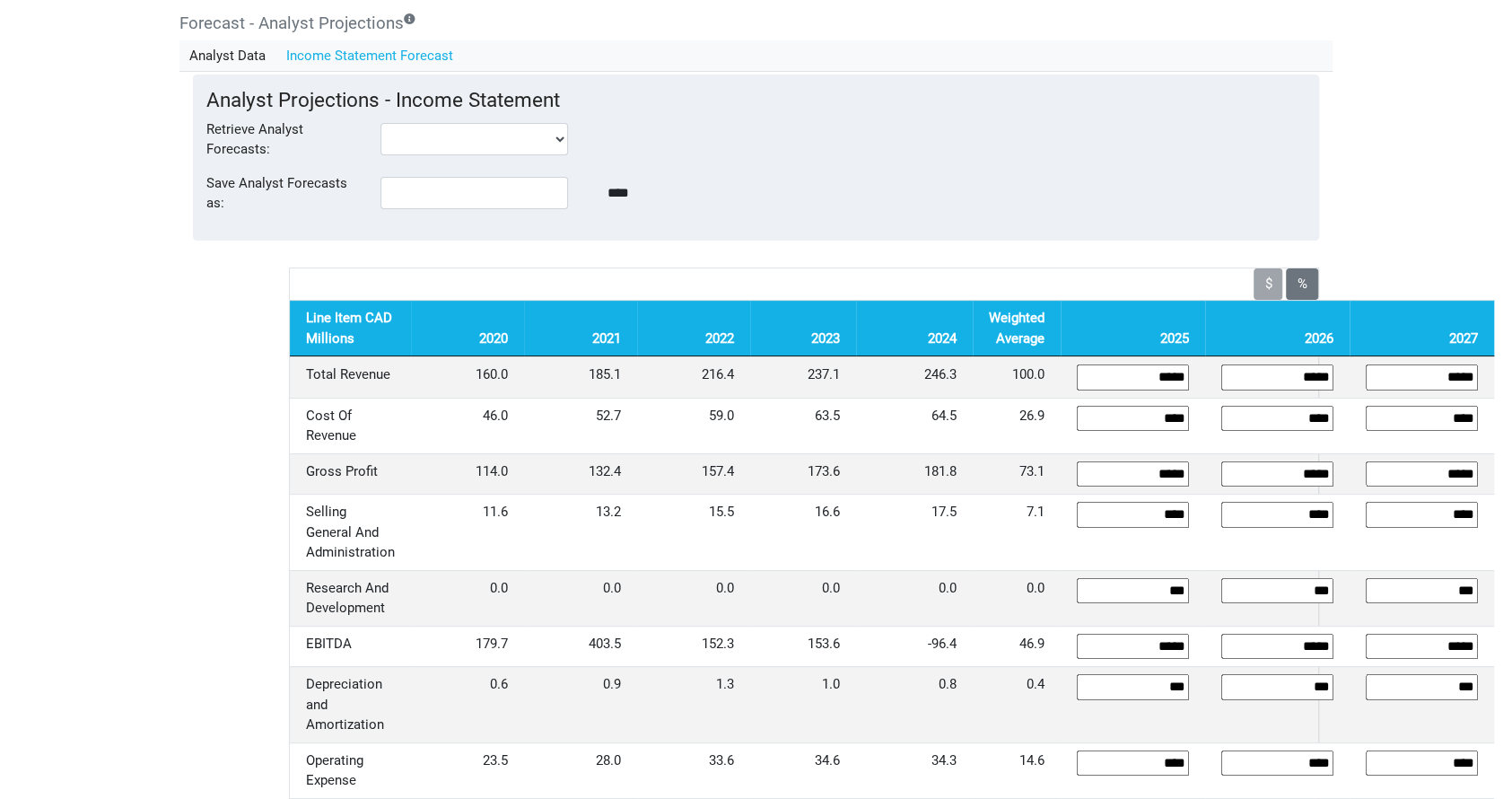 drag, startPoint x: 1455, startPoint y: 369, endPoint x: 1520, endPoint y: 365, distance: 65.122961 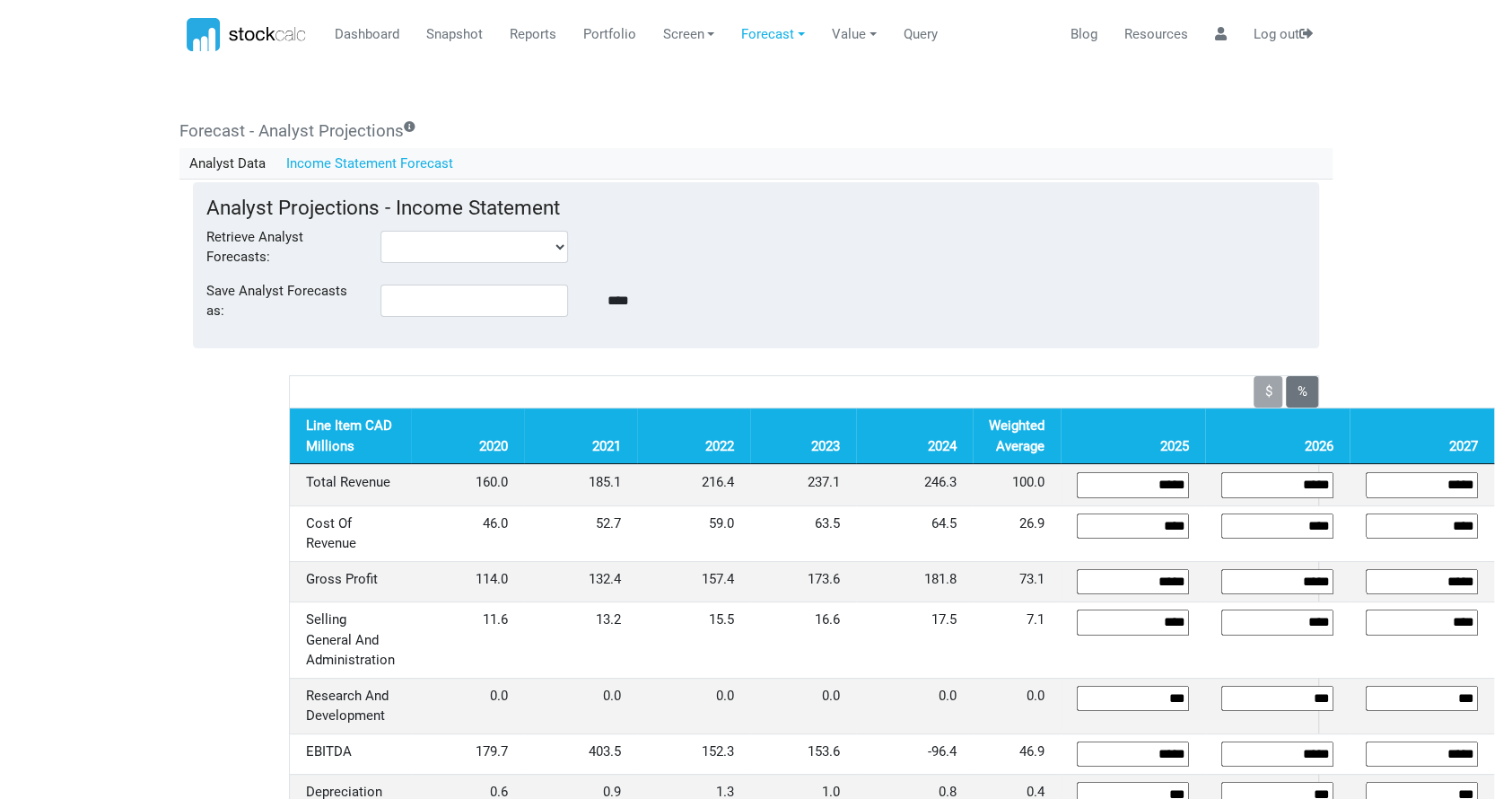 scroll, scrollTop: 0, scrollLeft: 0, axis: both 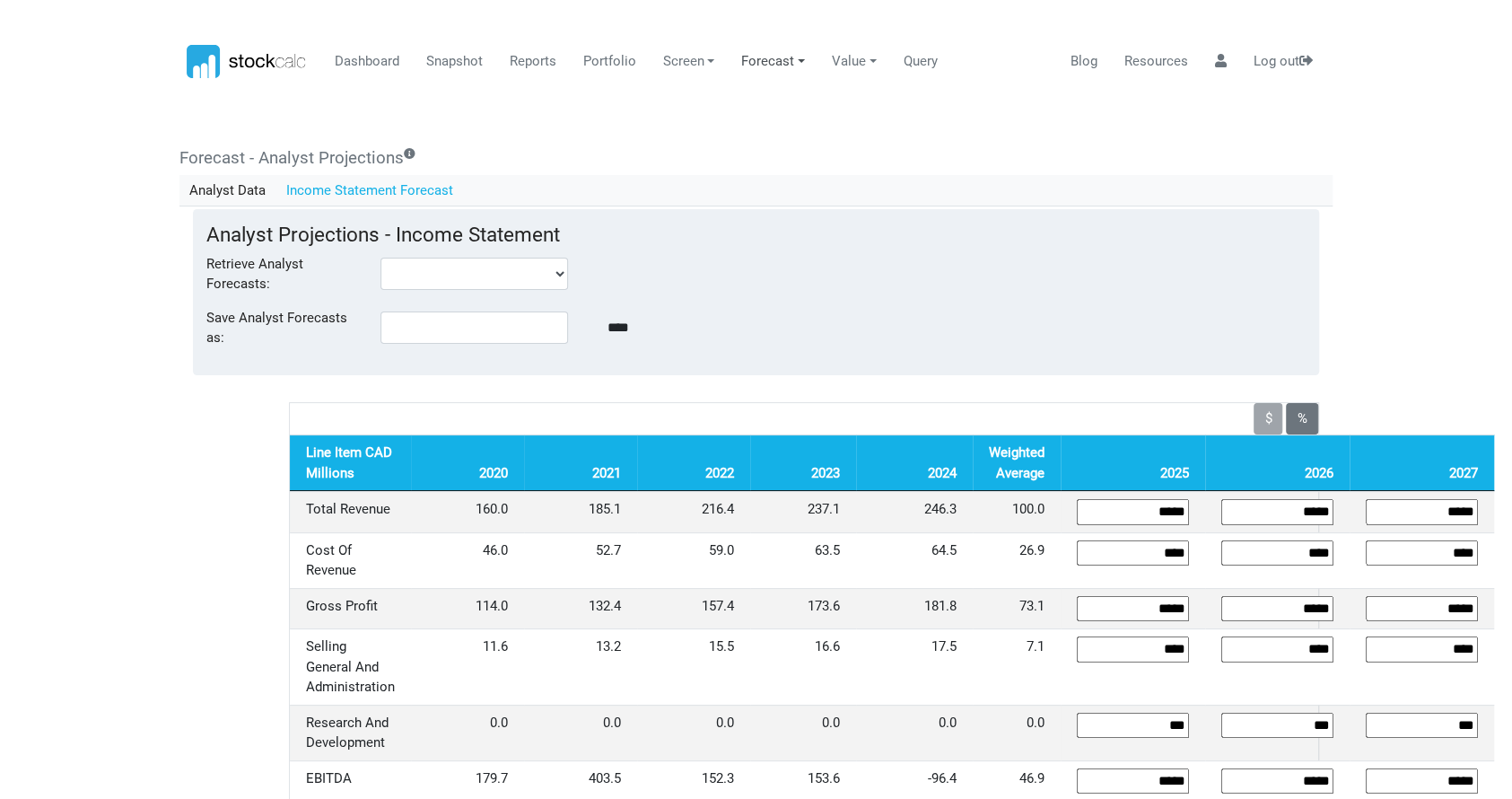 click on "Forecast" at bounding box center [773, 62] 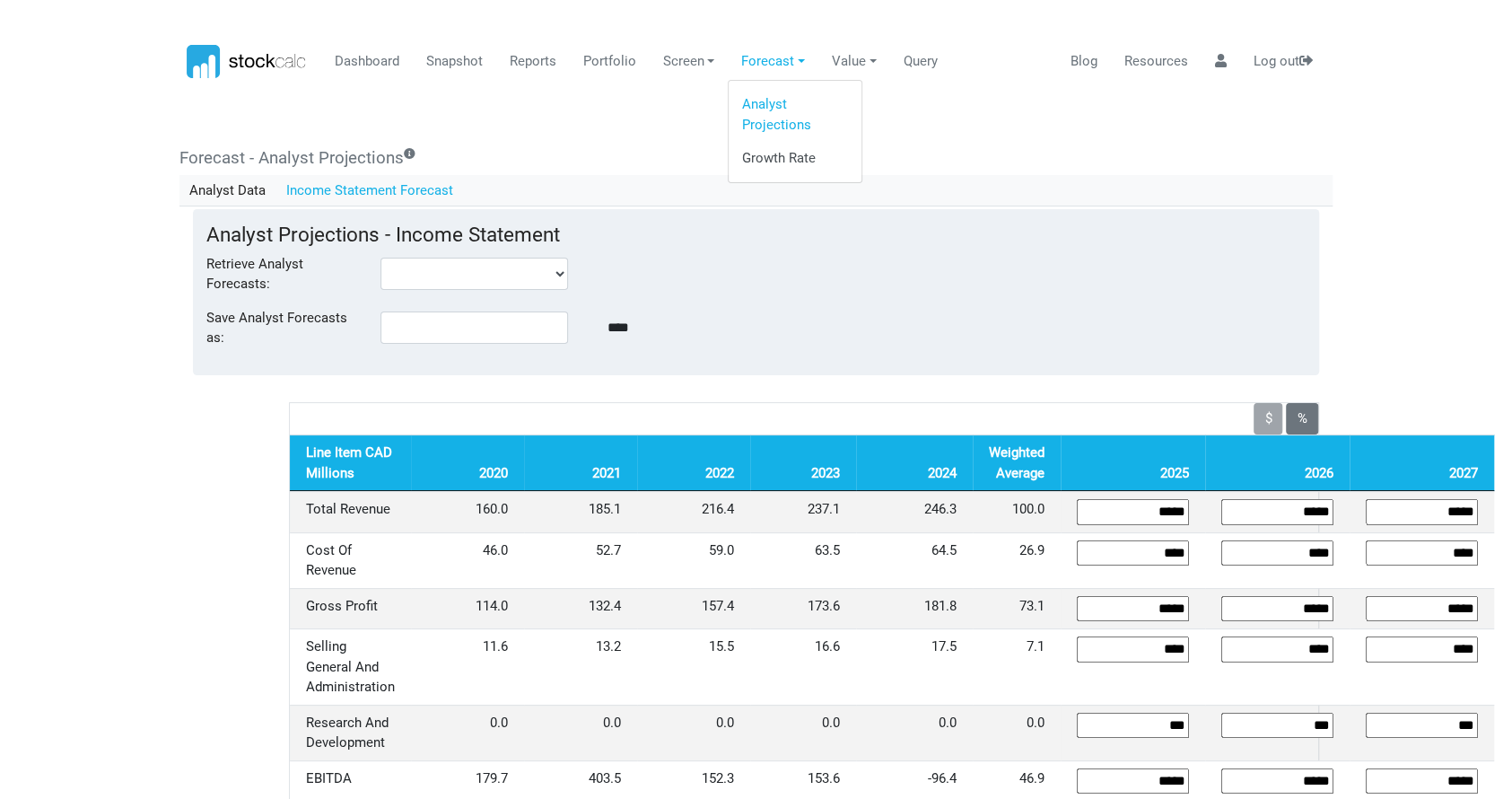 click on "Growth Rate" at bounding box center (795, 159) 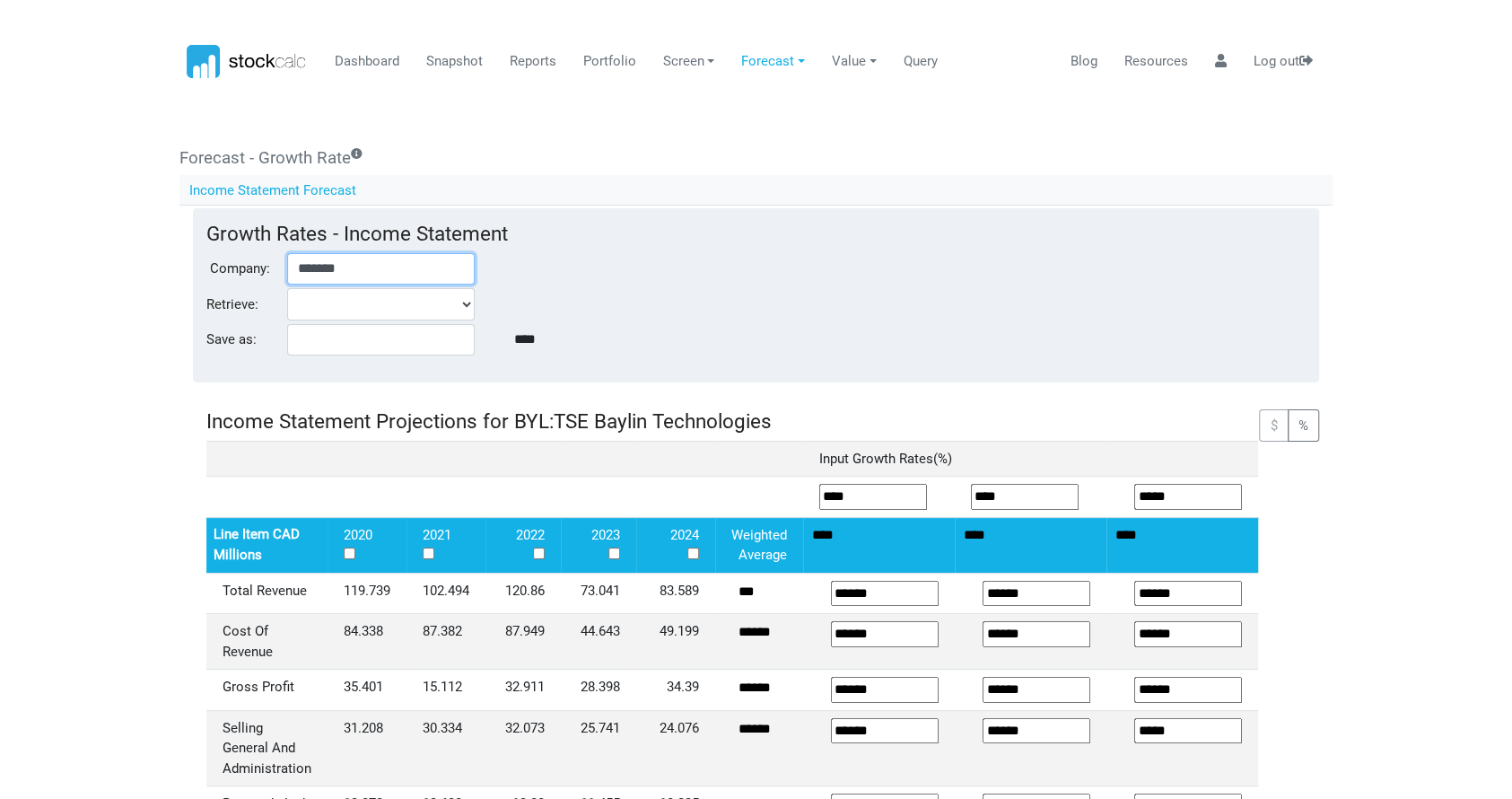 drag, startPoint x: 391, startPoint y: 263, endPoint x: 140, endPoint y: 286, distance: 252.05158 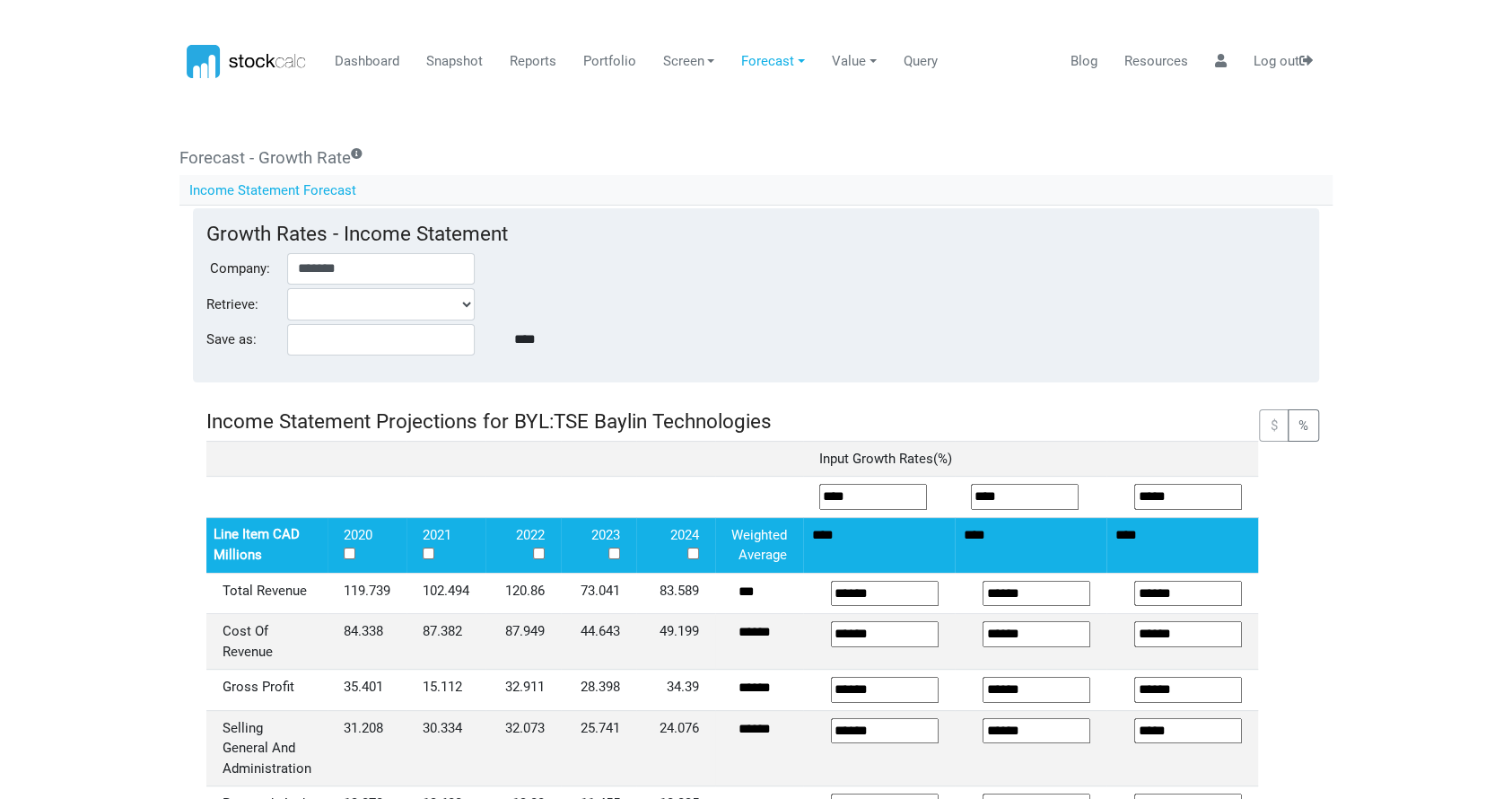 click on "Dashboard
Snapshot
Reports
Portfolio
Screen
Stock Screener
Sector ETF Industry Top Picks" at bounding box center (756, 400) 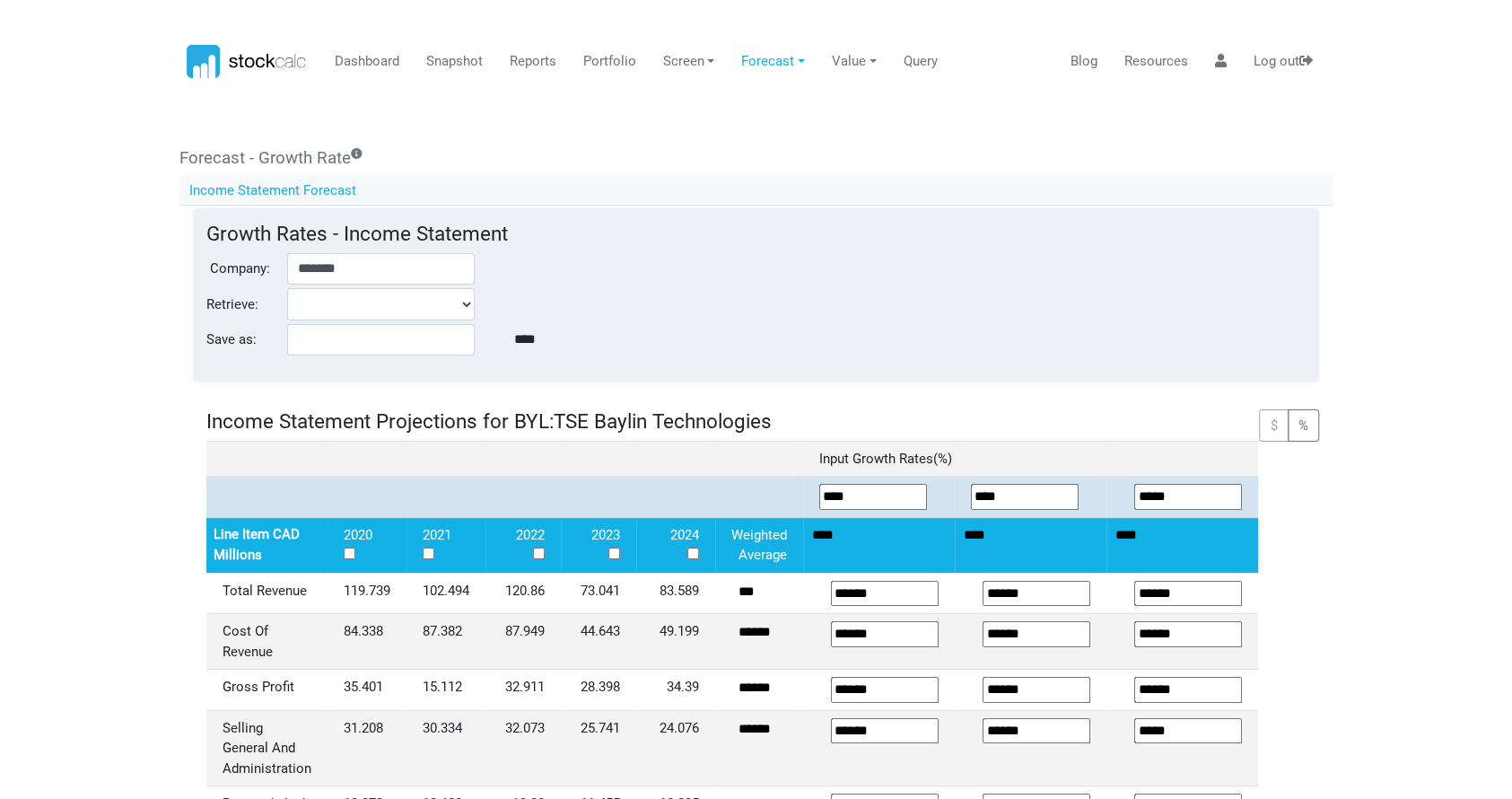 drag, startPoint x: 887, startPoint y: 488, endPoint x: 793, endPoint y: 494, distance: 94.19129 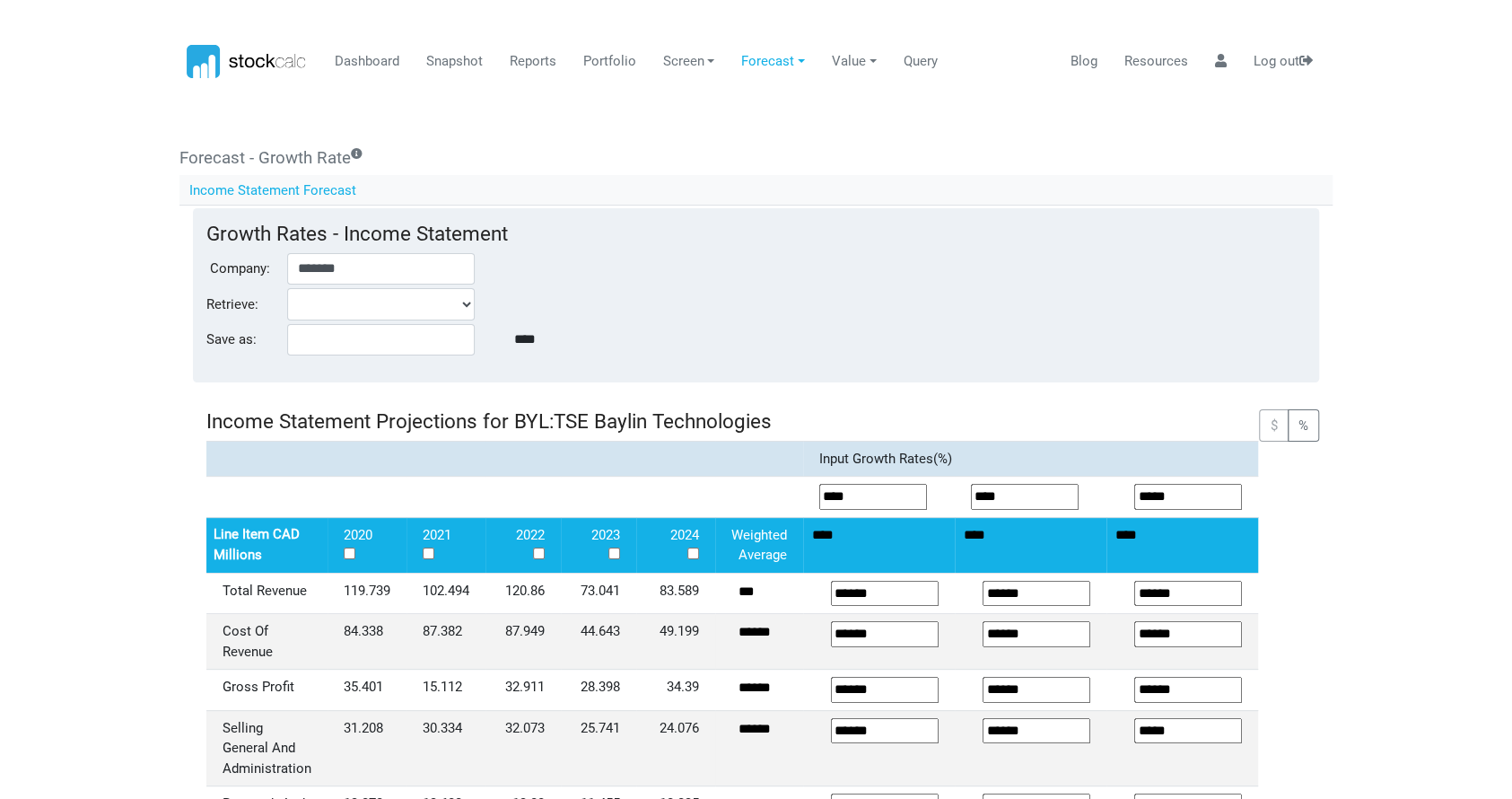 drag, startPoint x: 1233, startPoint y: 496, endPoint x: 1131, endPoint y: 462, distance: 107.51744 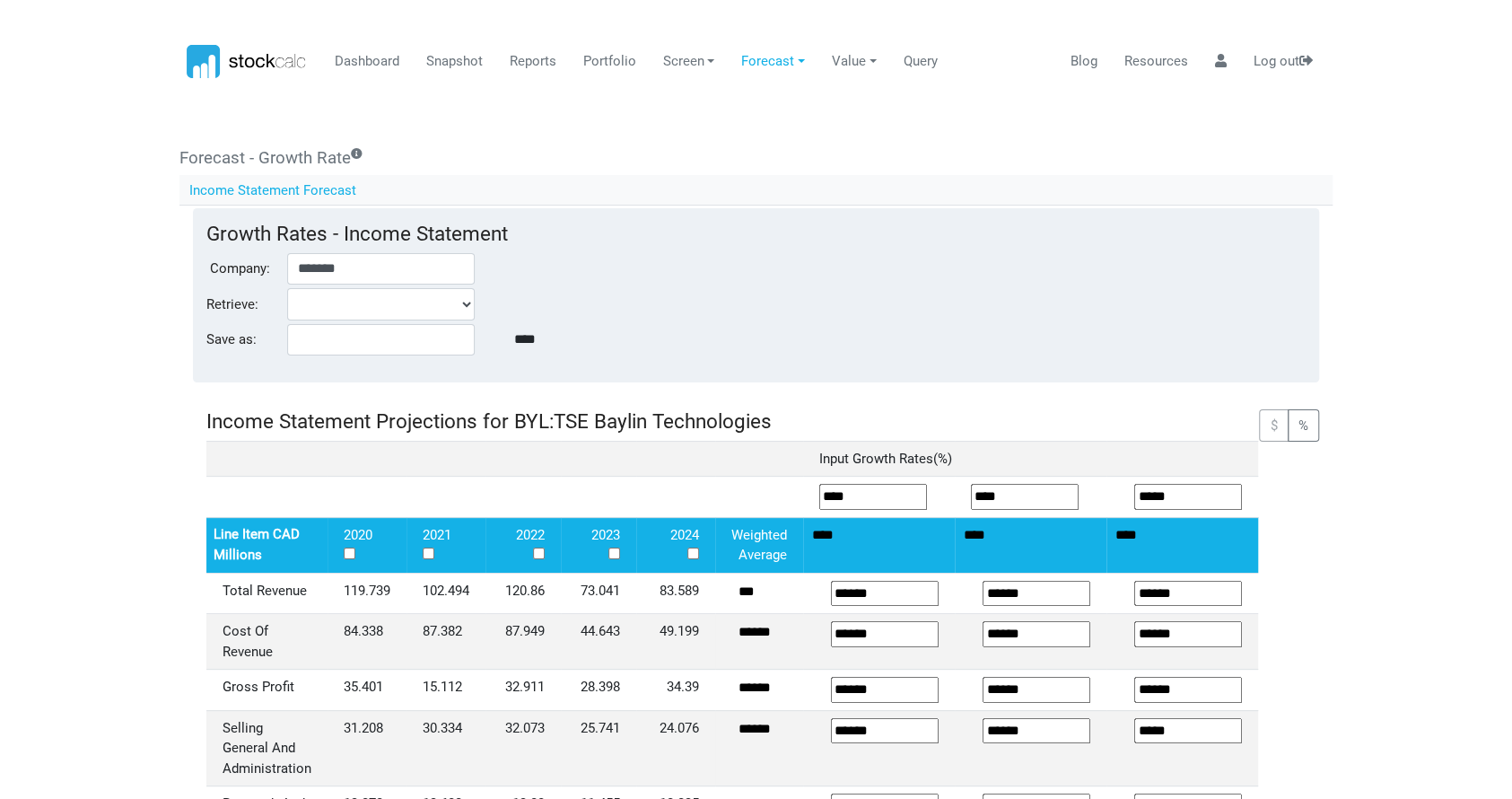 click on "**********" at bounding box center (756, 304) 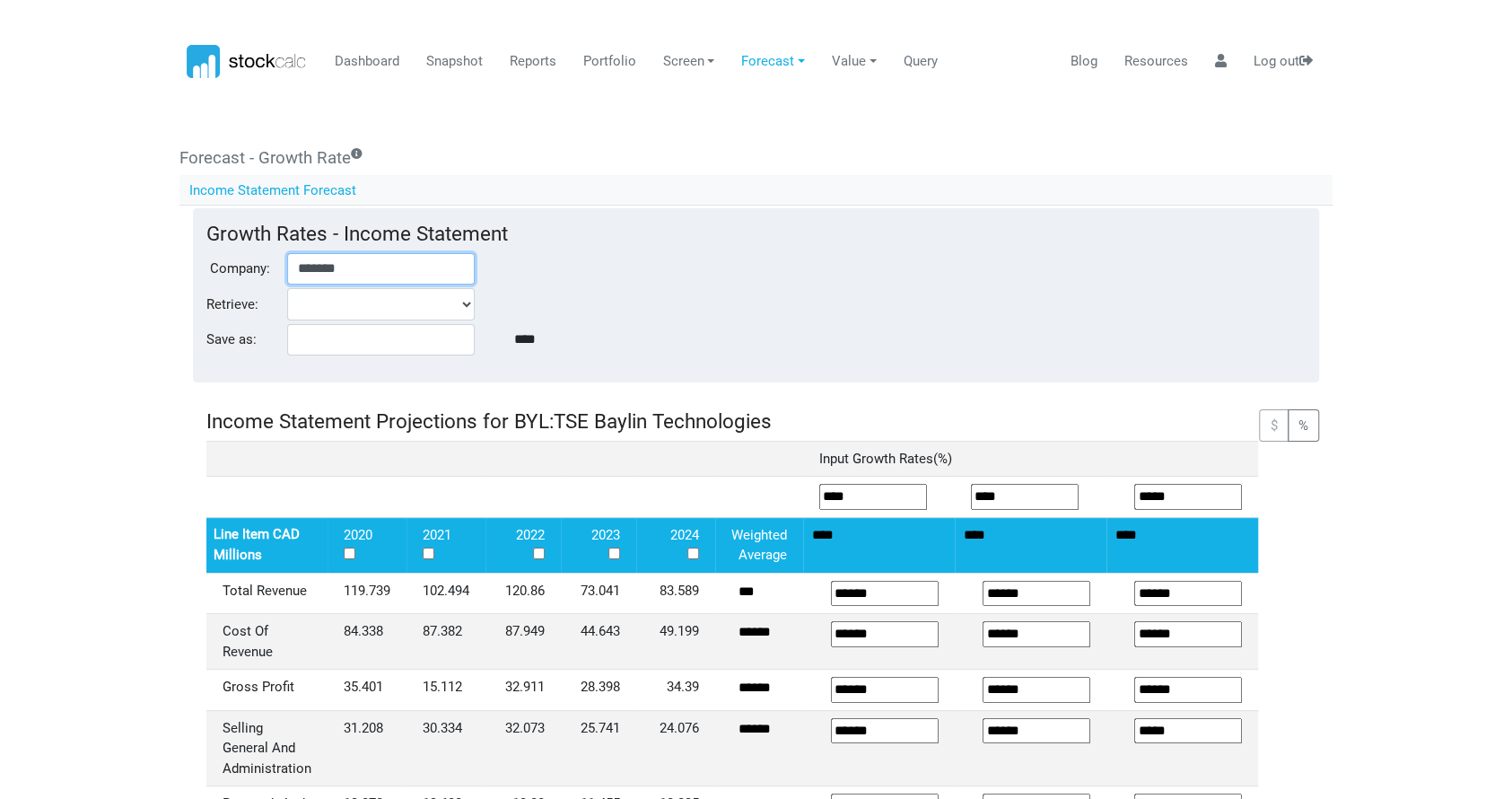 drag, startPoint x: 387, startPoint y: 273, endPoint x: 129, endPoint y: 268, distance: 258.0484 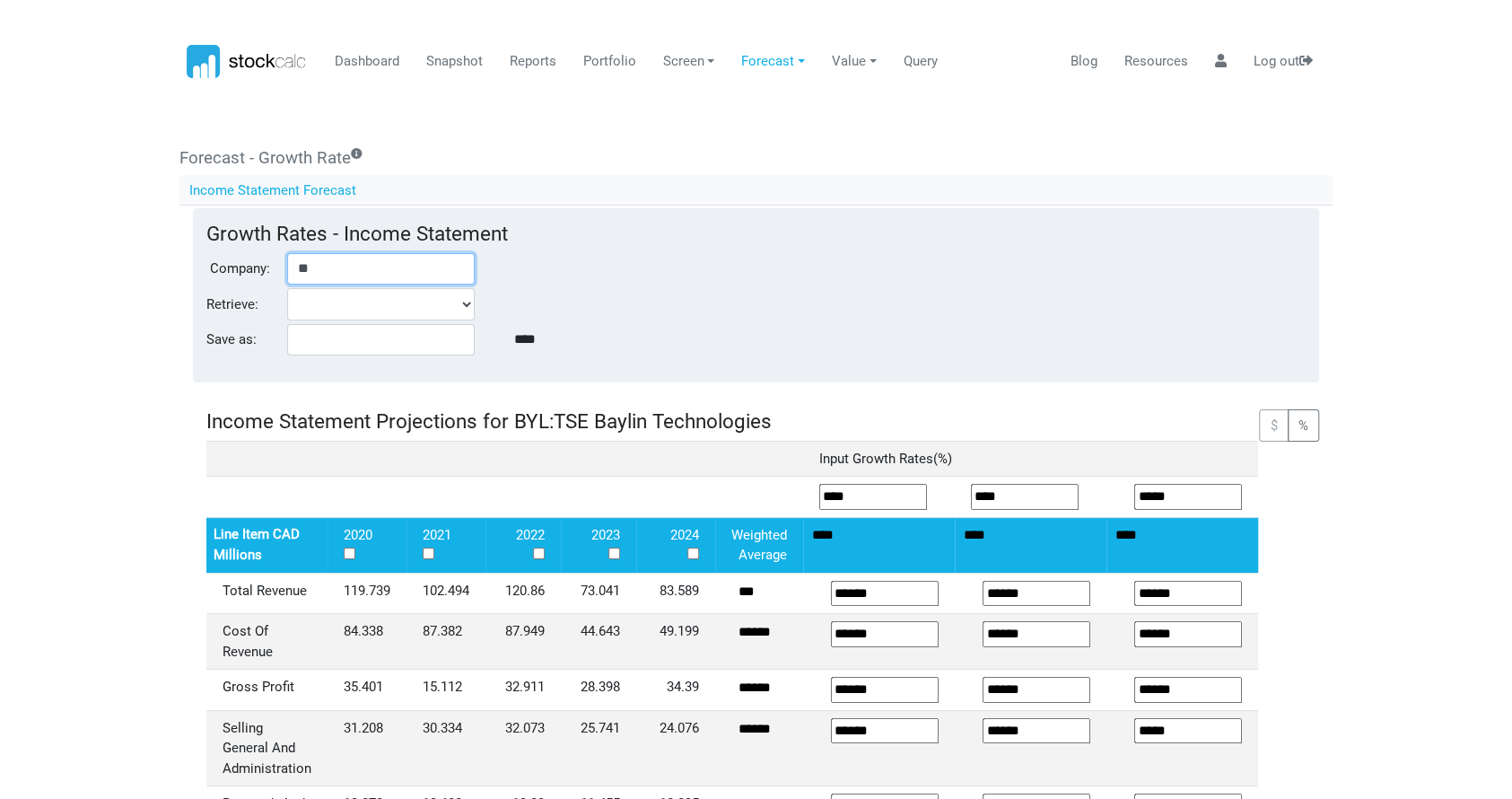 type on "*" 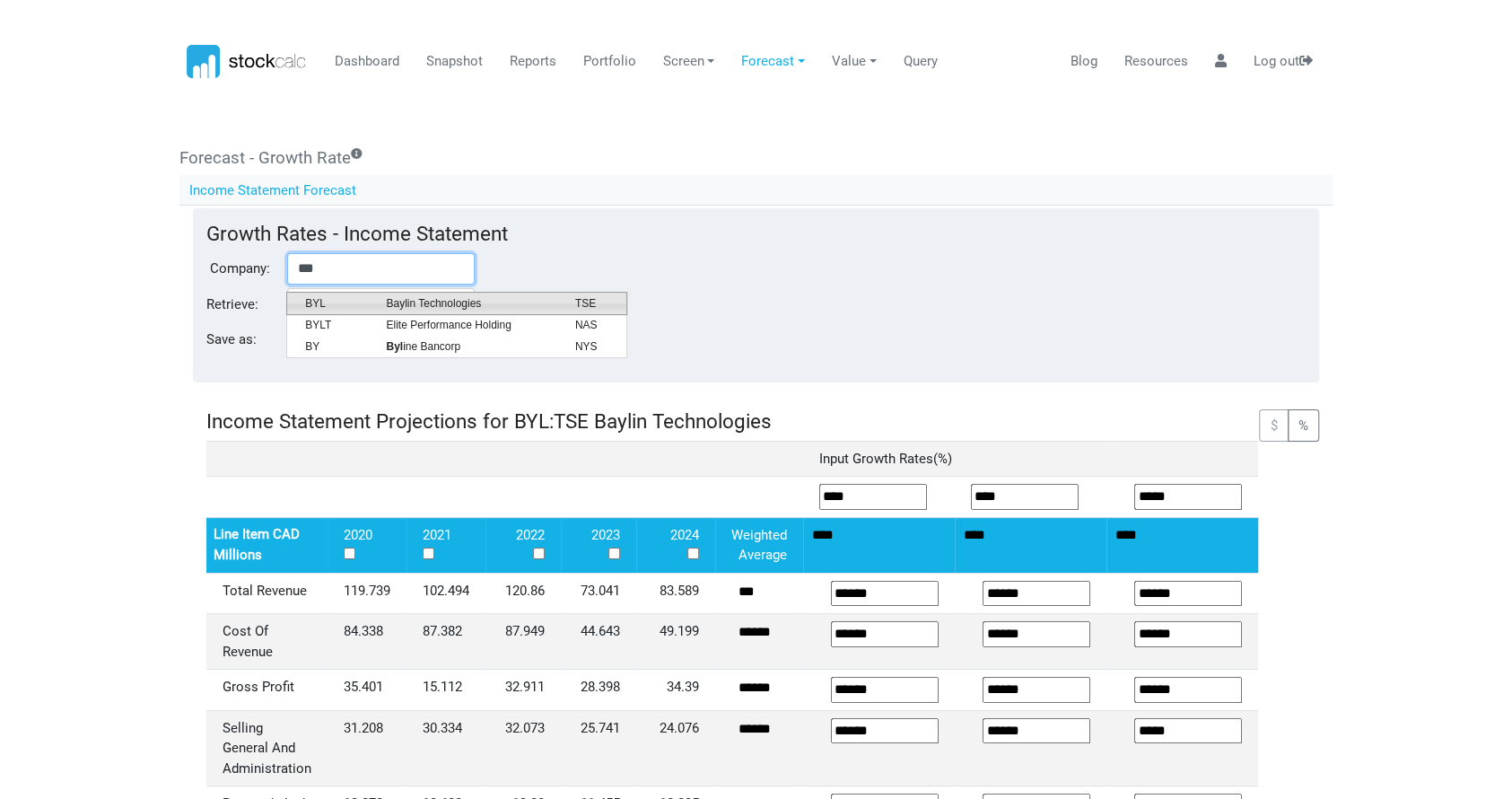 click on "Baylin Technologies" at bounding box center (467, 303) 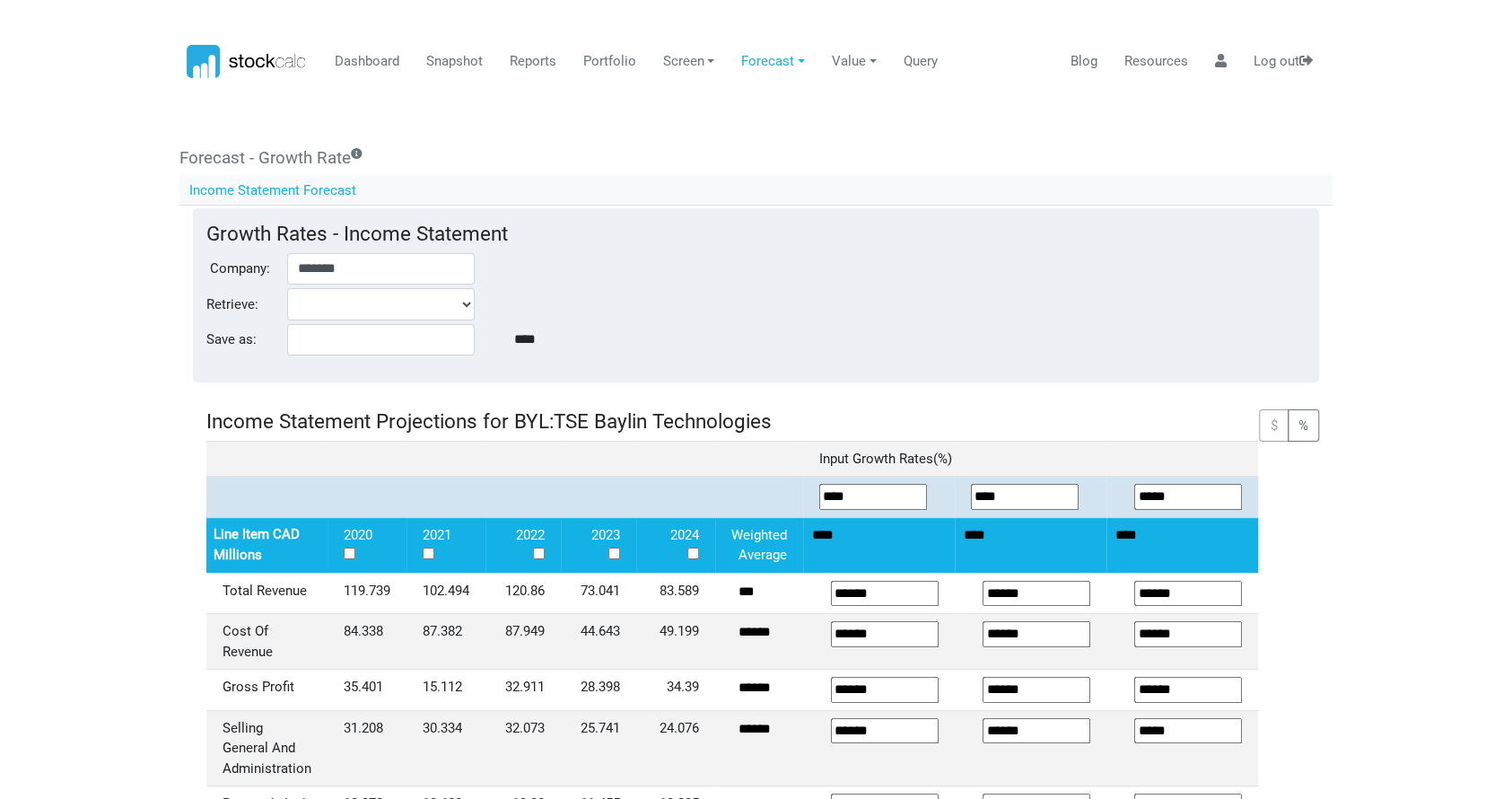 drag, startPoint x: 879, startPoint y: 498, endPoint x: 771, endPoint y: 496, distance: 108.018517 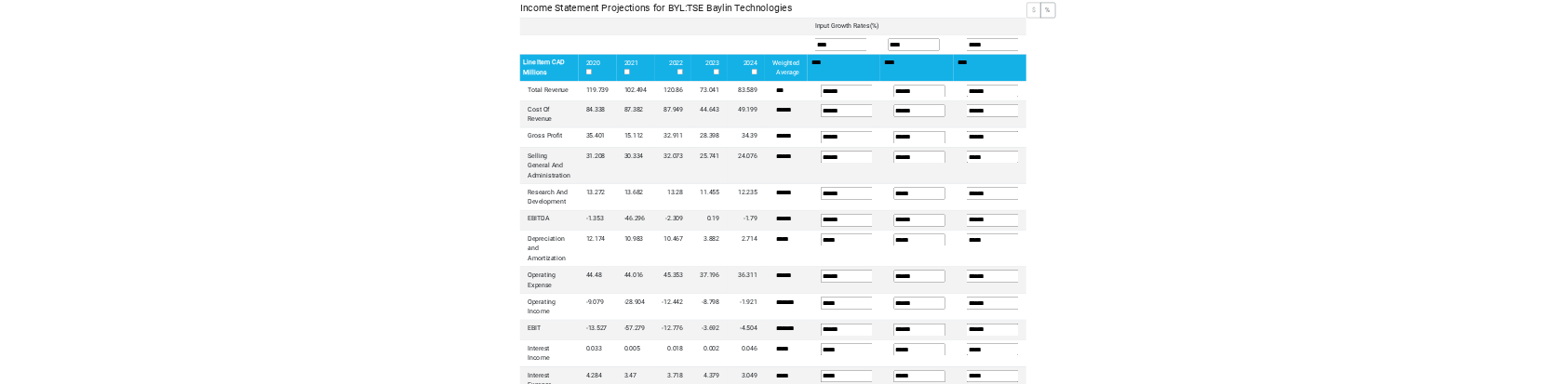 scroll, scrollTop: 0, scrollLeft: 0, axis: both 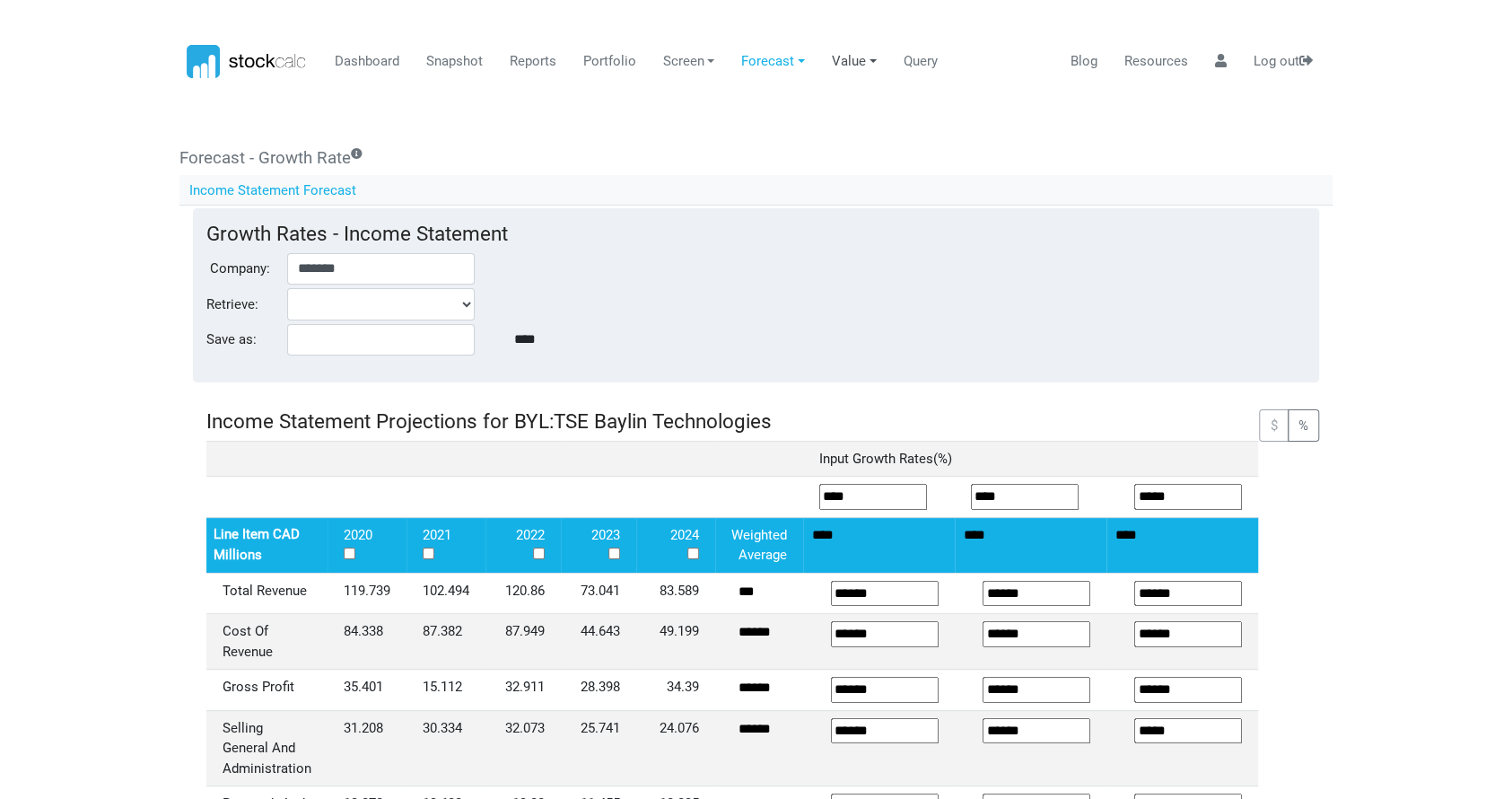 click on "Value" at bounding box center [854, 62] 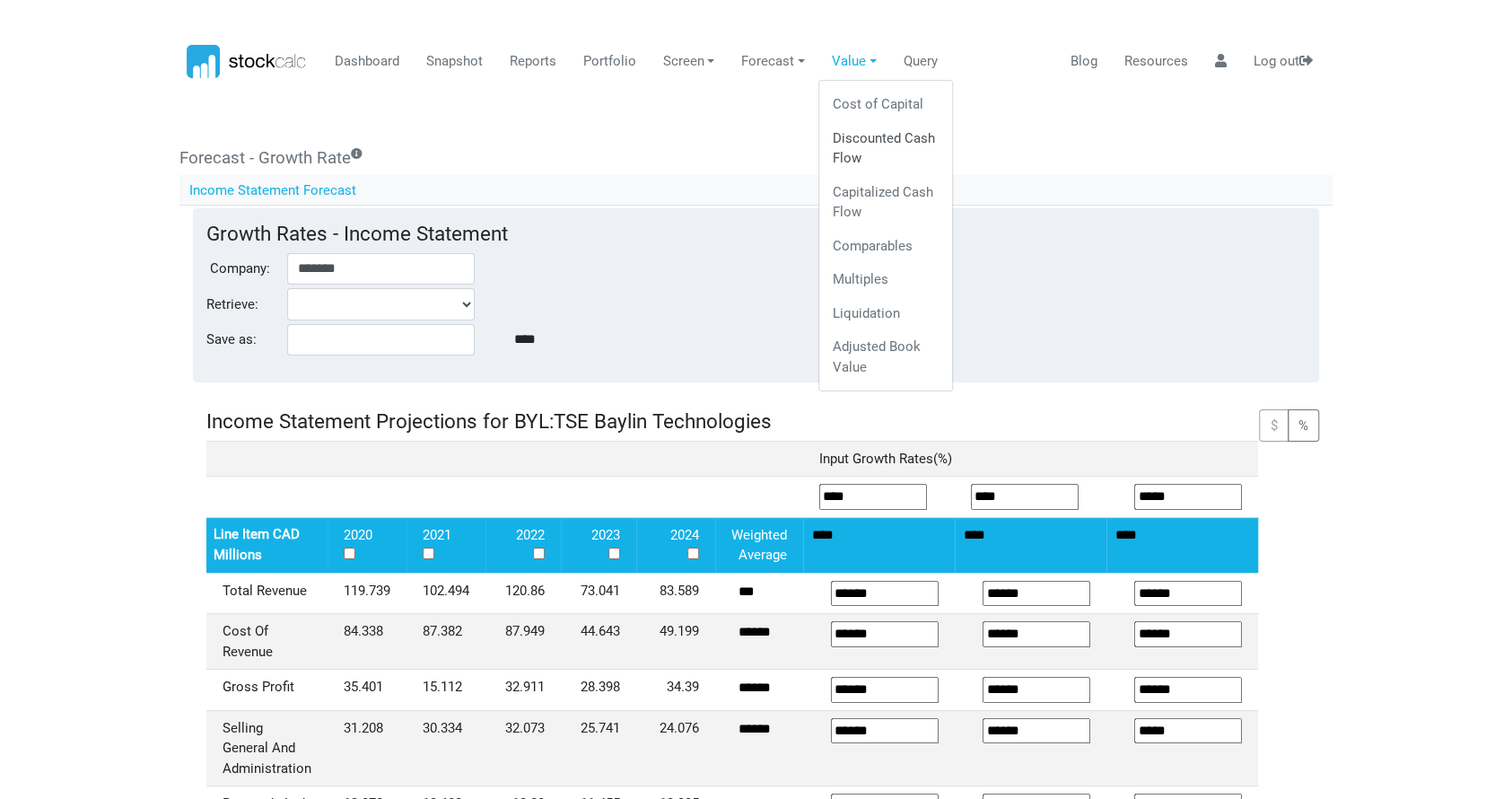 click on "Discounted Cash Flow" at bounding box center (886, 148) 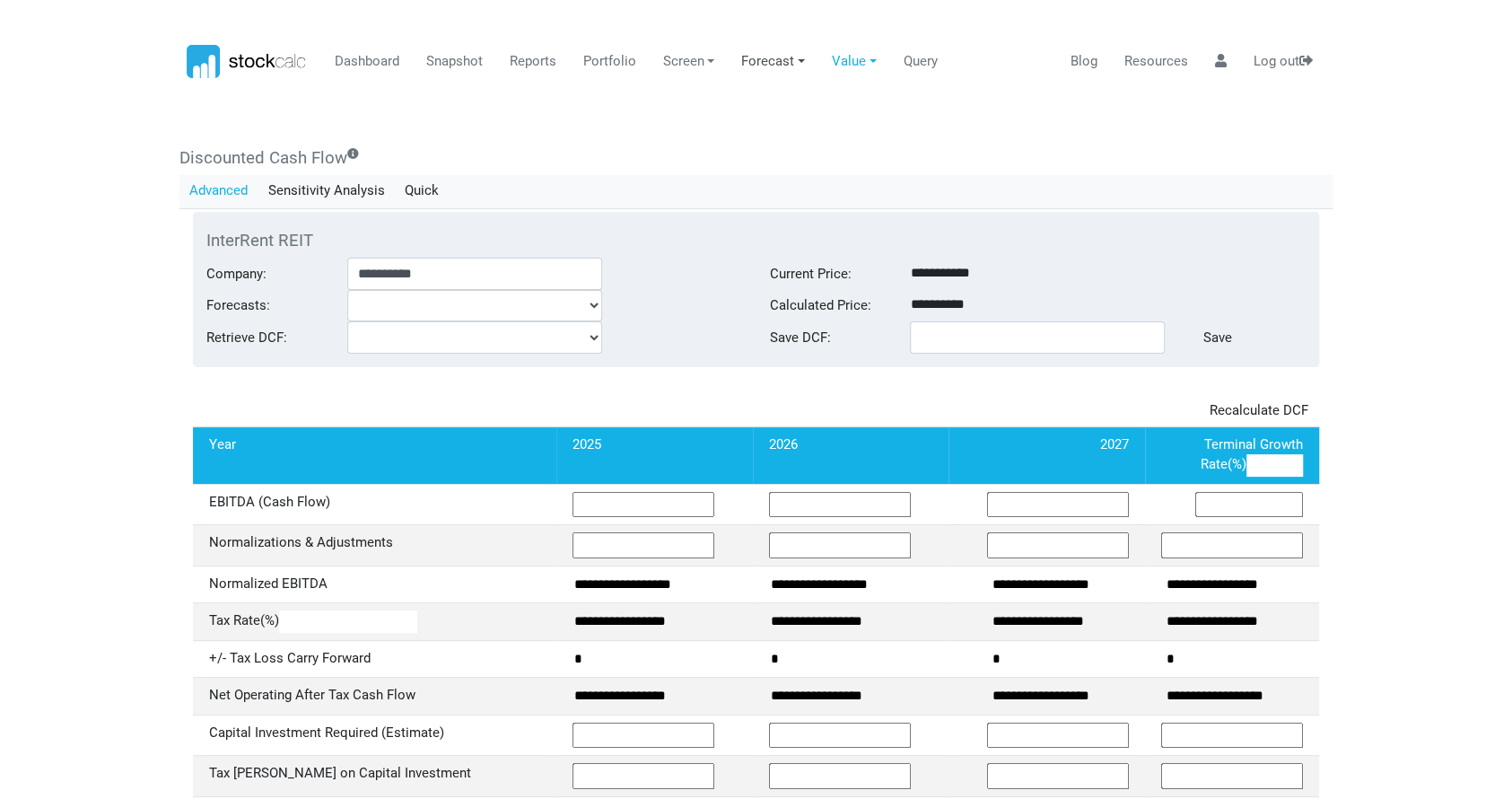 click on "Forecast" at bounding box center (773, 62) 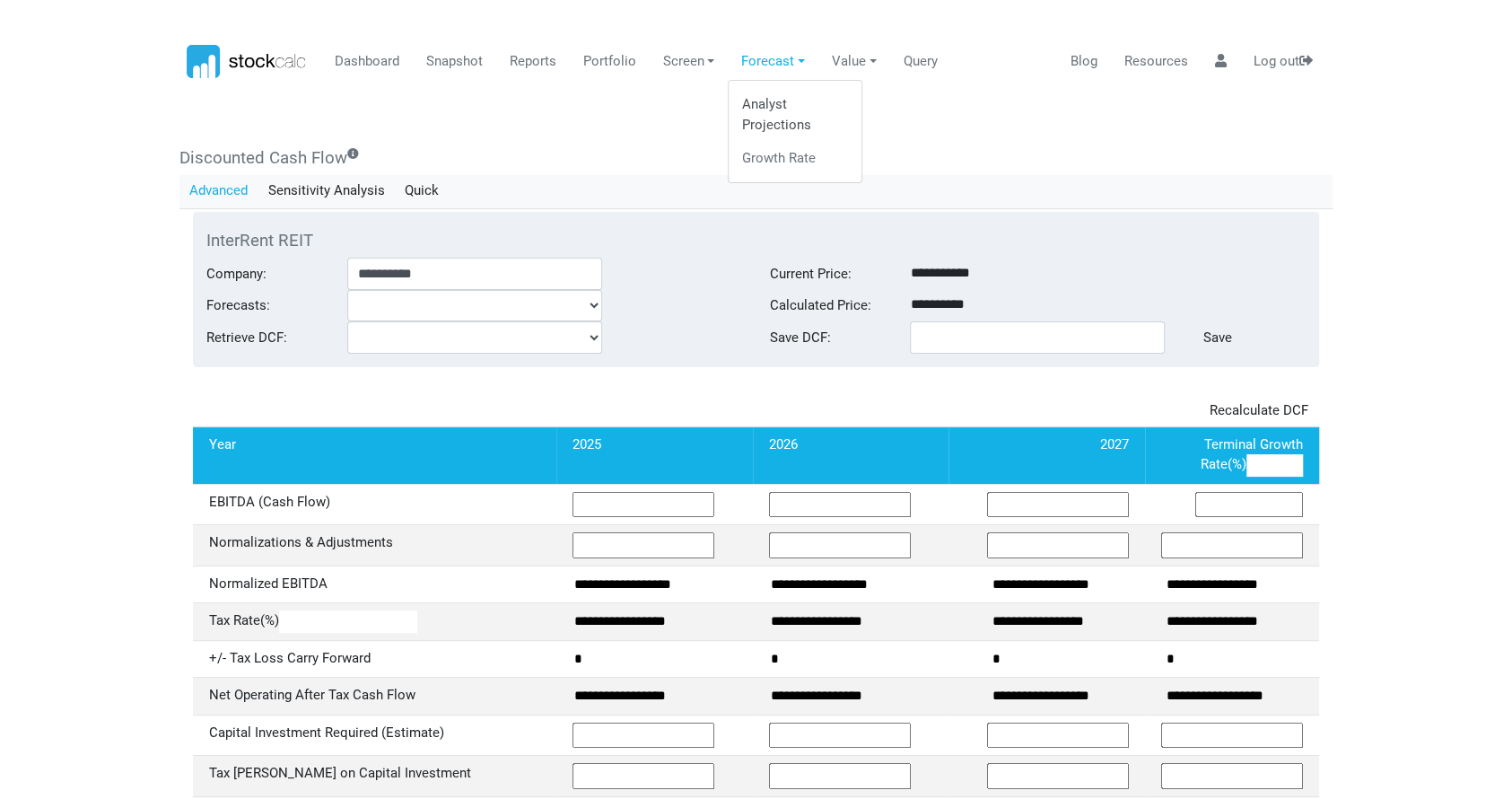 click on "Analyst Projections" at bounding box center [795, 115] 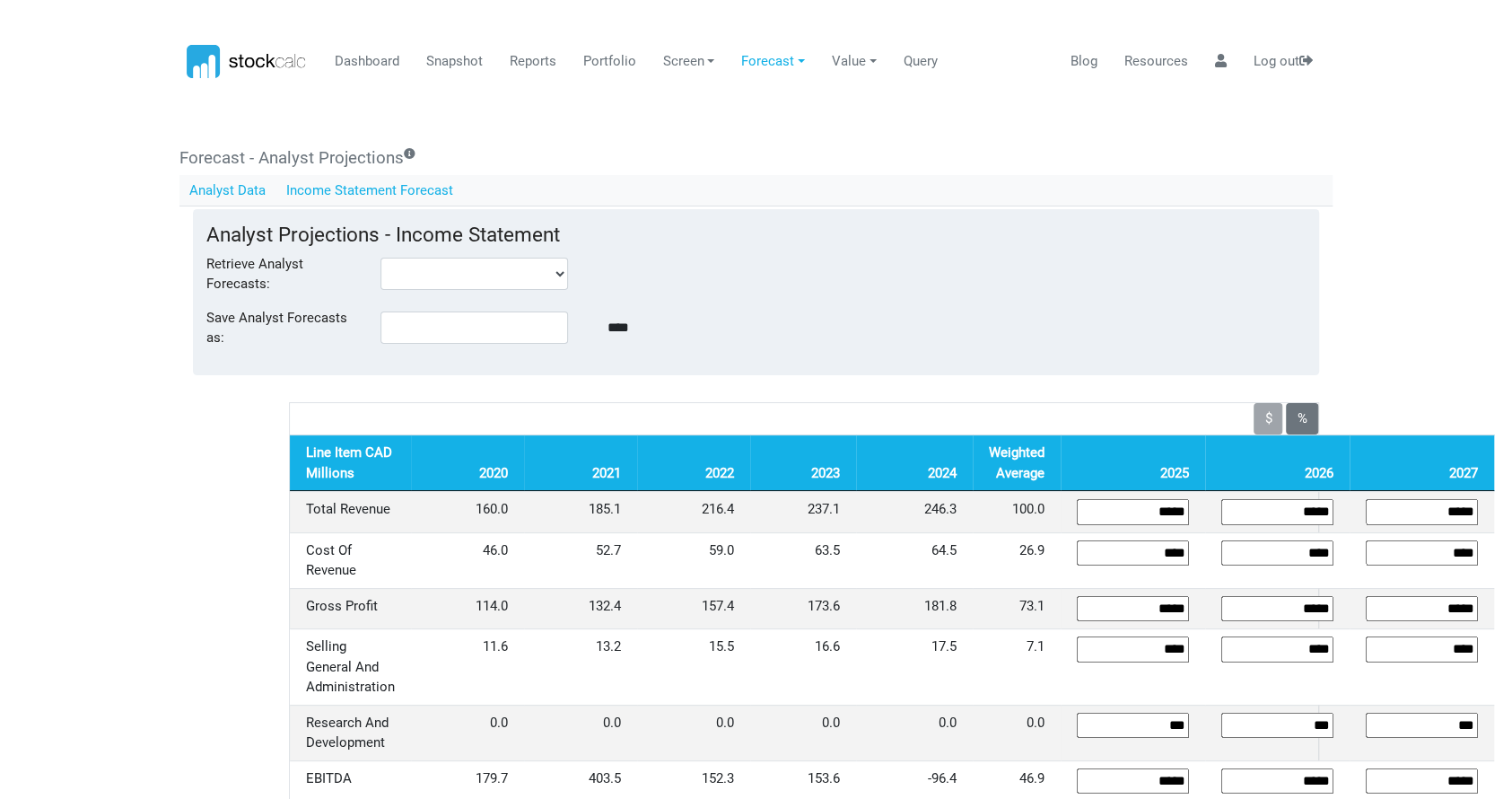 click on "Analyst Data" at bounding box center [228, 190] 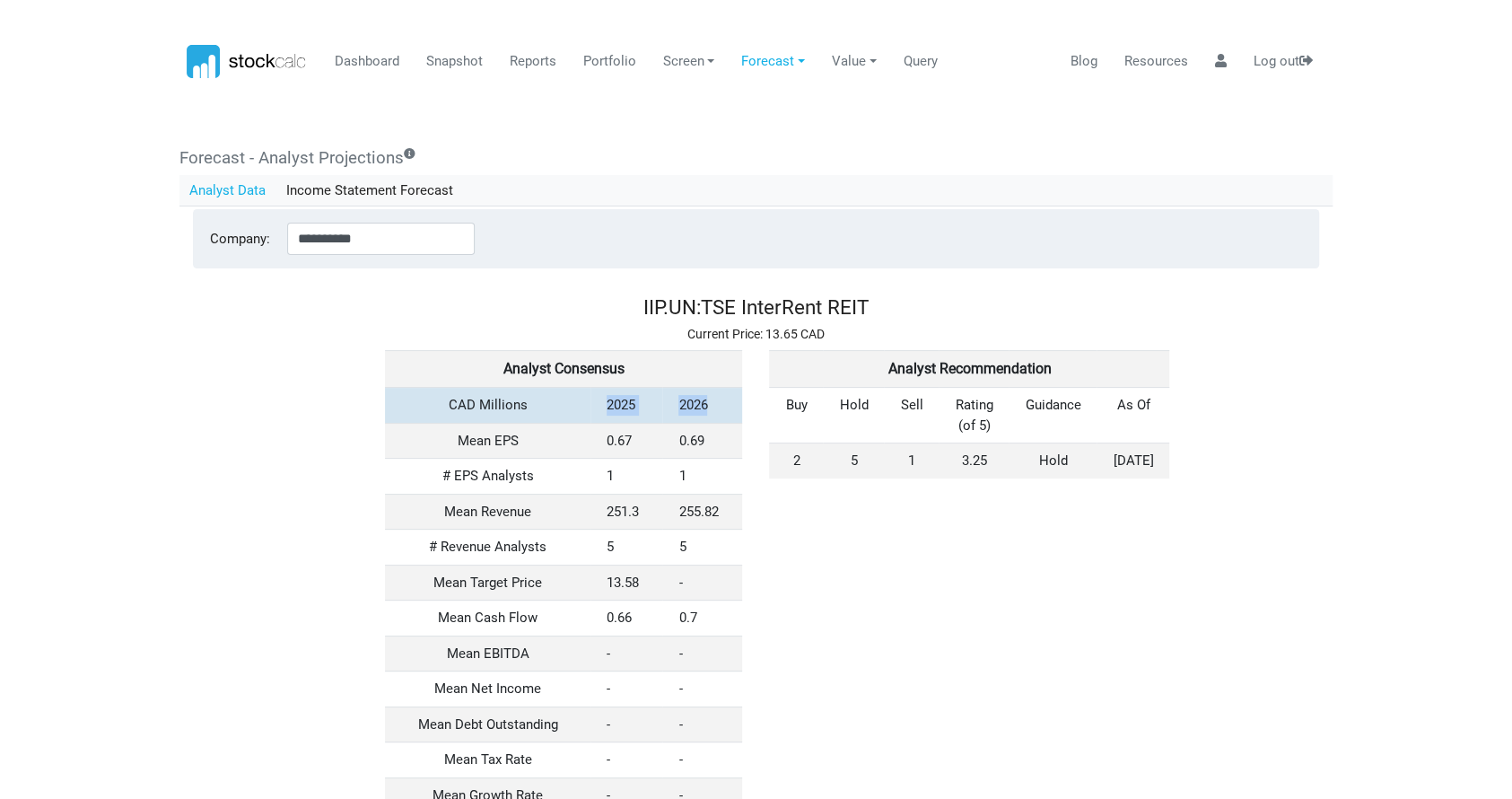 drag, startPoint x: 607, startPoint y: 401, endPoint x: 725, endPoint y: 392, distance: 118.34272 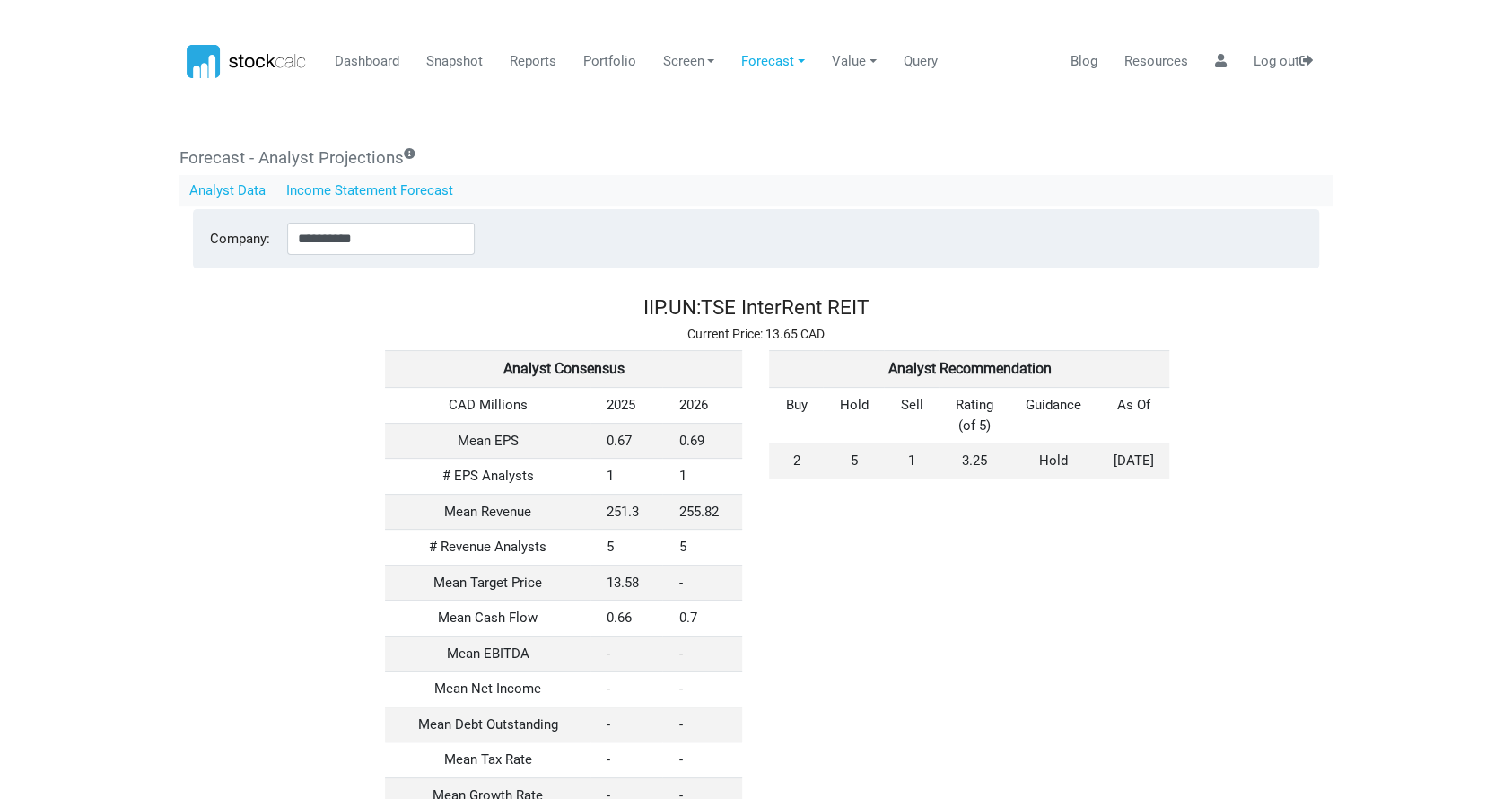 click on "Income Statement Forecast" at bounding box center (370, 190) 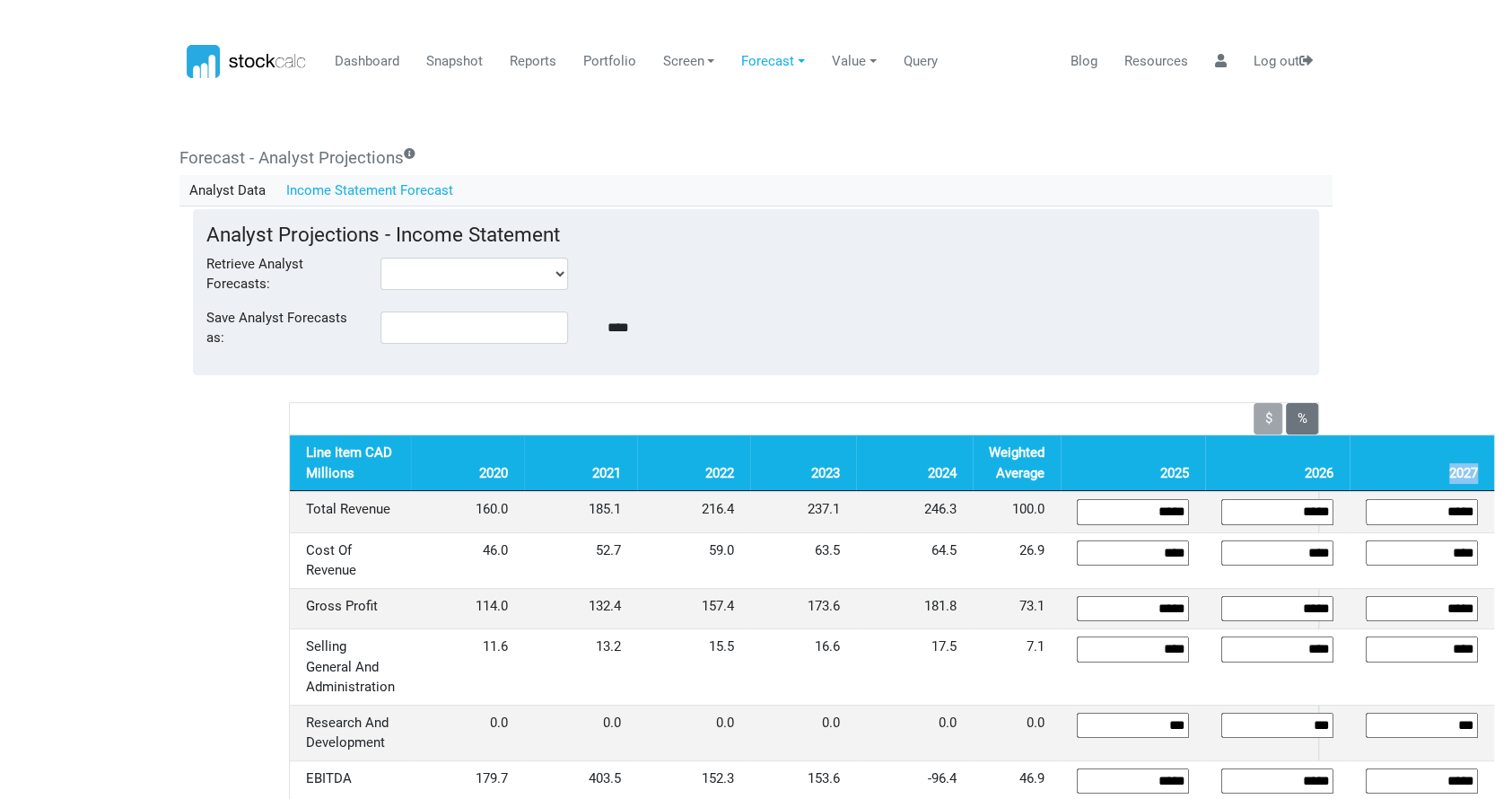 drag, startPoint x: 1464, startPoint y: 467, endPoint x: 1499, endPoint y: 463, distance: 35.22783 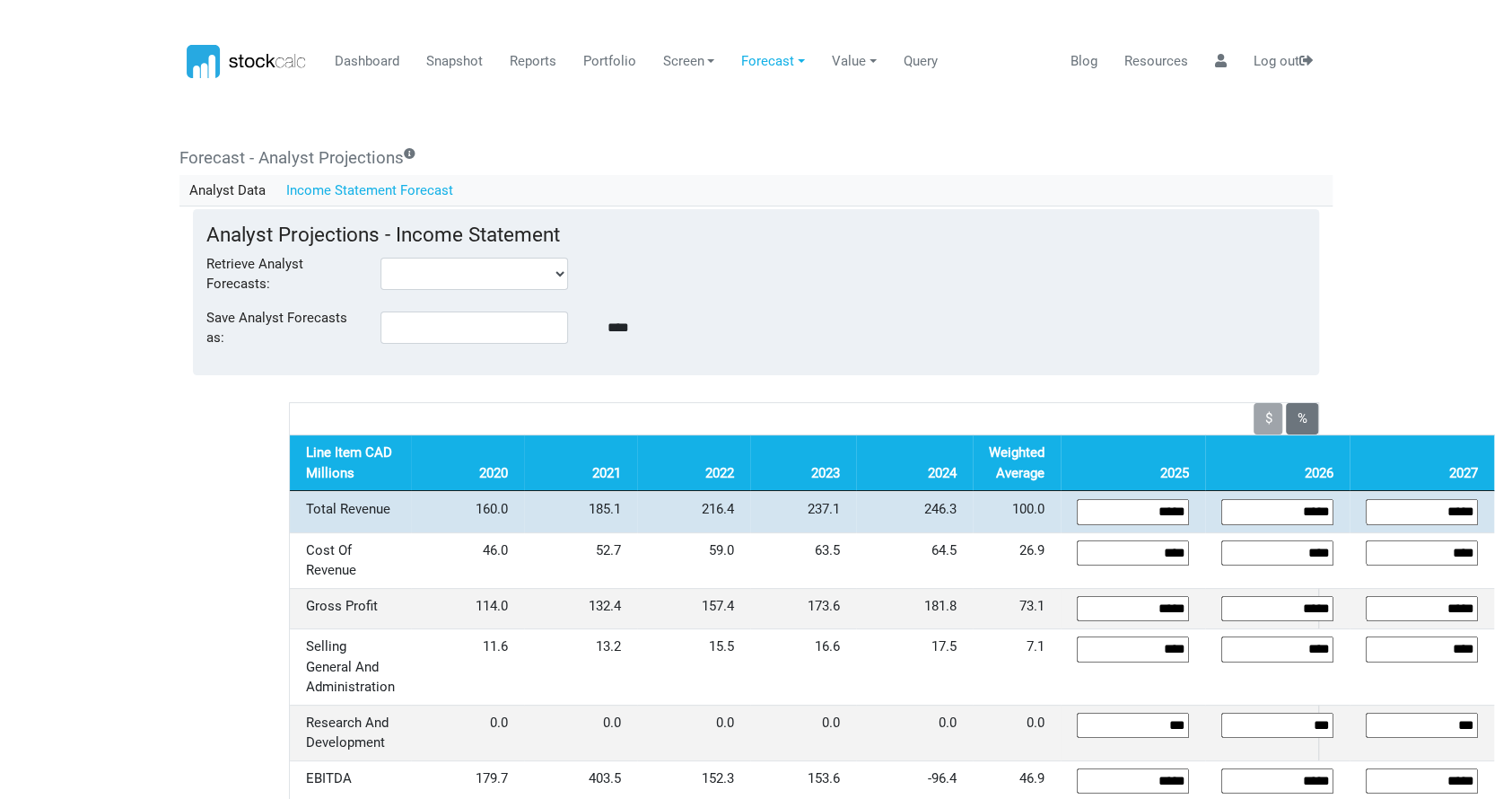 drag, startPoint x: 1451, startPoint y: 501, endPoint x: 1506, endPoint y: 503, distance: 55.03635 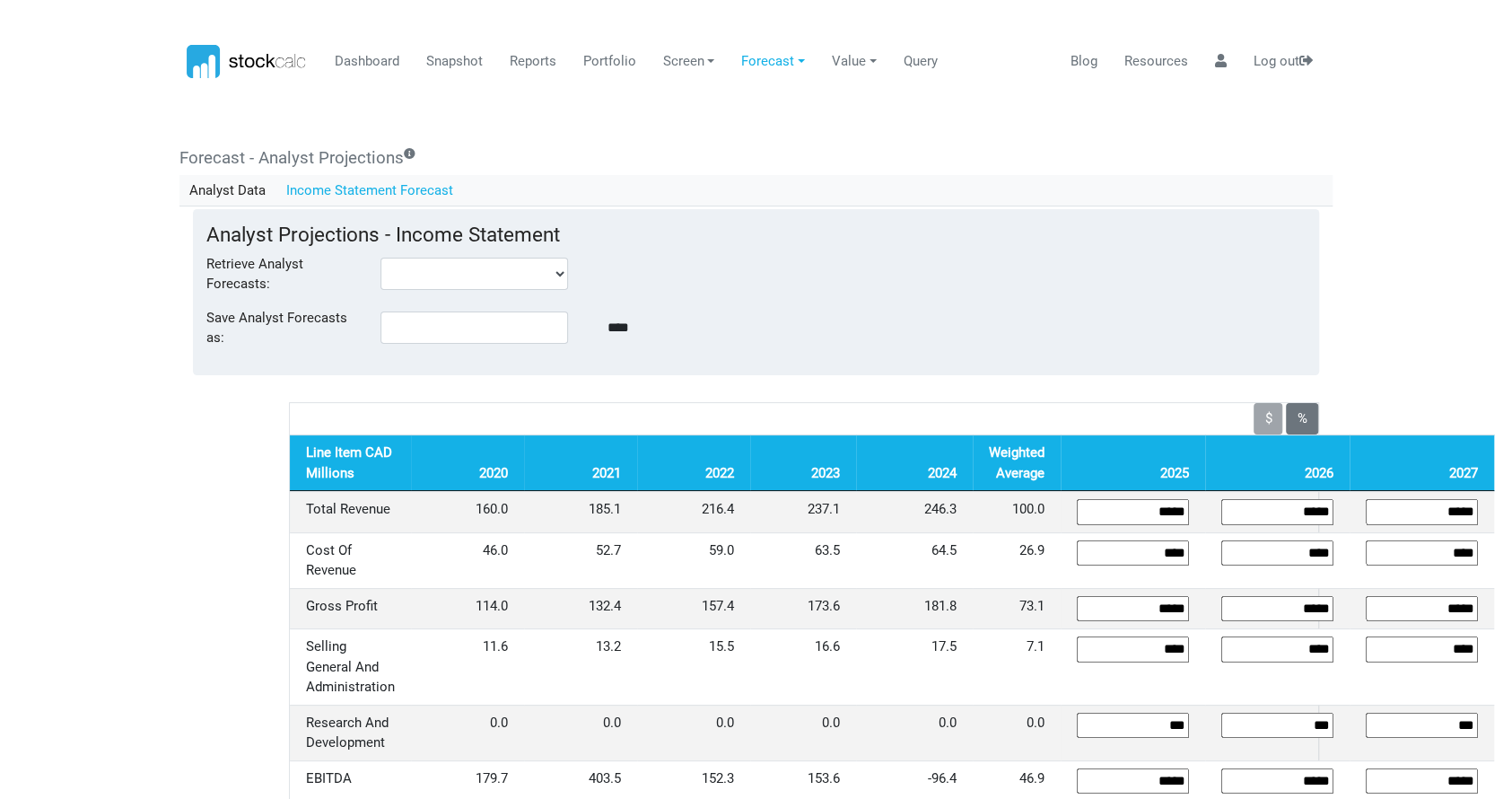 click on "Dashboard
Snapshot
Reports
Portfolio
Screen
Stock Screener
Sector ETF Industry Top Picks" at bounding box center (756, 400) 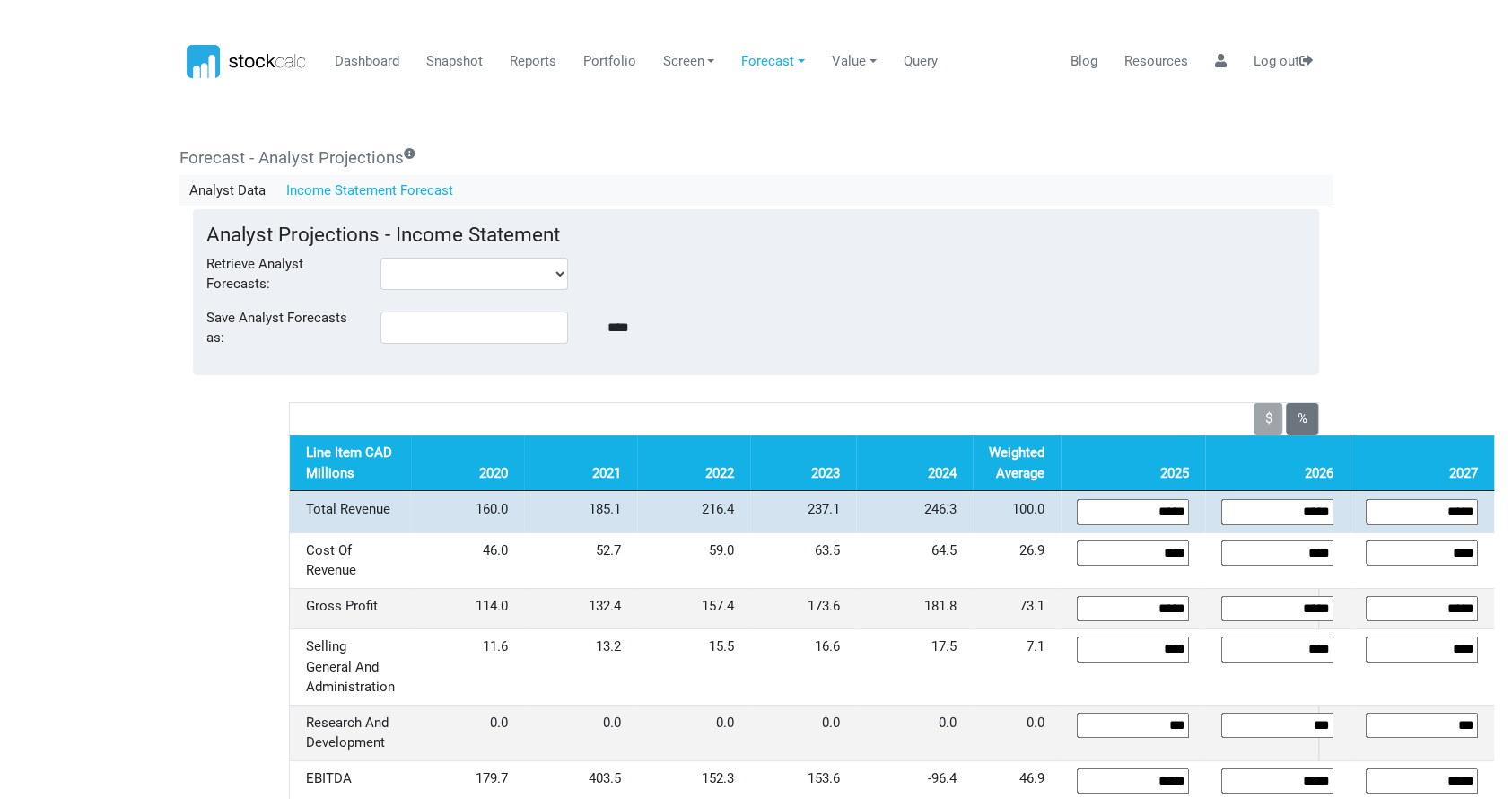 click on "*****" at bounding box center [1421, 512] 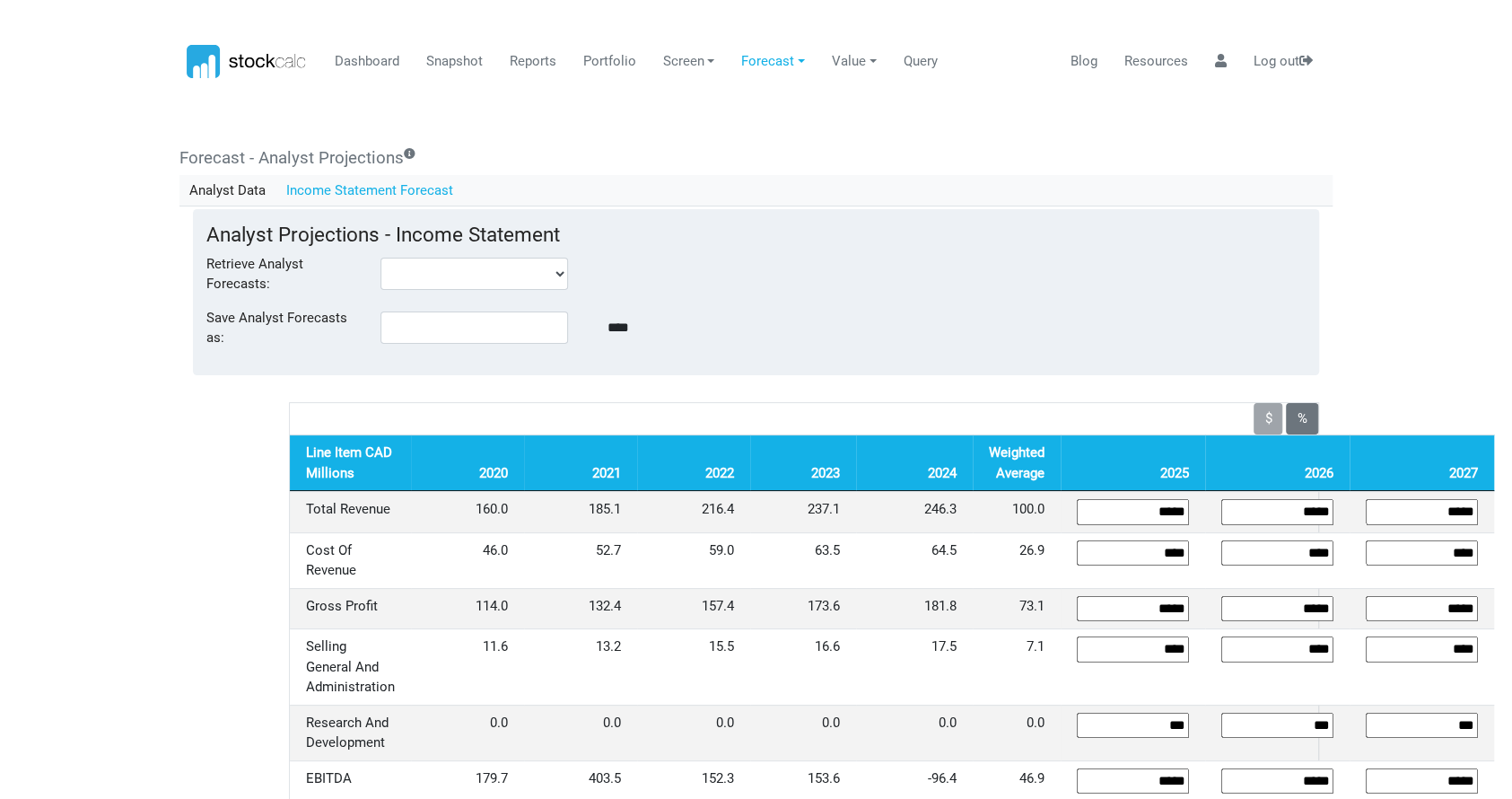 click on "Dashboard
Snapshot
Reports
Portfolio
Screen
Stock Screener
Sector ETF Industry Top Picks" at bounding box center (756, 400) 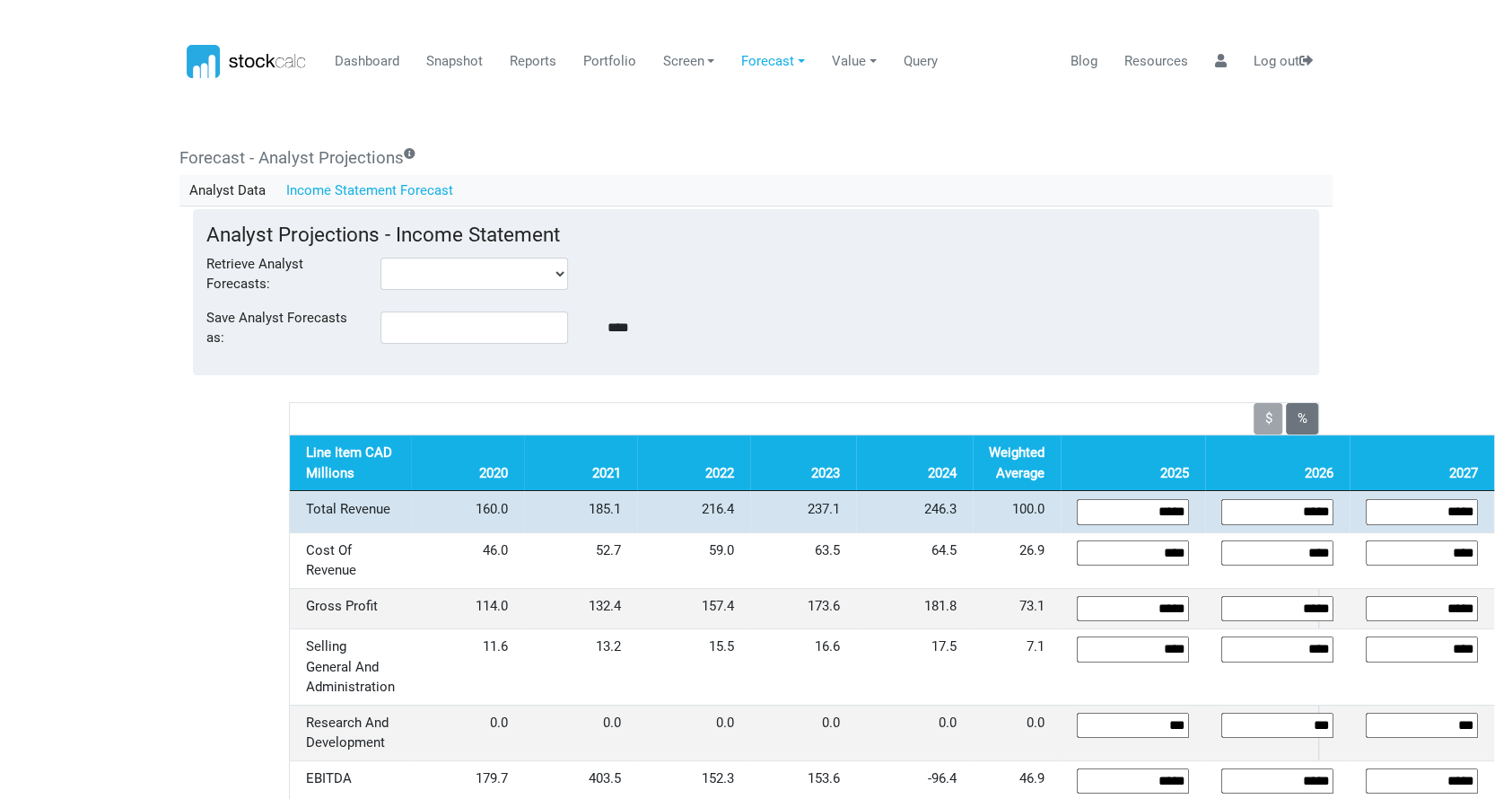 drag, startPoint x: 1461, startPoint y: 508, endPoint x: 1497, endPoint y: 503, distance: 36.3456 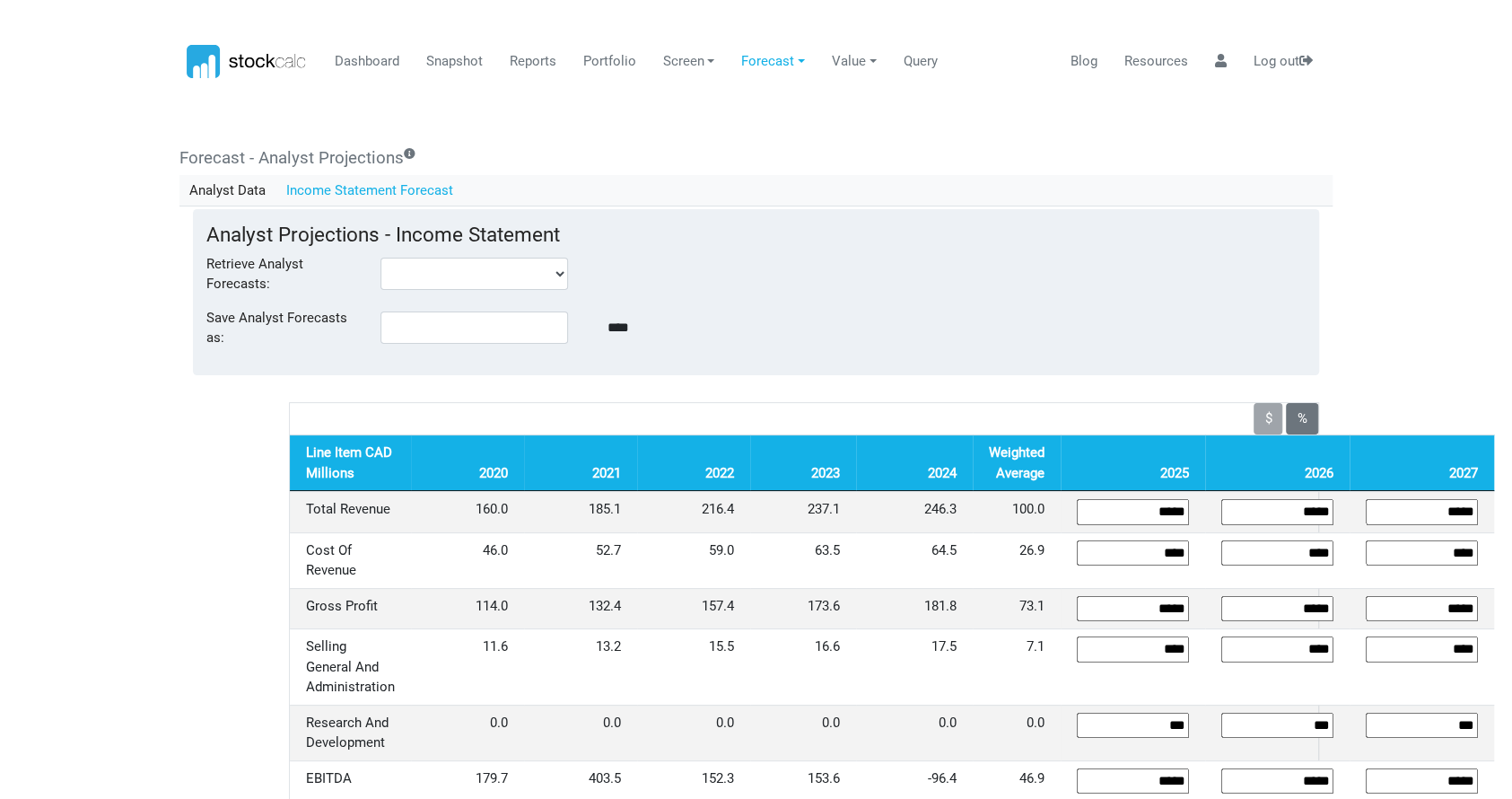 click on "Dashboard
Snapshot
Reports
Portfolio
Screen
Stock Screener
Sector ETF Industry Top Picks" at bounding box center [756, 400] 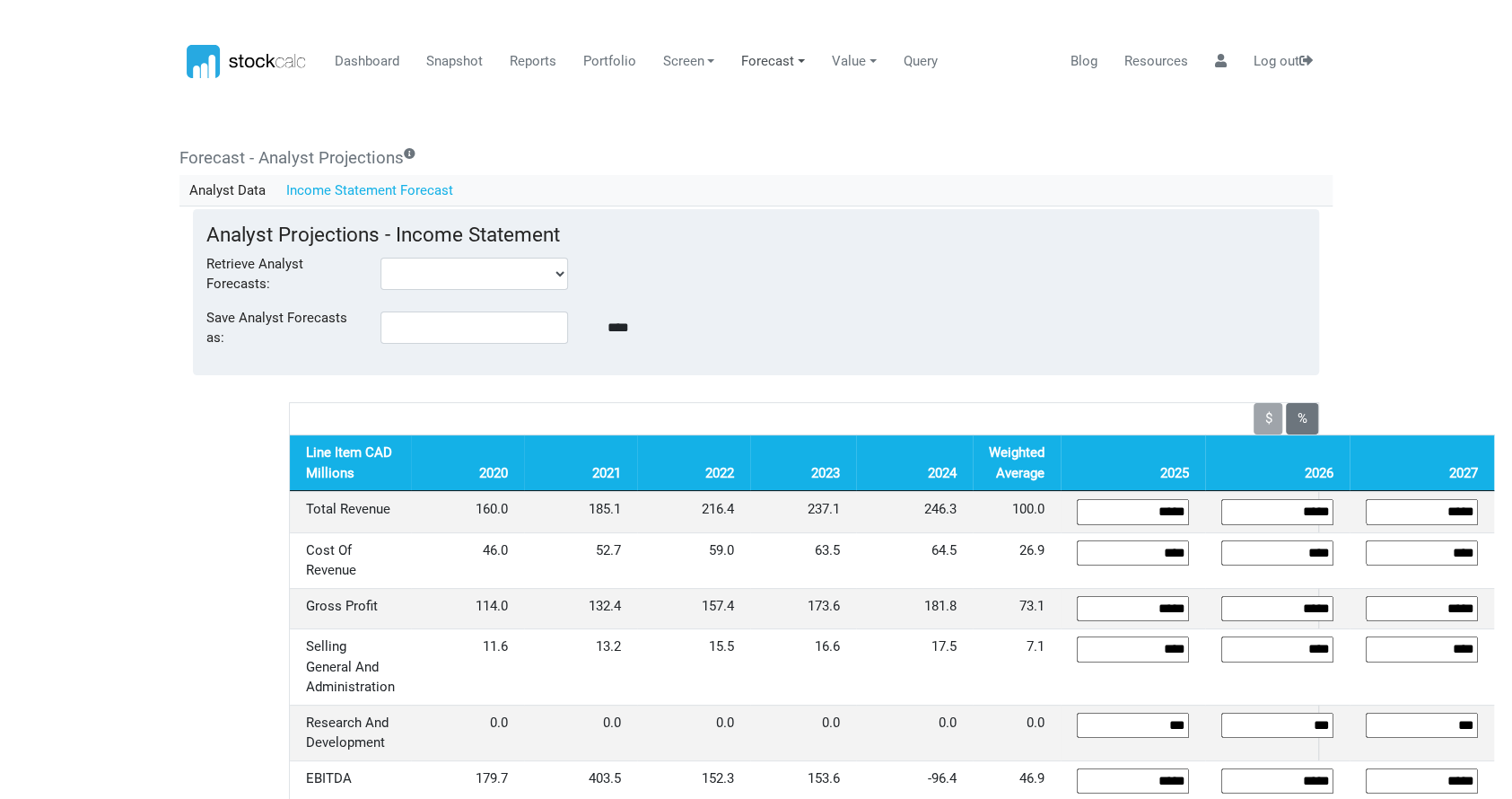 click on "Forecast" at bounding box center [773, 62] 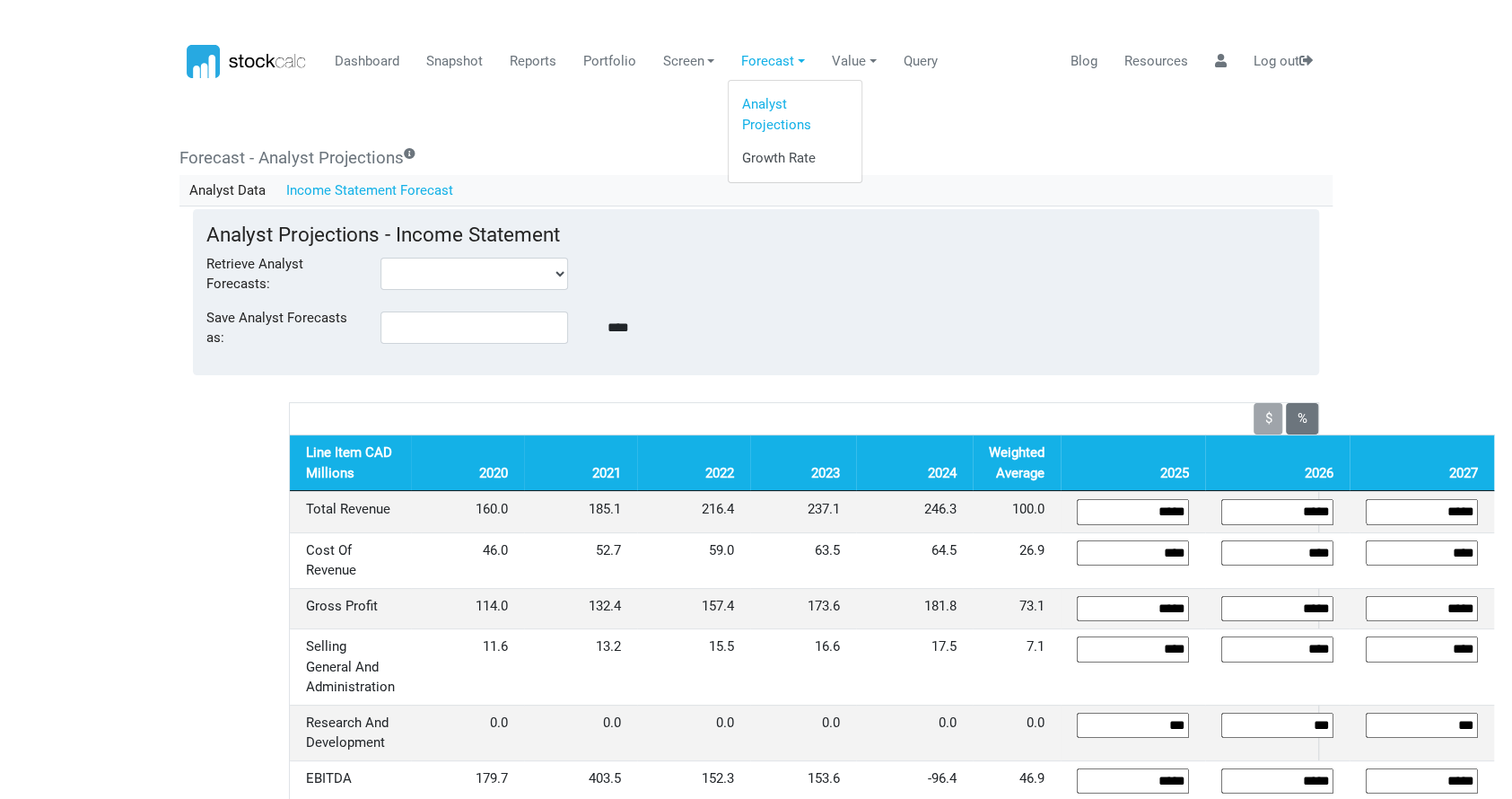 click on "Growth Rate" at bounding box center [795, 159] 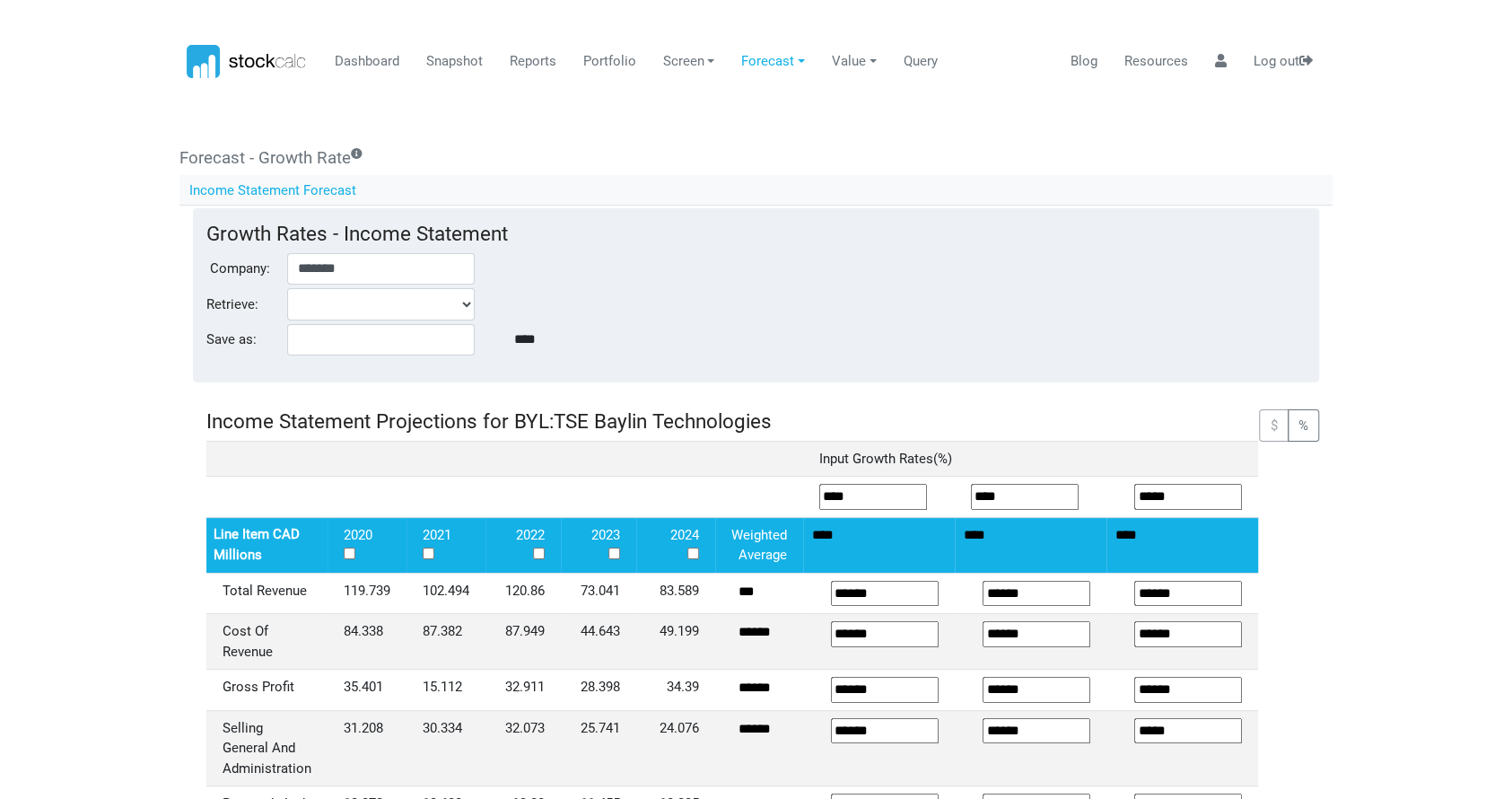 click on "Dashboard
Snapshot
Reports
Portfolio
Screen
Stock Screener
Sector ETF Industry Top Picks" at bounding box center [756, 400] 